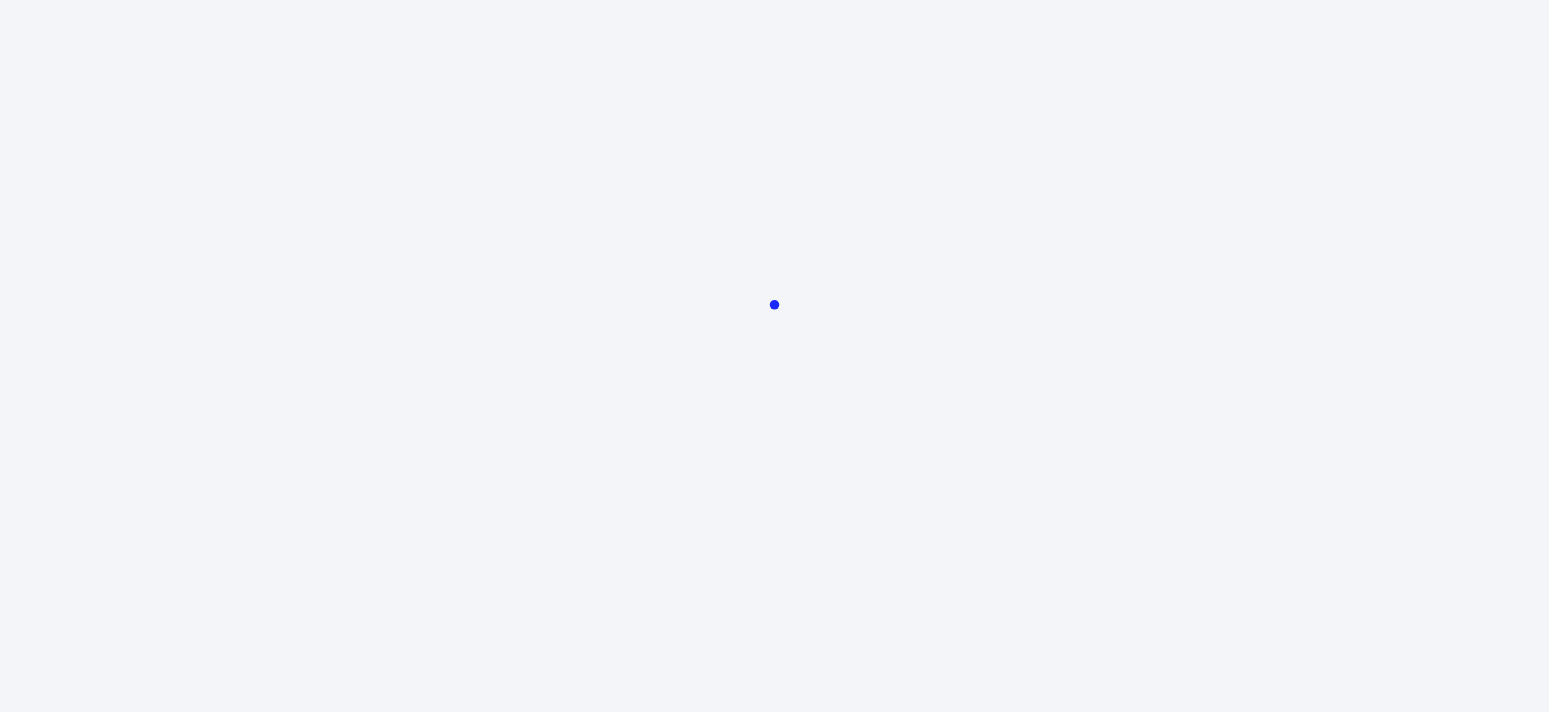 scroll, scrollTop: 0, scrollLeft: 0, axis: both 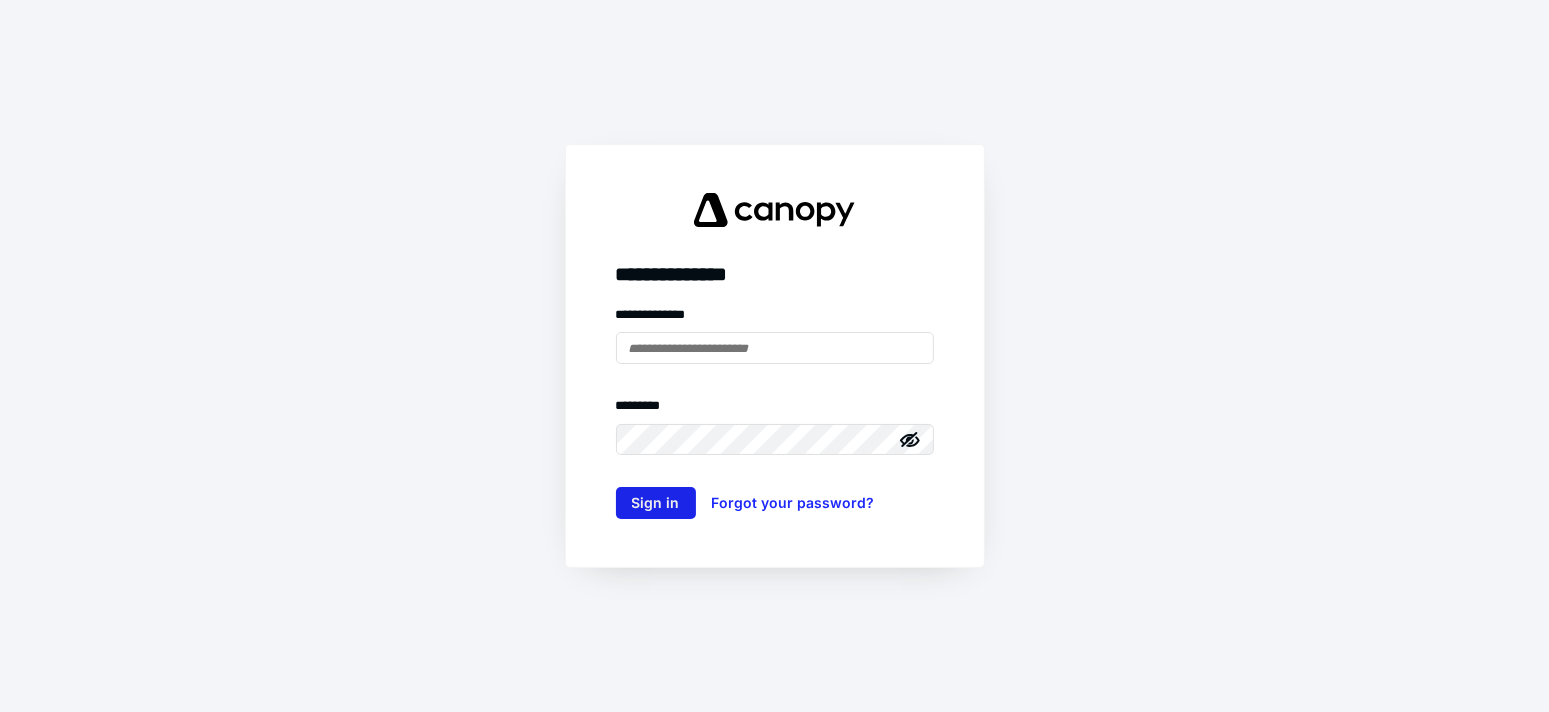 type on "**********" 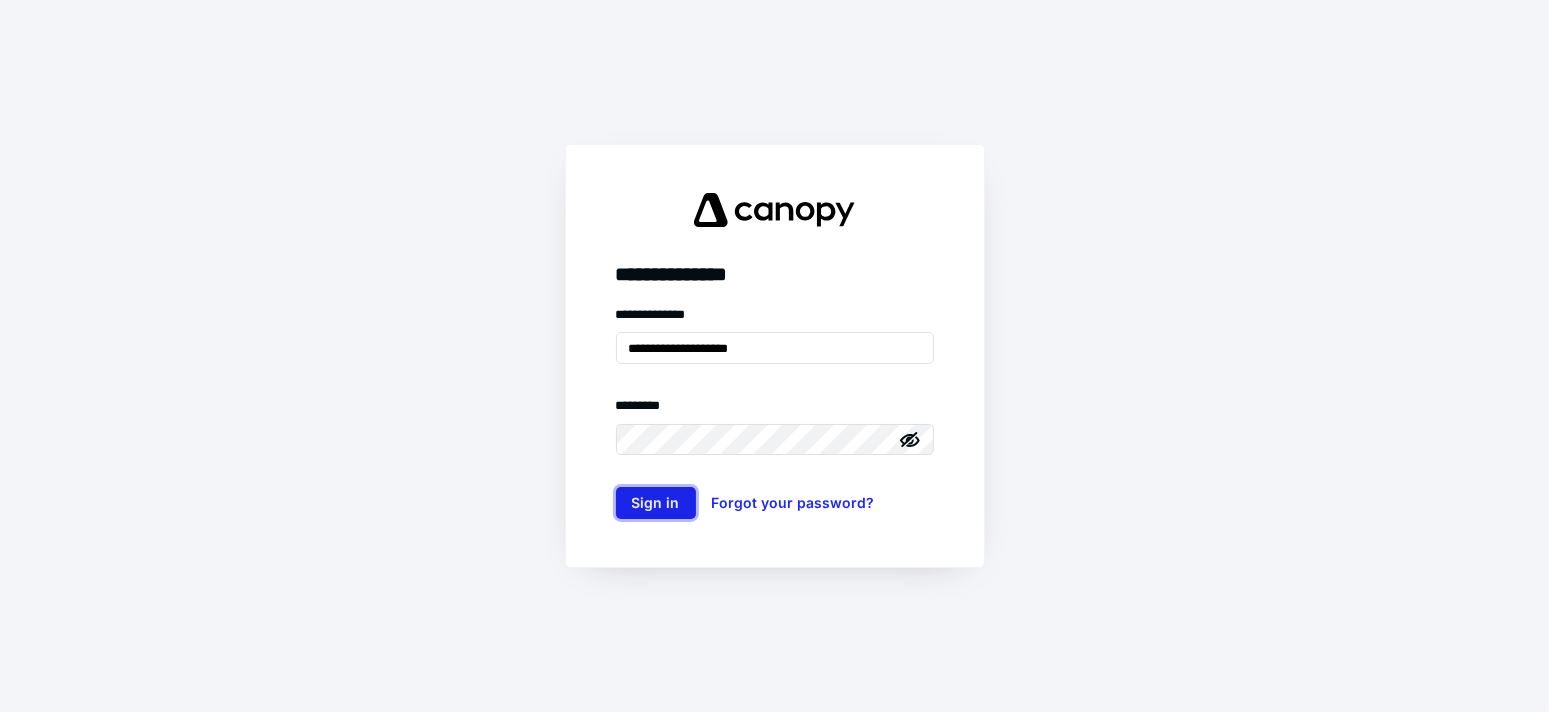 click on "Sign in" at bounding box center [656, 503] 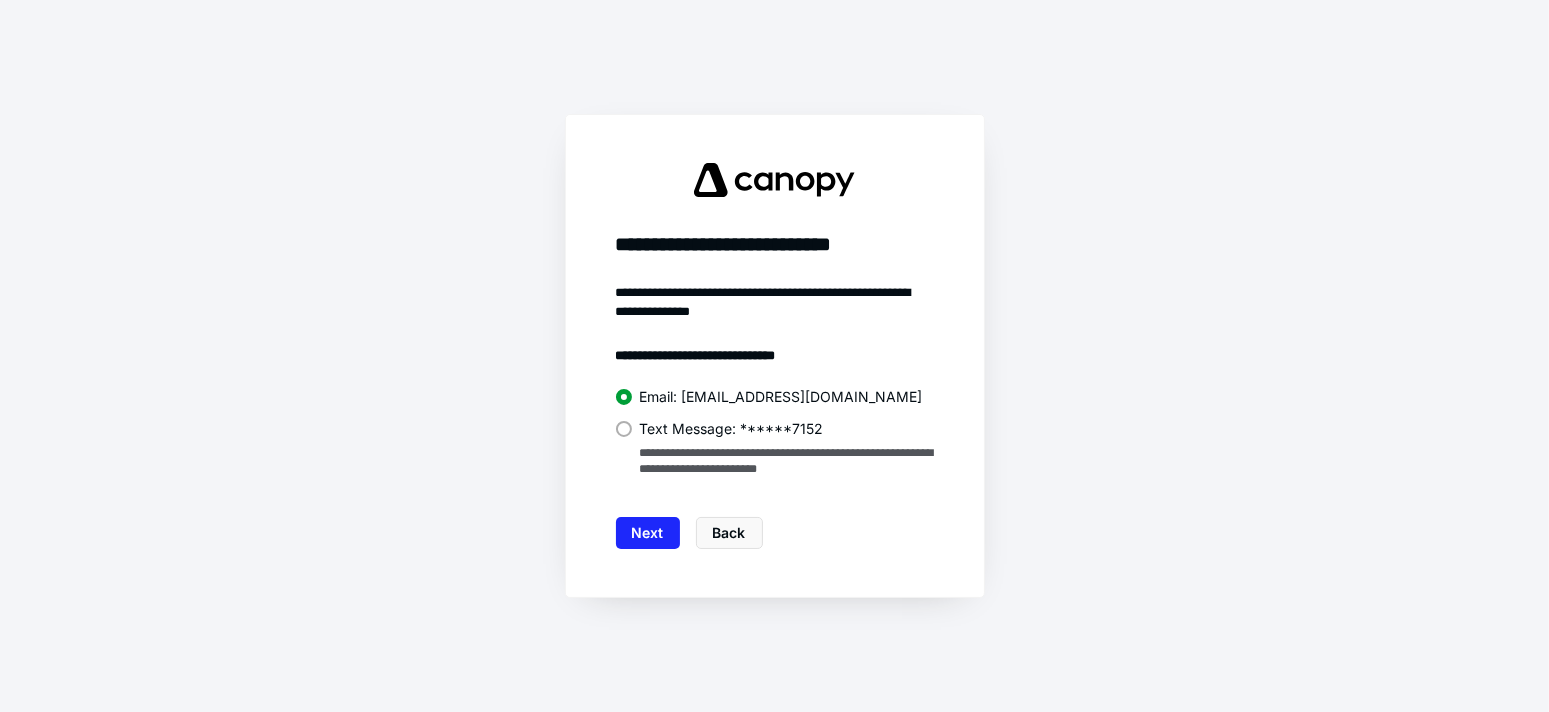 click on "Text Message: ******7152" at bounding box center [732, 429] 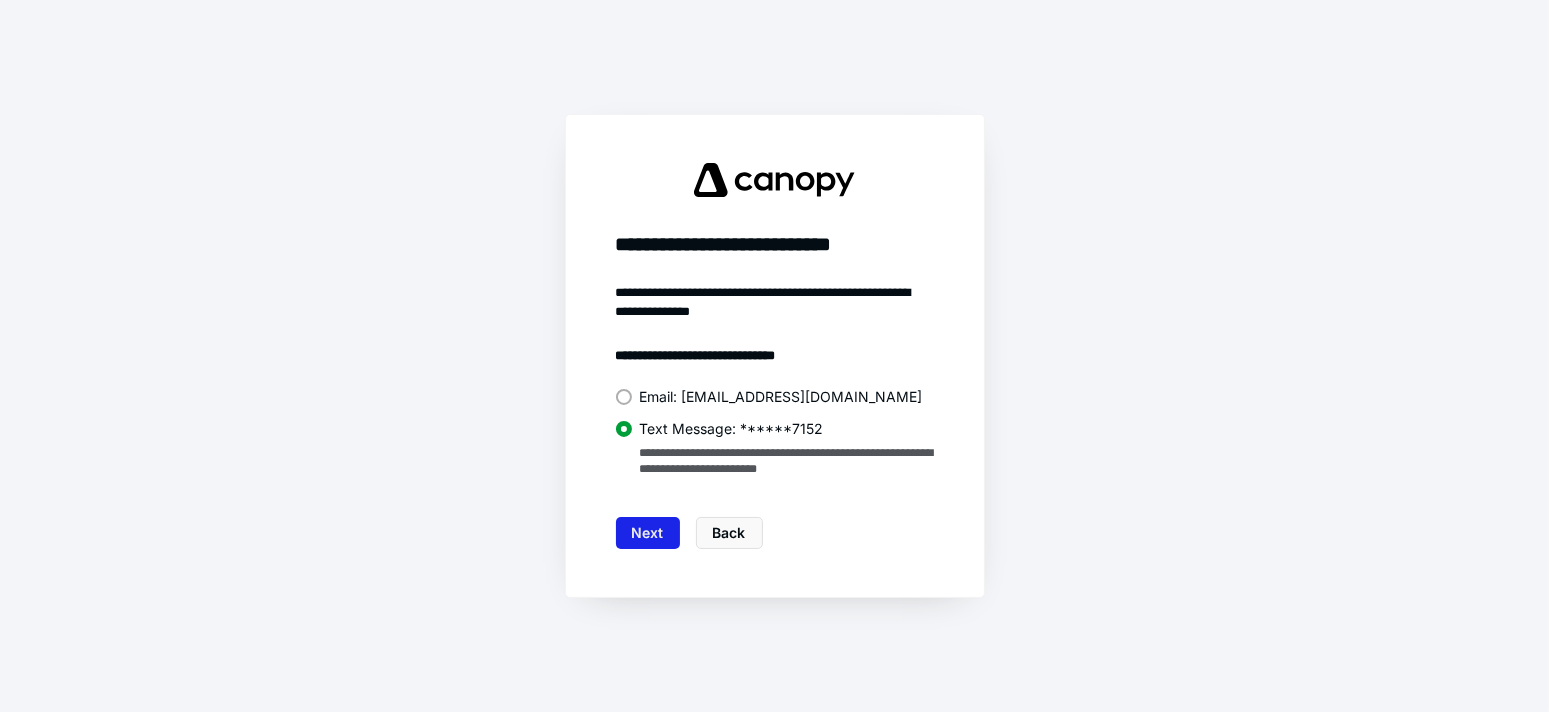 click on "Next" at bounding box center (648, 533) 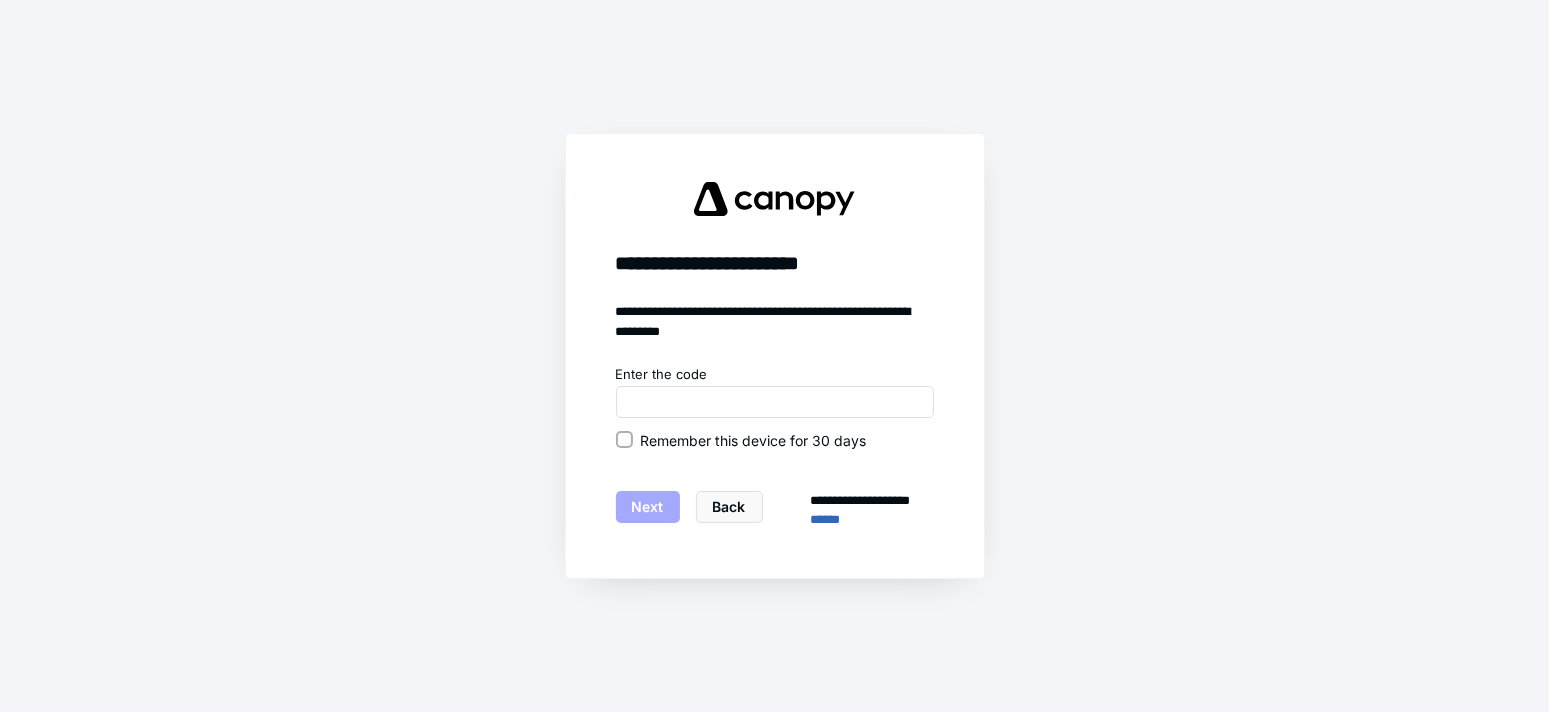 click on "Remember this device for 30 days" at bounding box center [775, 440] 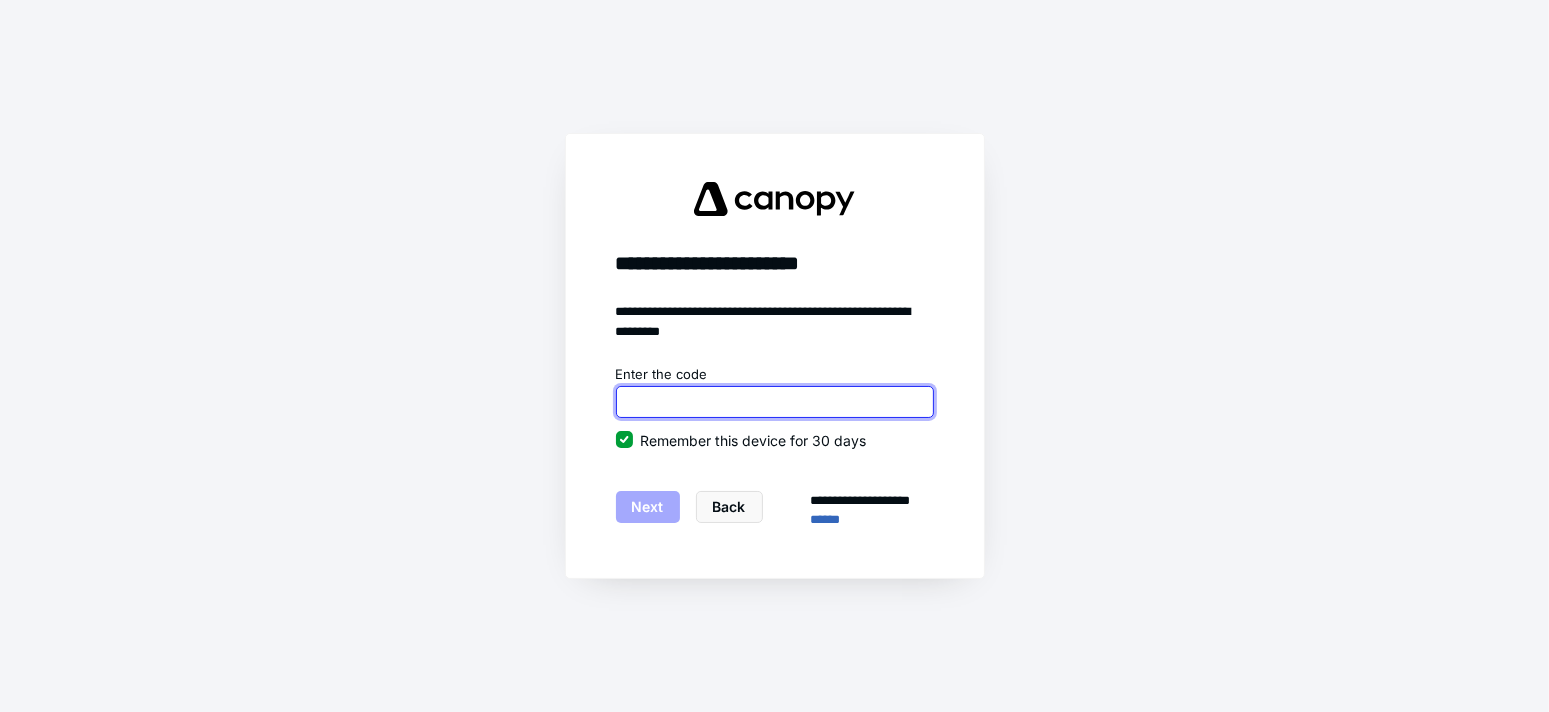 click at bounding box center [775, 402] 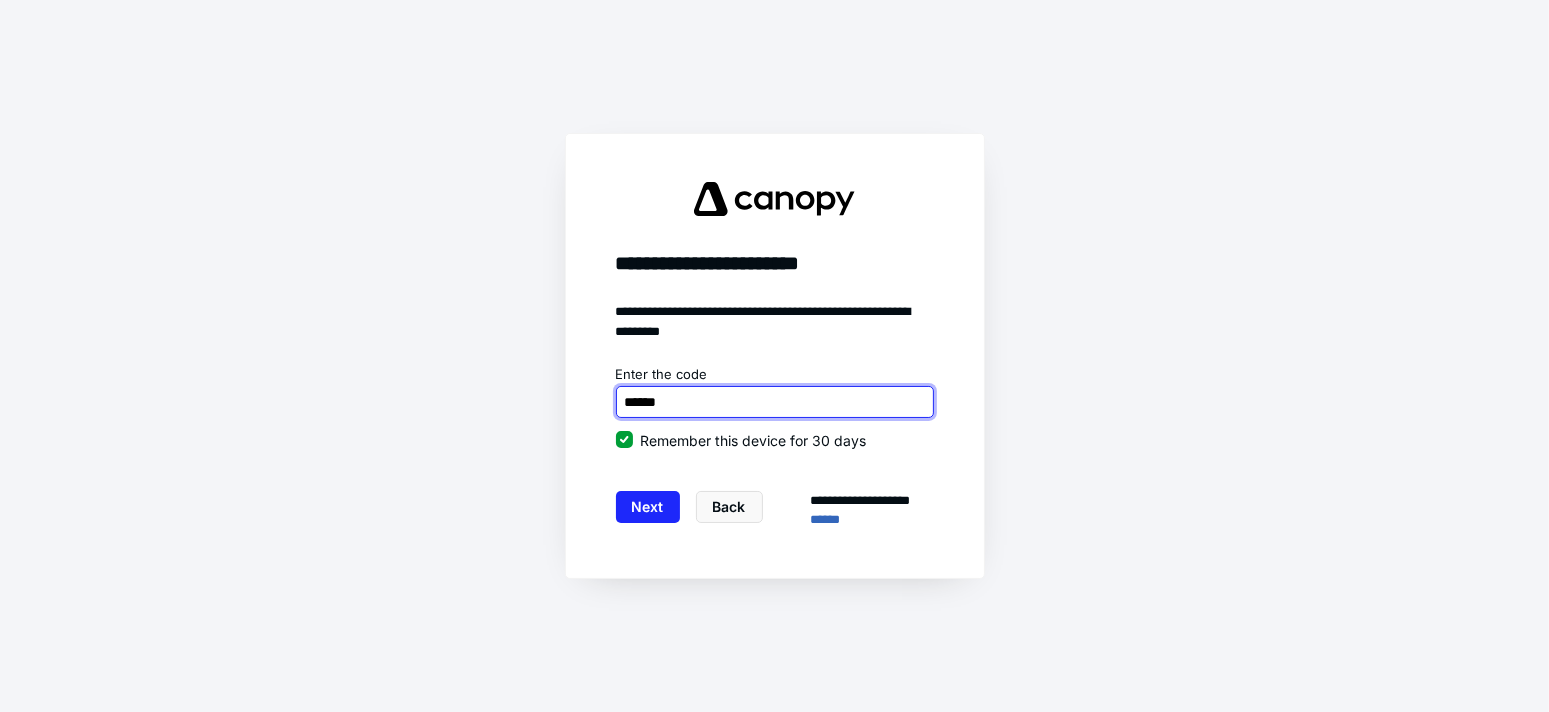 type on "******" 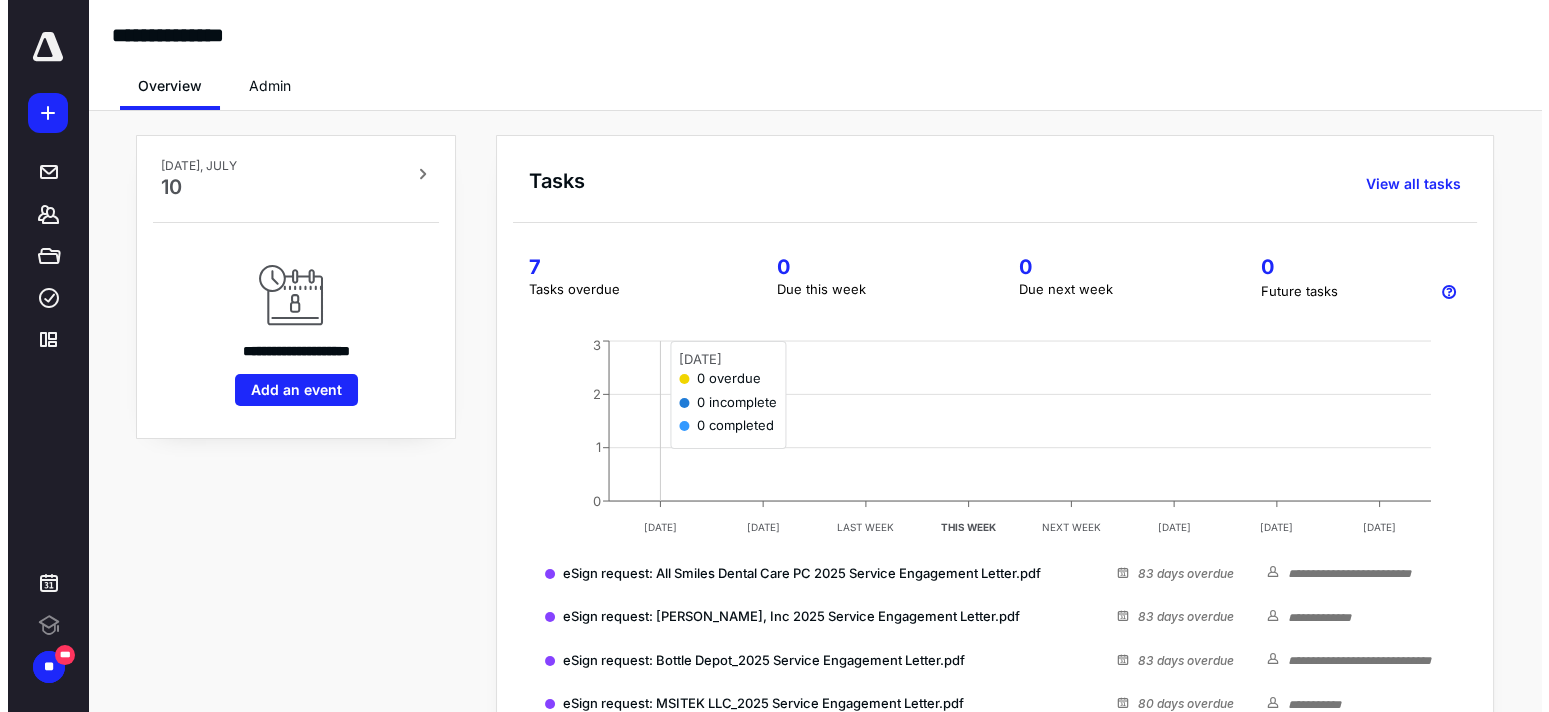 scroll, scrollTop: 0, scrollLeft: 0, axis: both 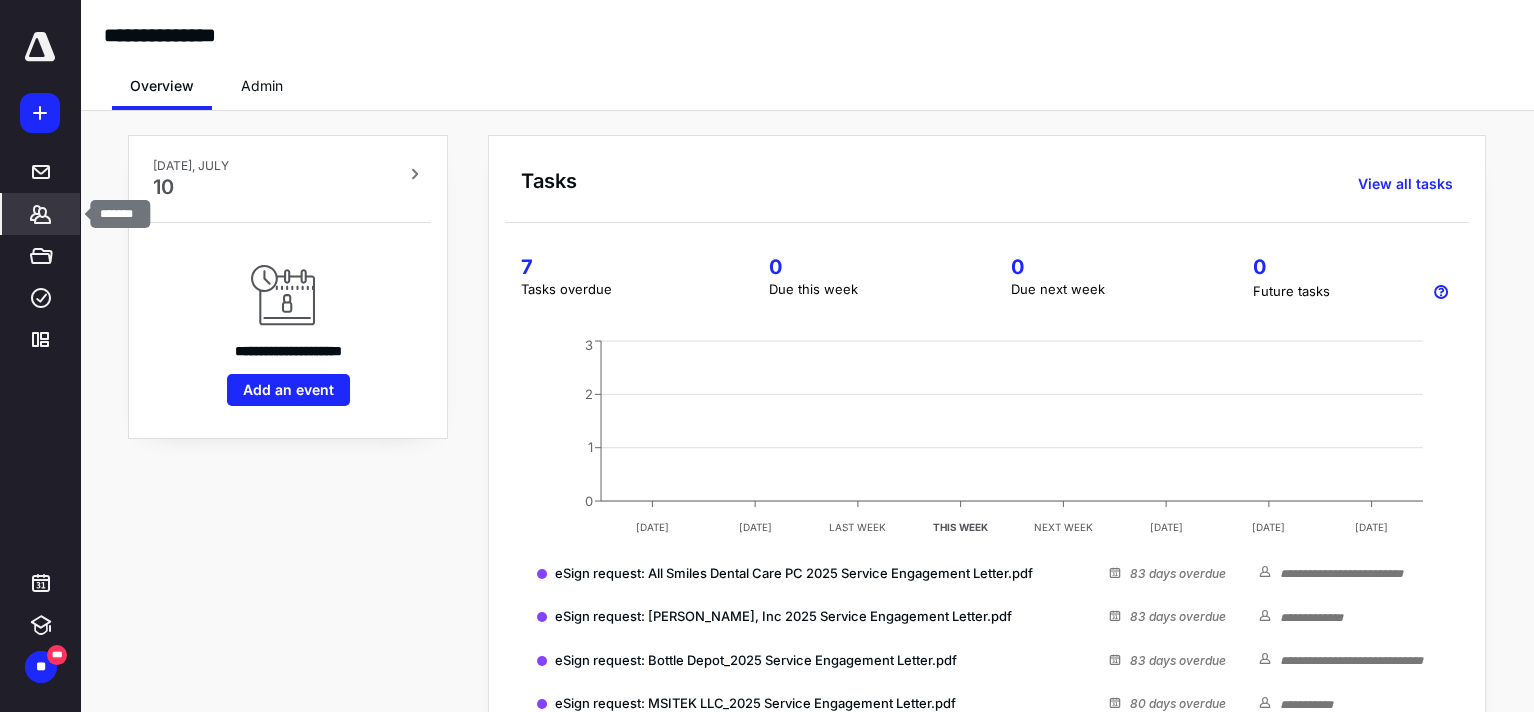 click 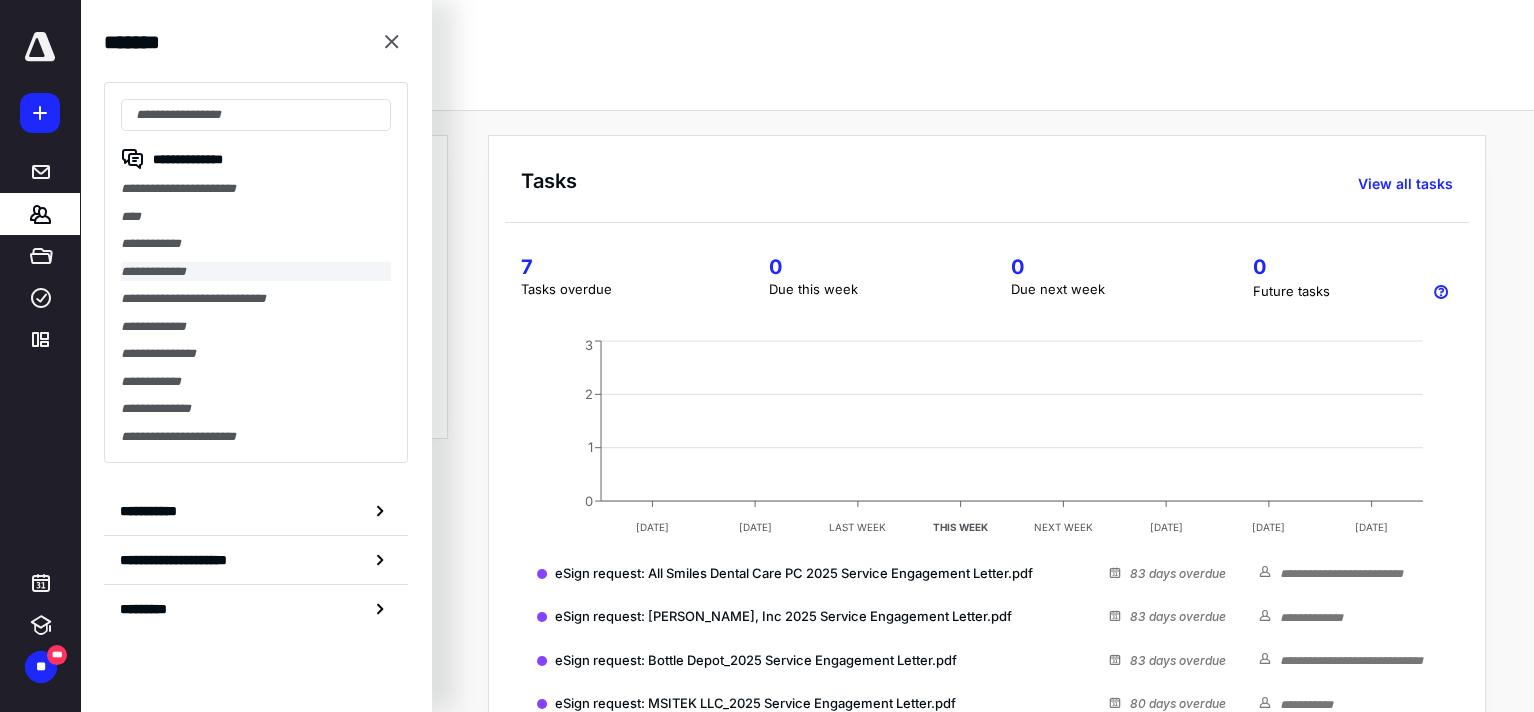 click on "**********" at bounding box center [256, 272] 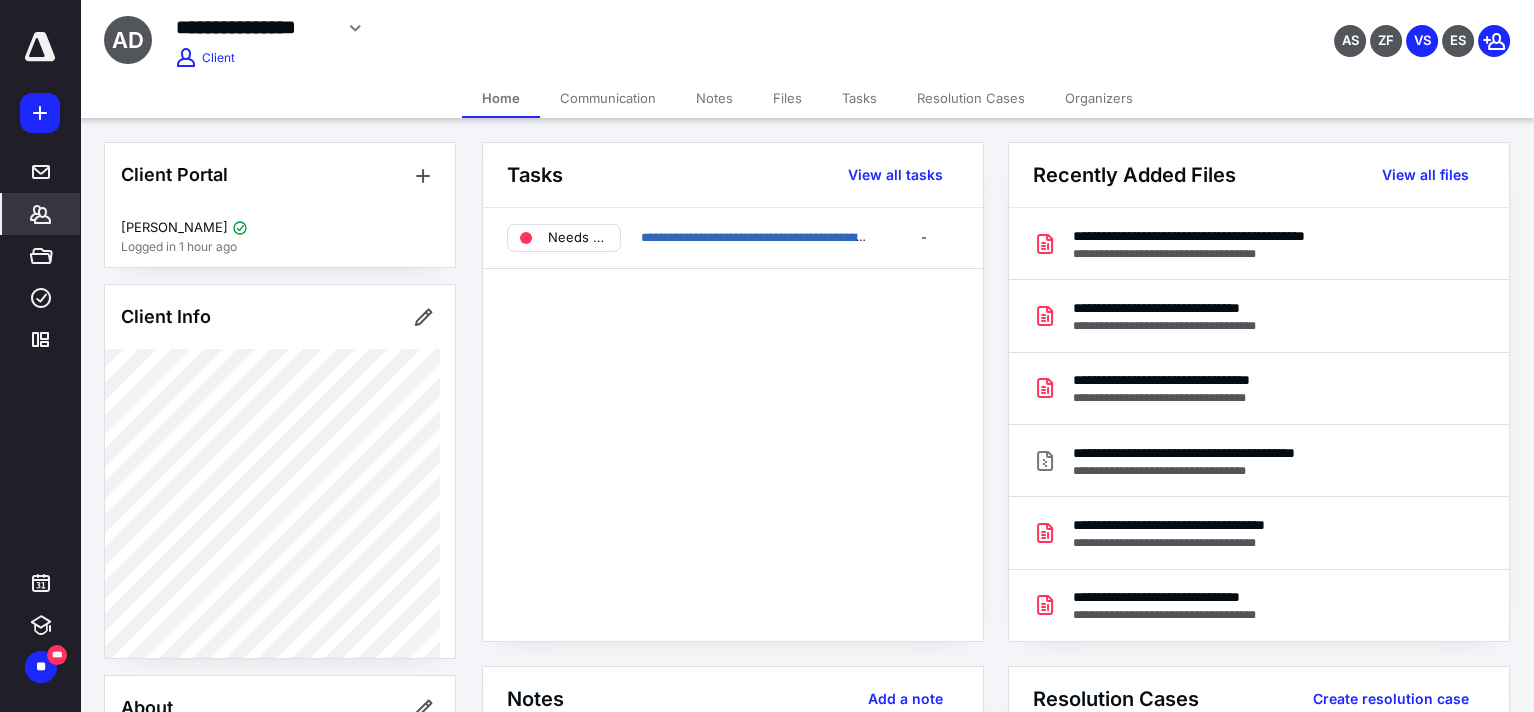 click on "Files" at bounding box center [787, 98] 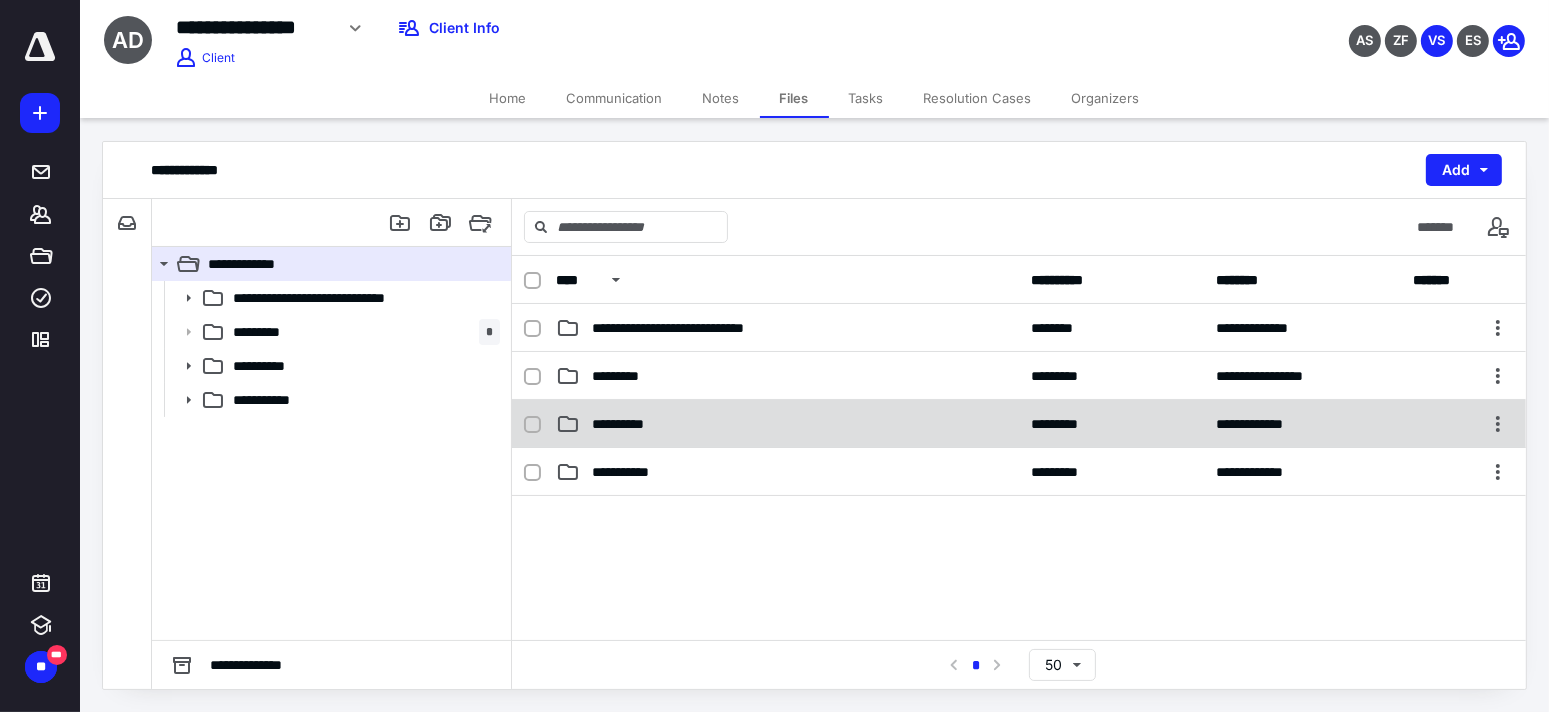 click on "**********" at bounding box center [787, 424] 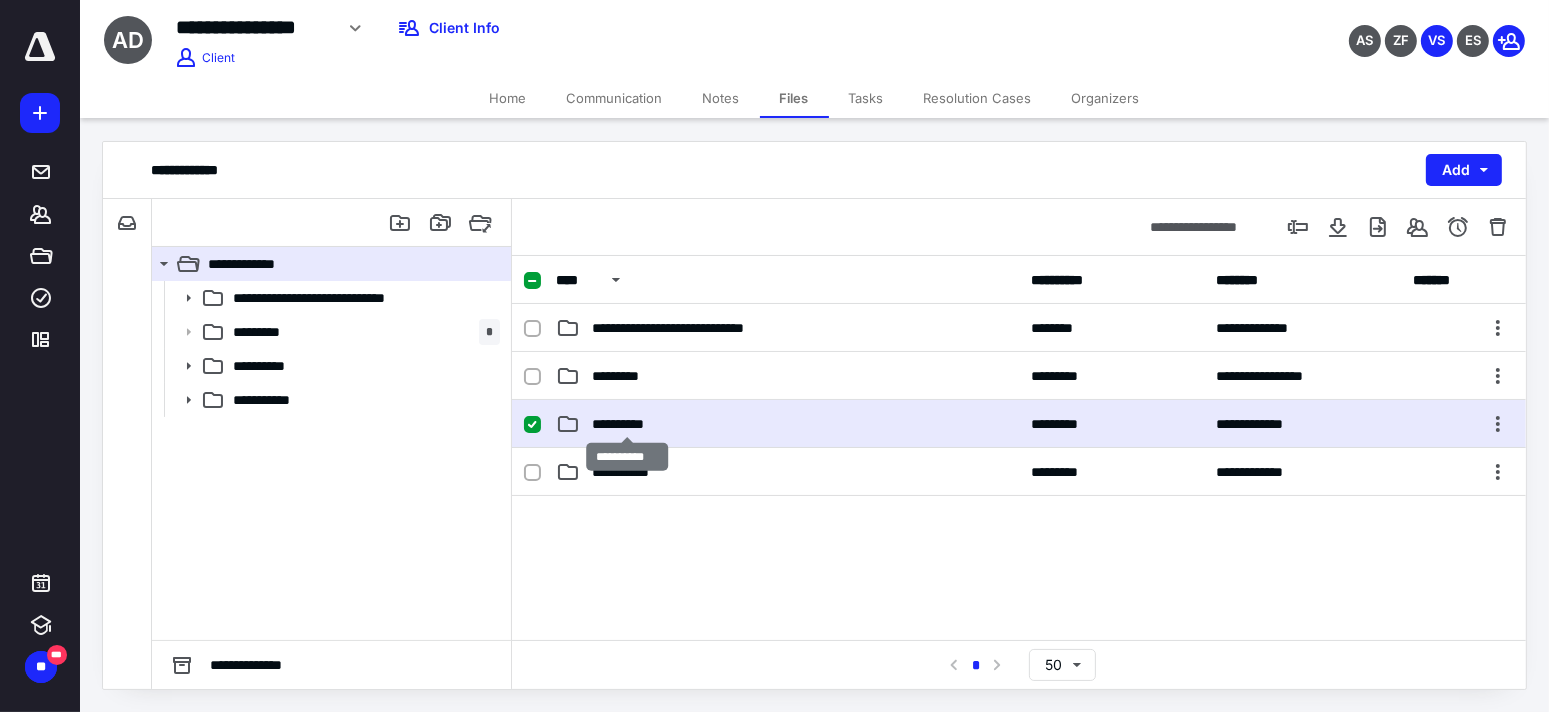 click on "**********" at bounding box center (627, 424) 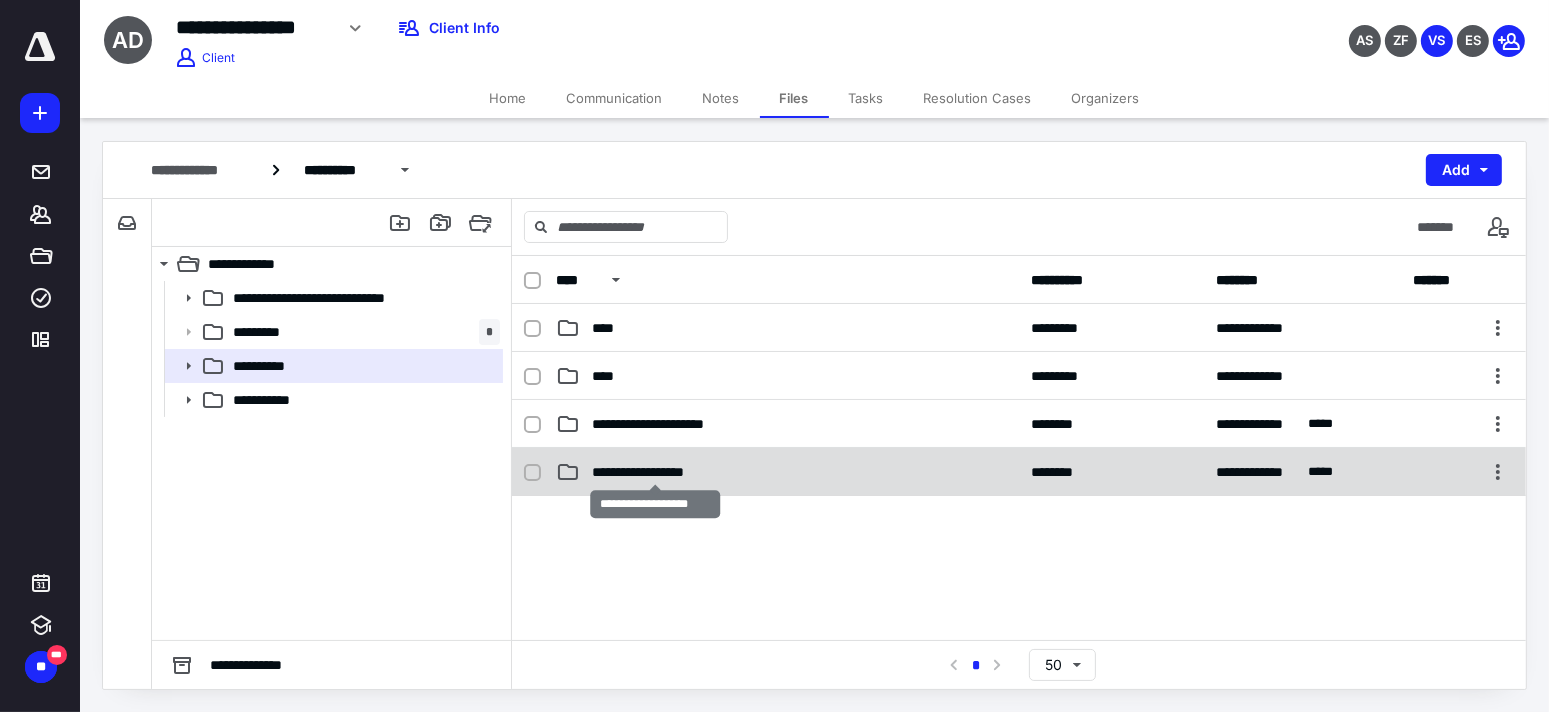 click on "**********" at bounding box center [655, 472] 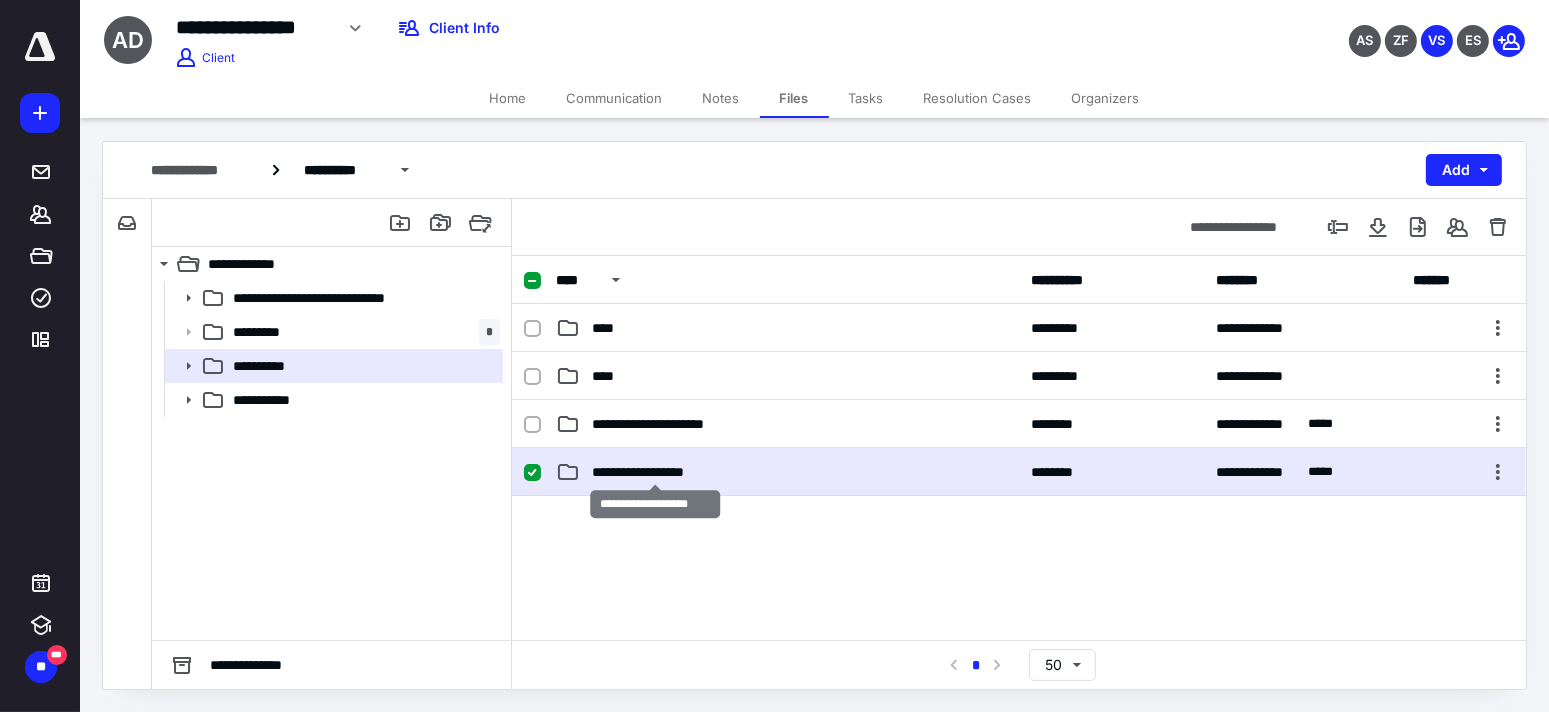 click on "**********" at bounding box center [655, 472] 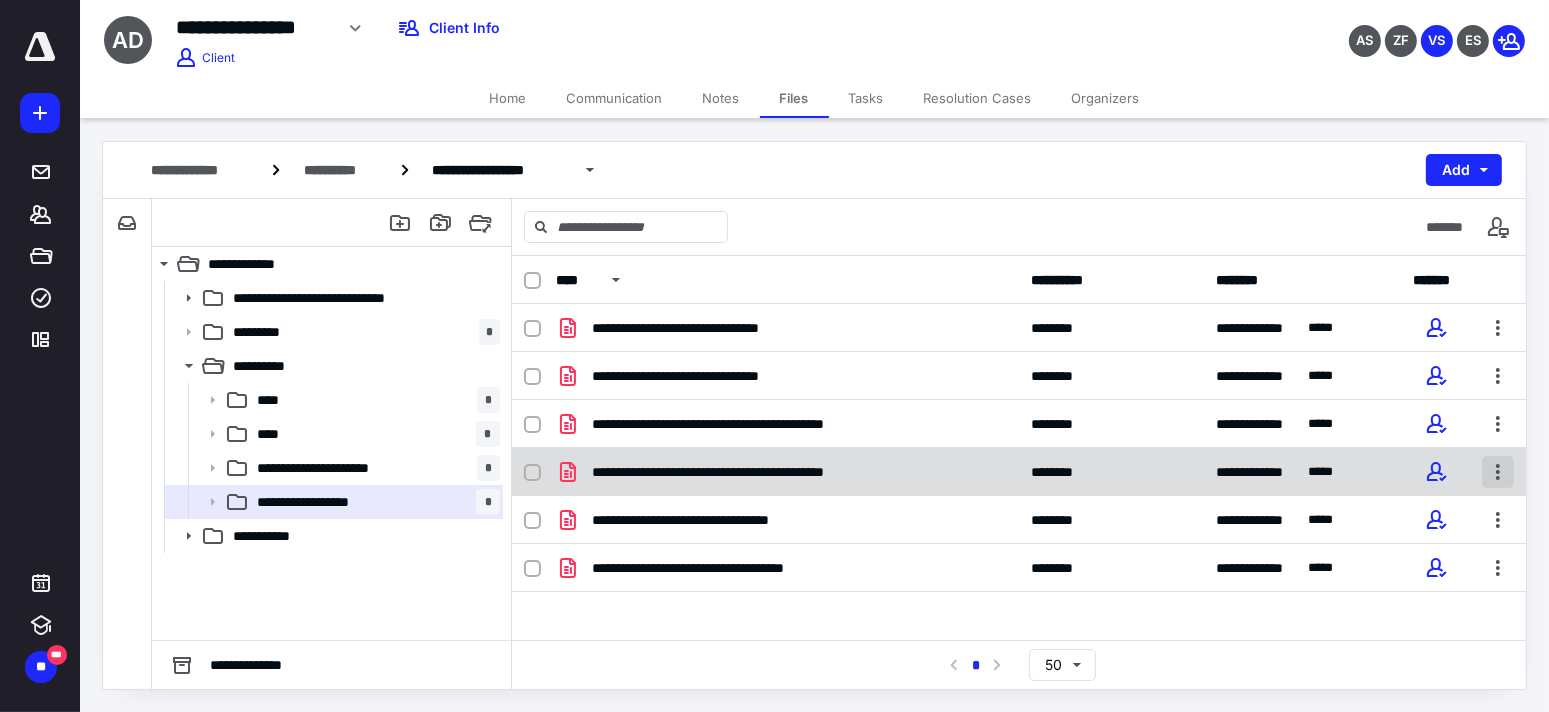 click at bounding box center [1498, 472] 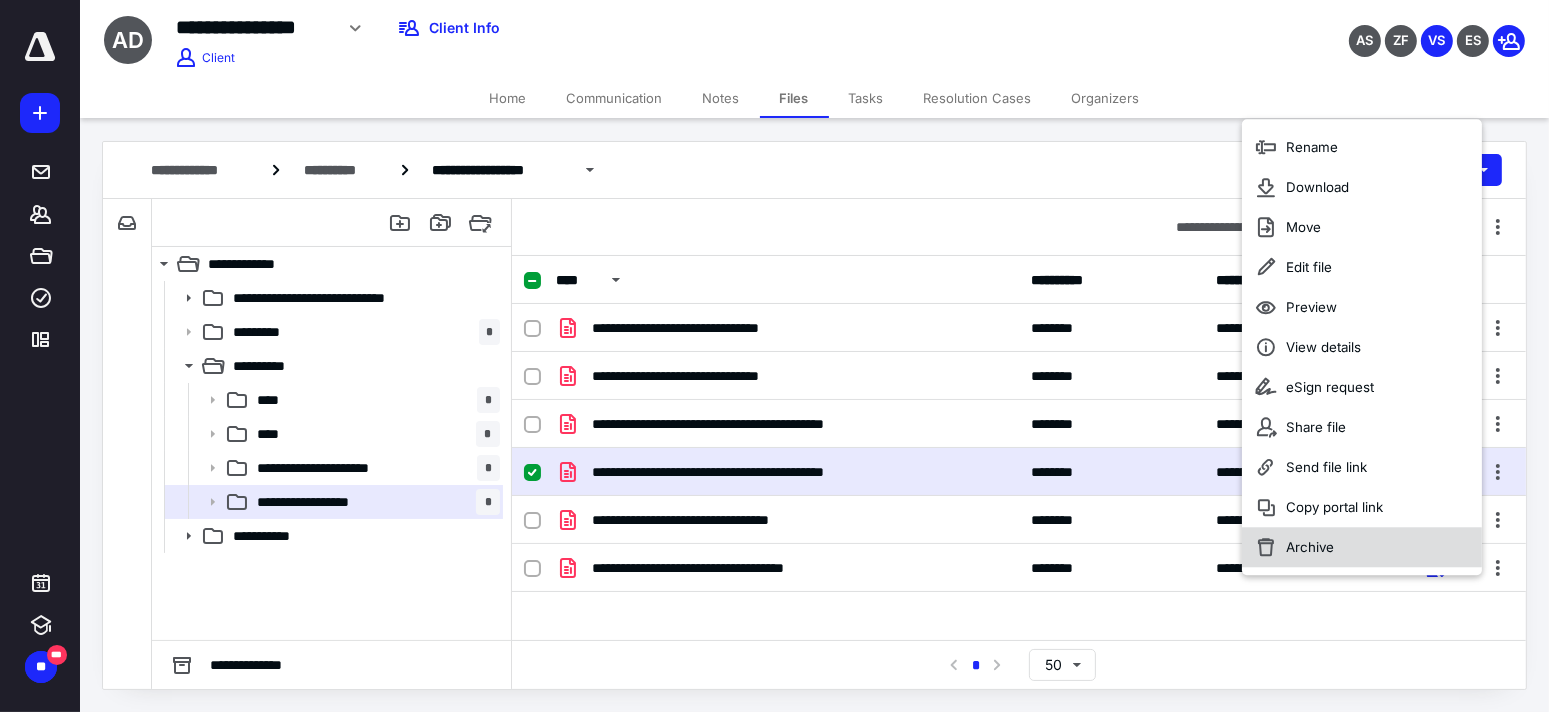 click on "Archive" at bounding box center [1362, 547] 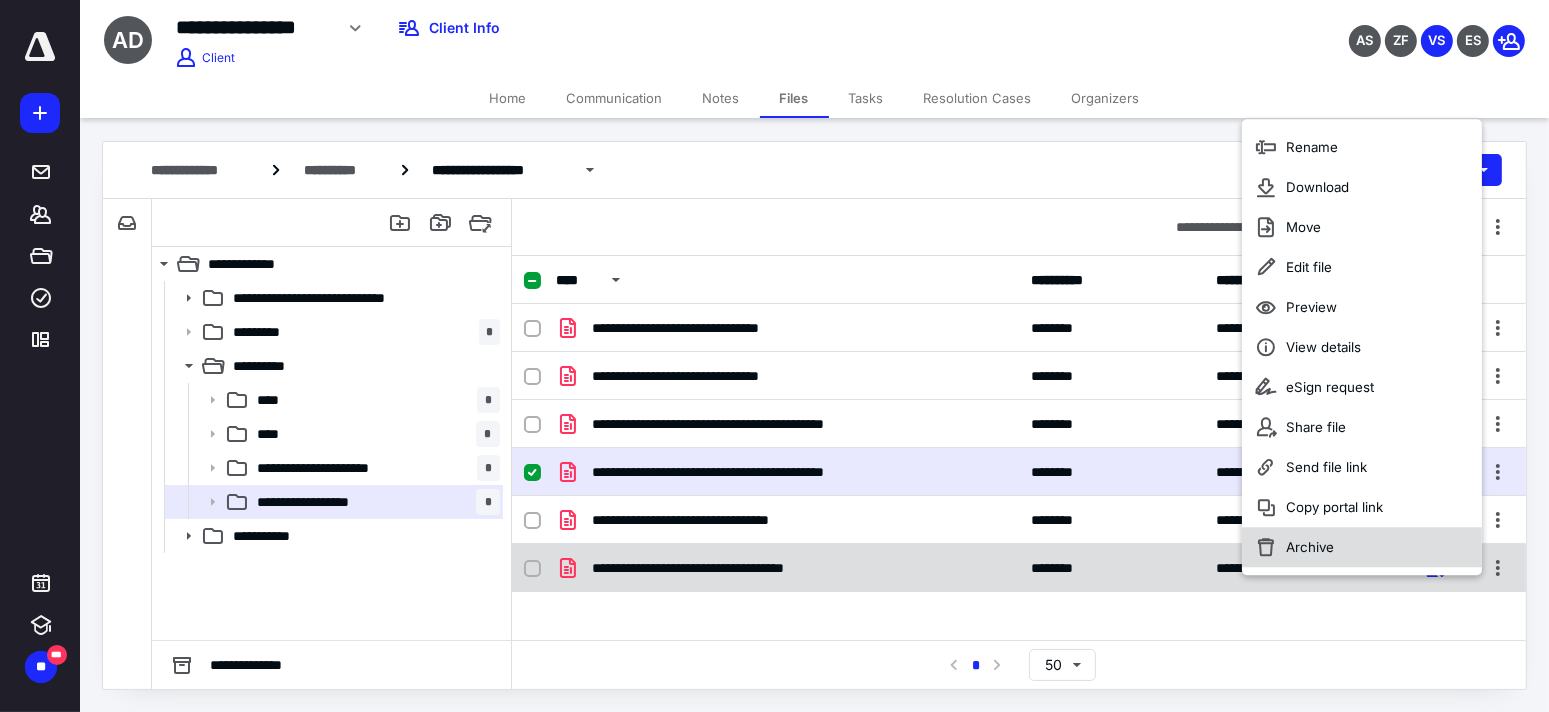 checkbox on "false" 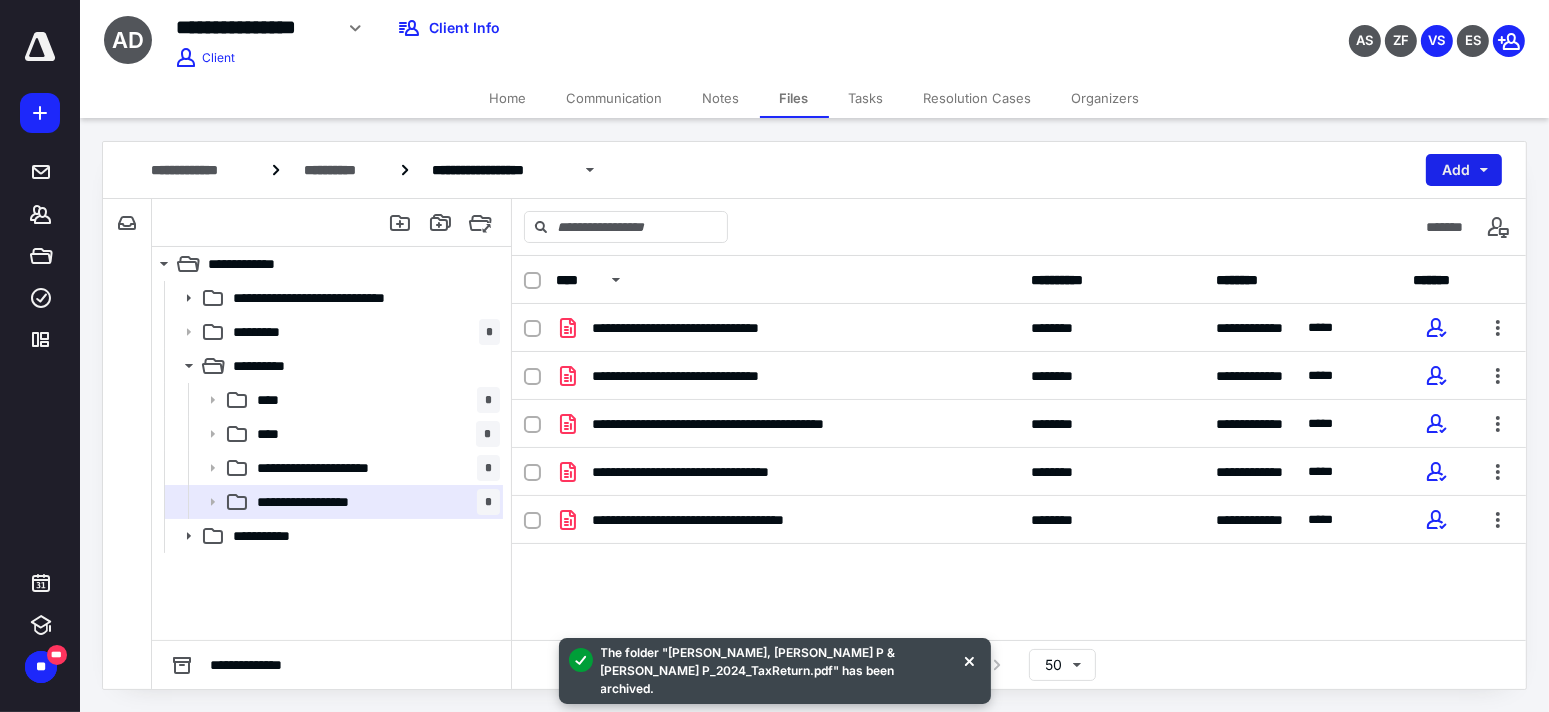 click on "Add" at bounding box center [1464, 170] 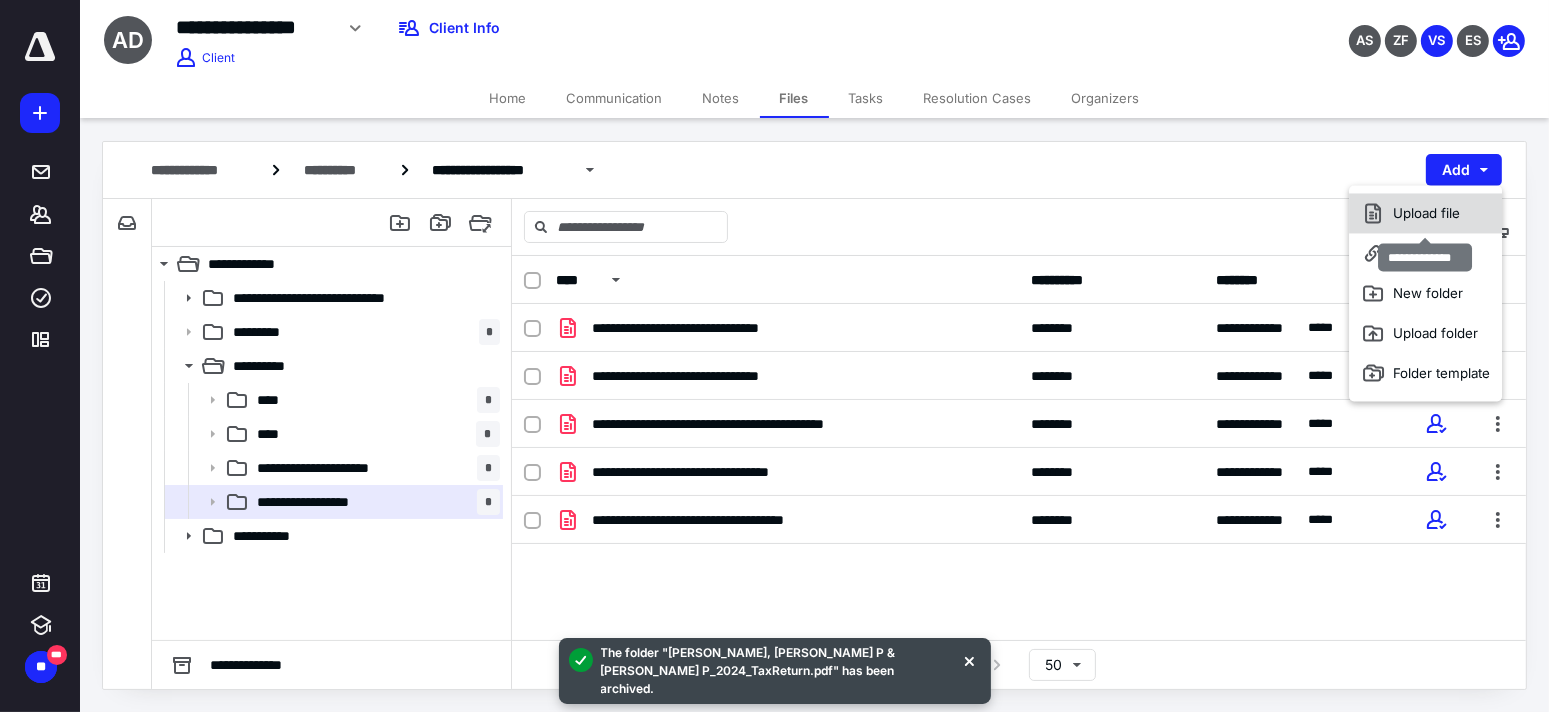 click on "Upload file" at bounding box center (1425, 213) 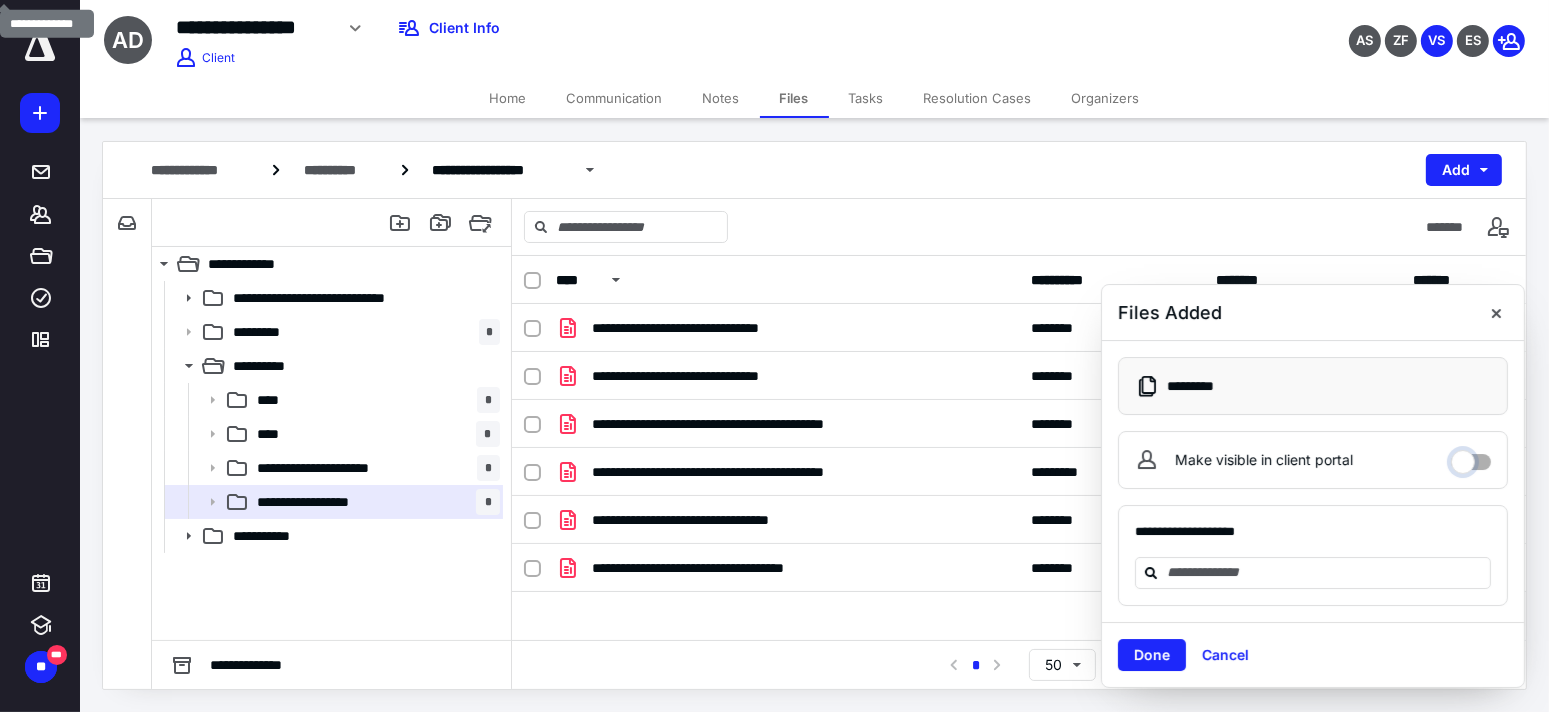click on "Make visible in client portal" at bounding box center [1471, 457] 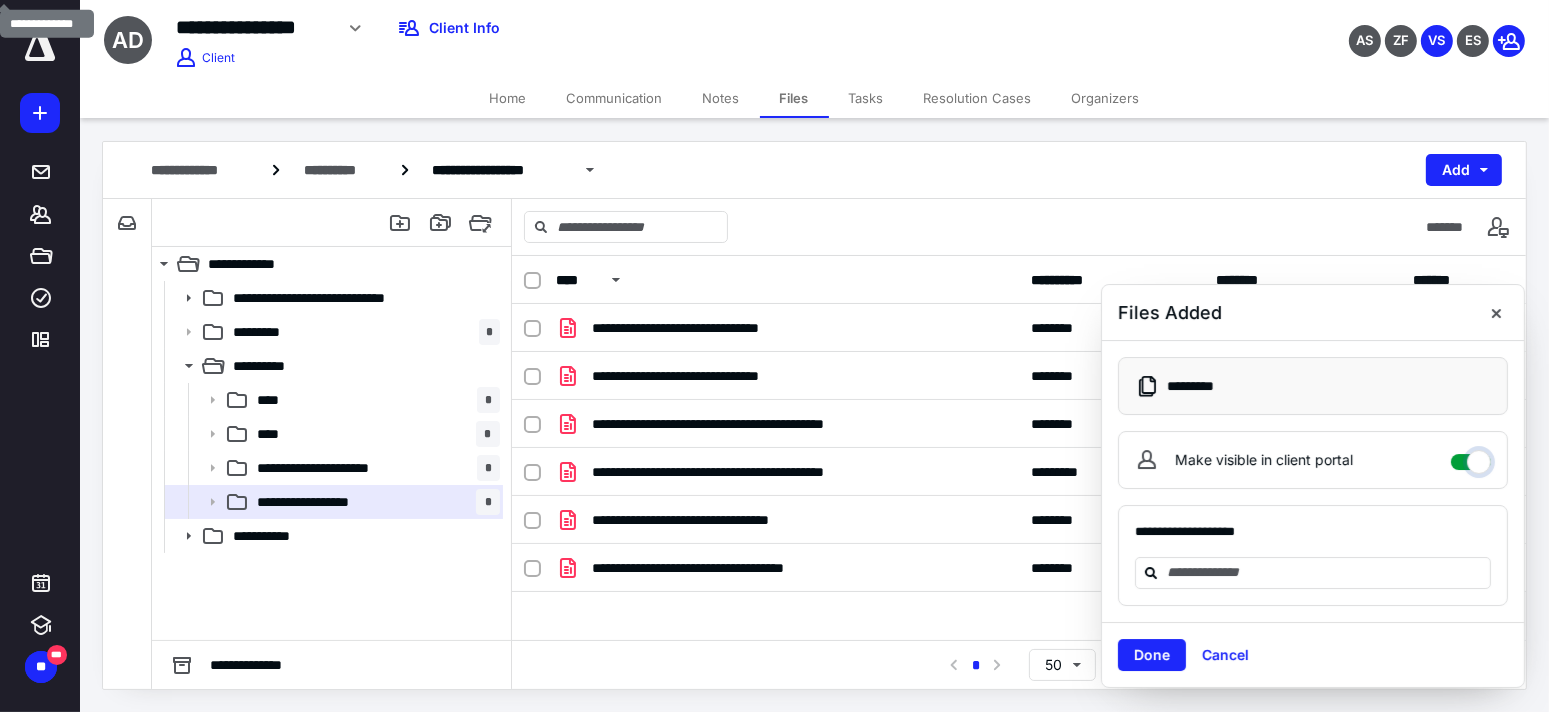 checkbox on "****" 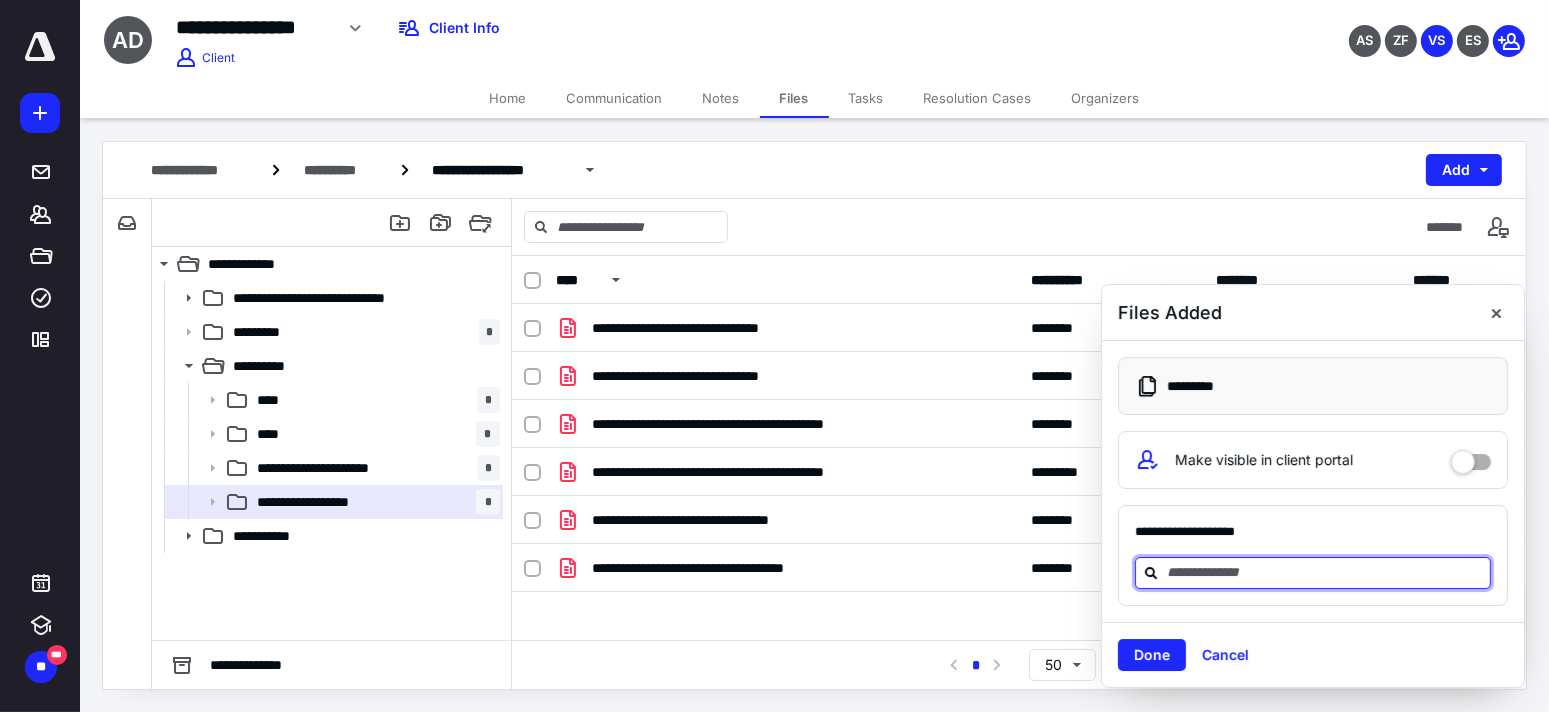 click at bounding box center [1325, 572] 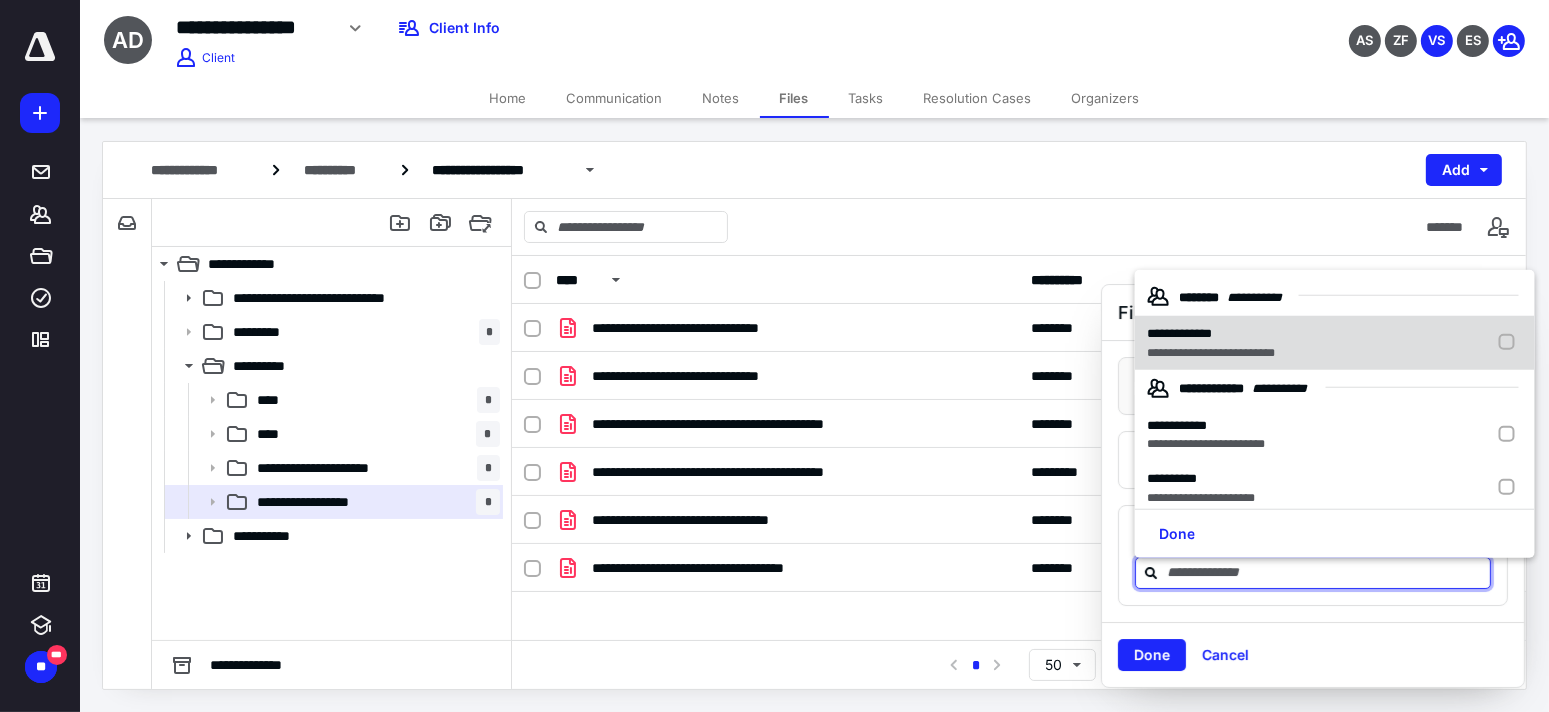 click at bounding box center (1511, 343) 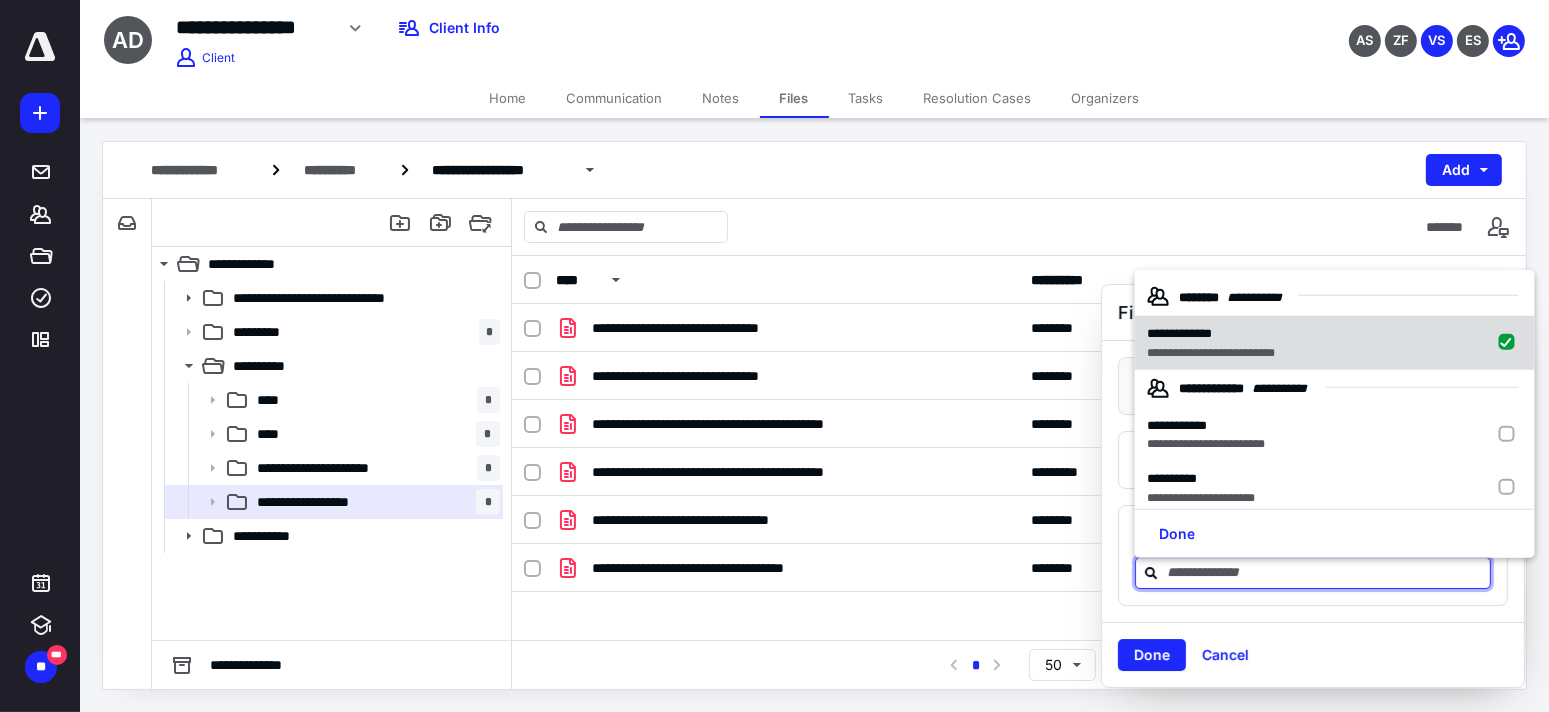 checkbox on "true" 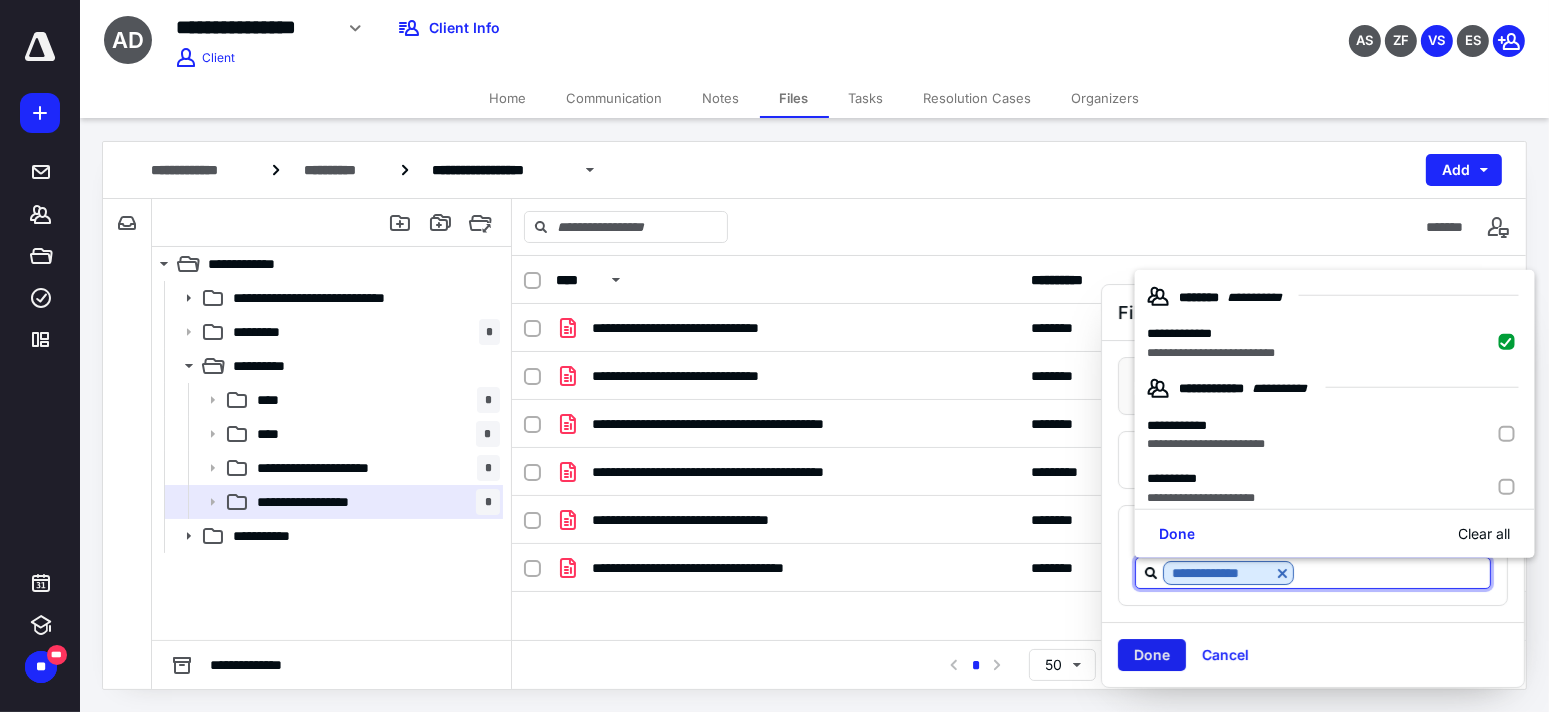 click on "Done" at bounding box center (1152, 655) 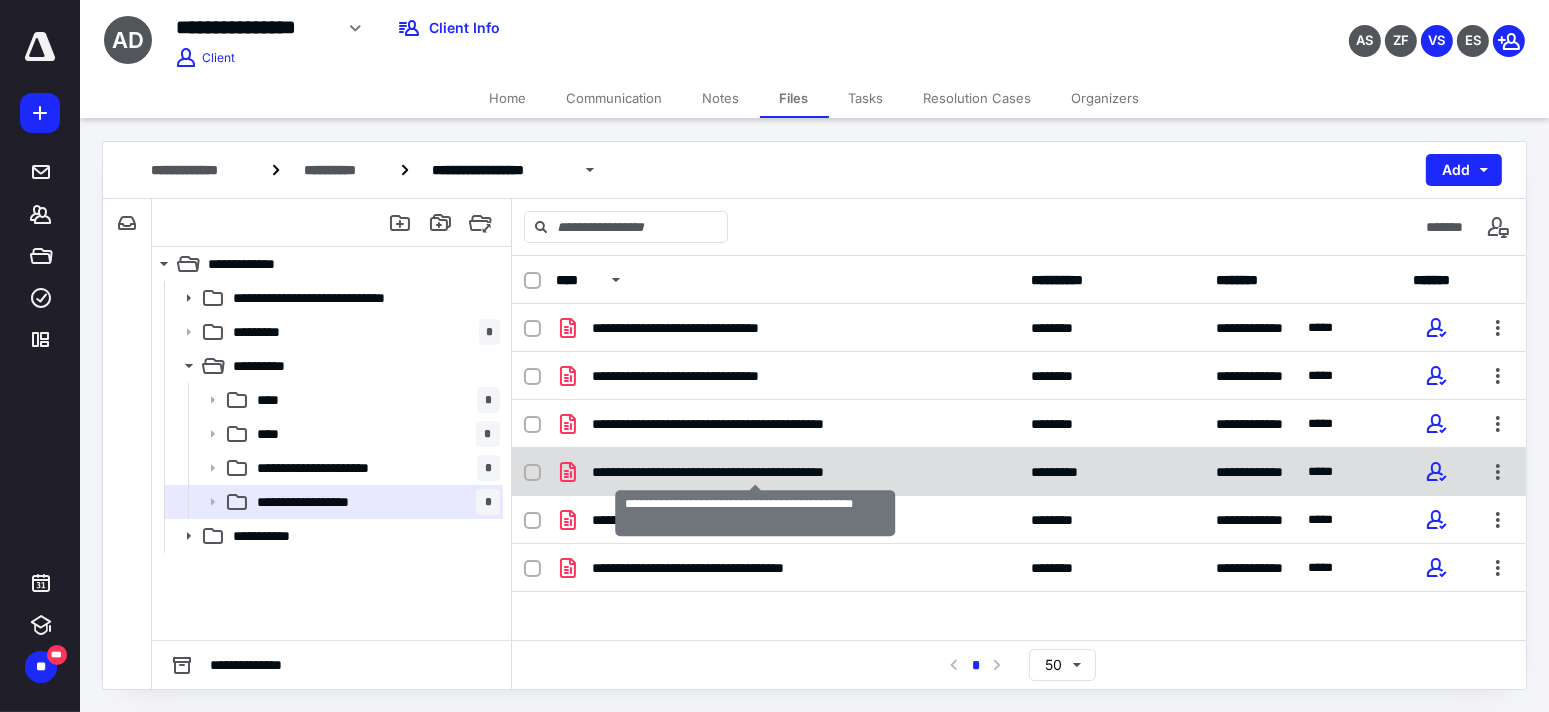 click on "**********" at bounding box center [755, 472] 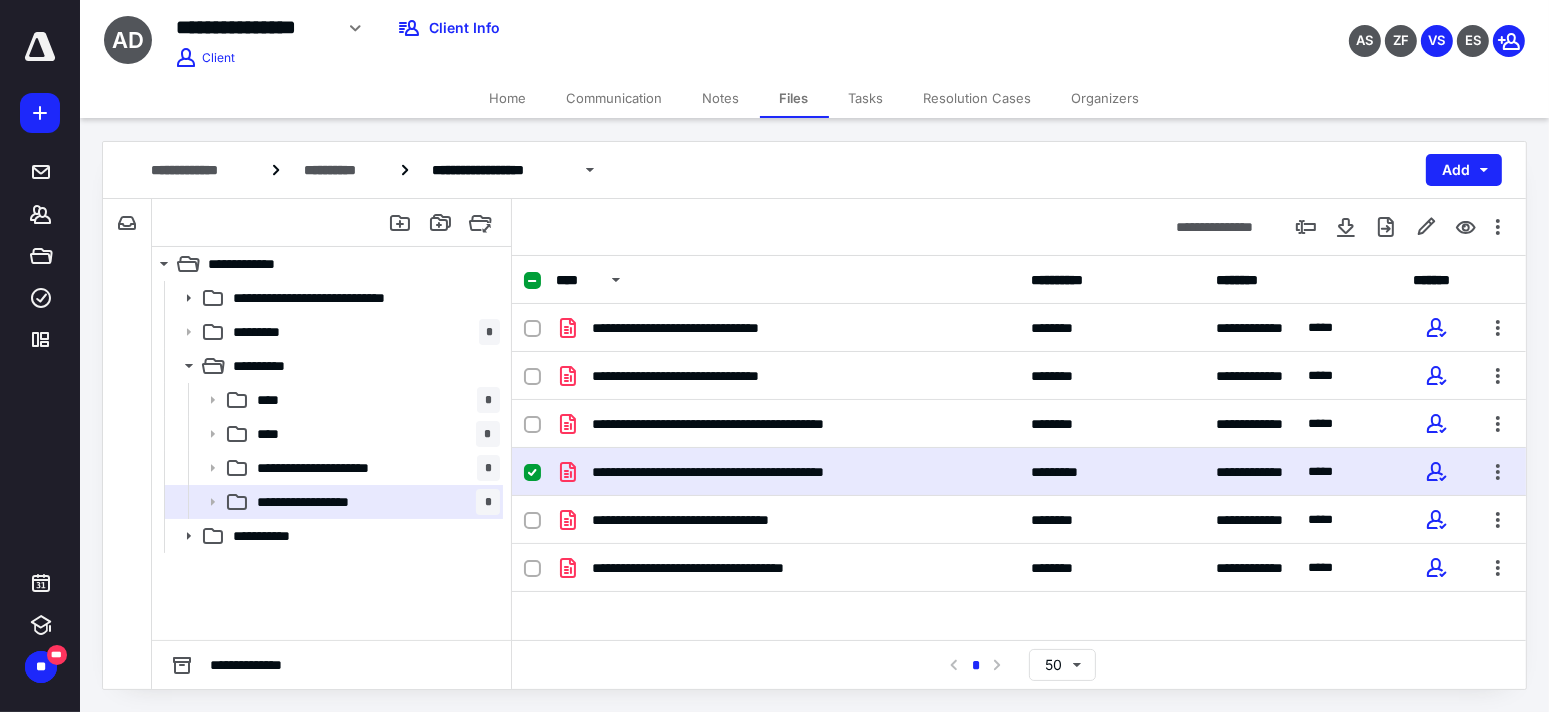 click 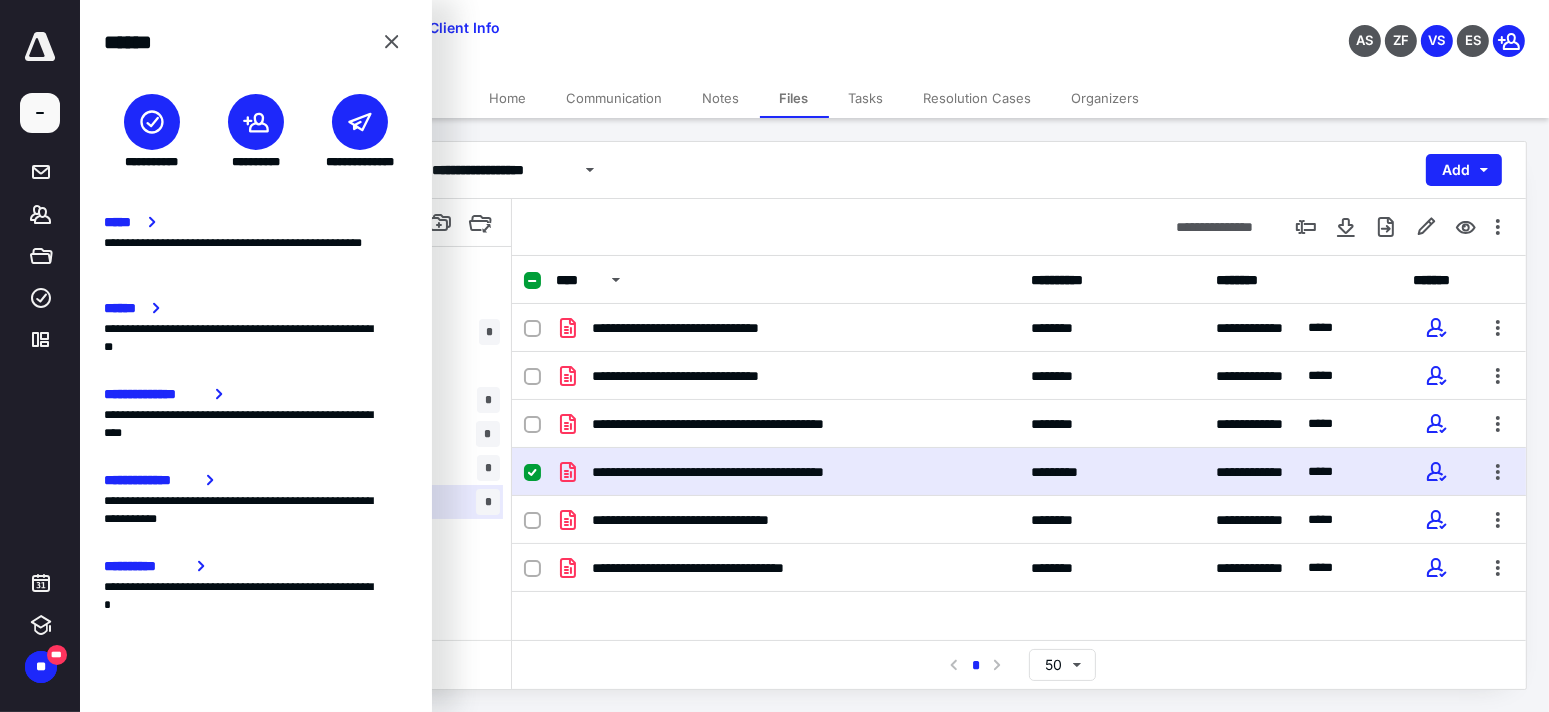 click 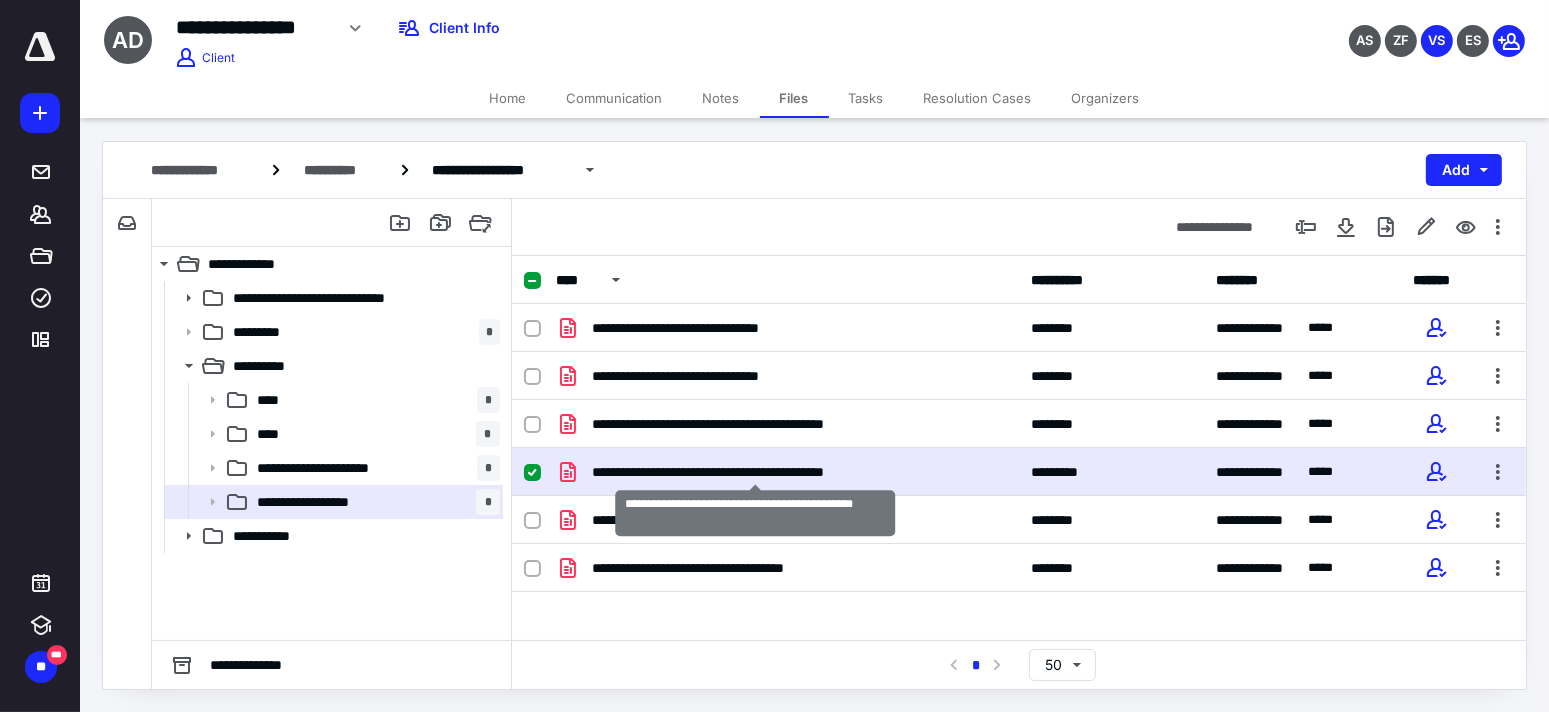 click on "**********" at bounding box center (755, 472) 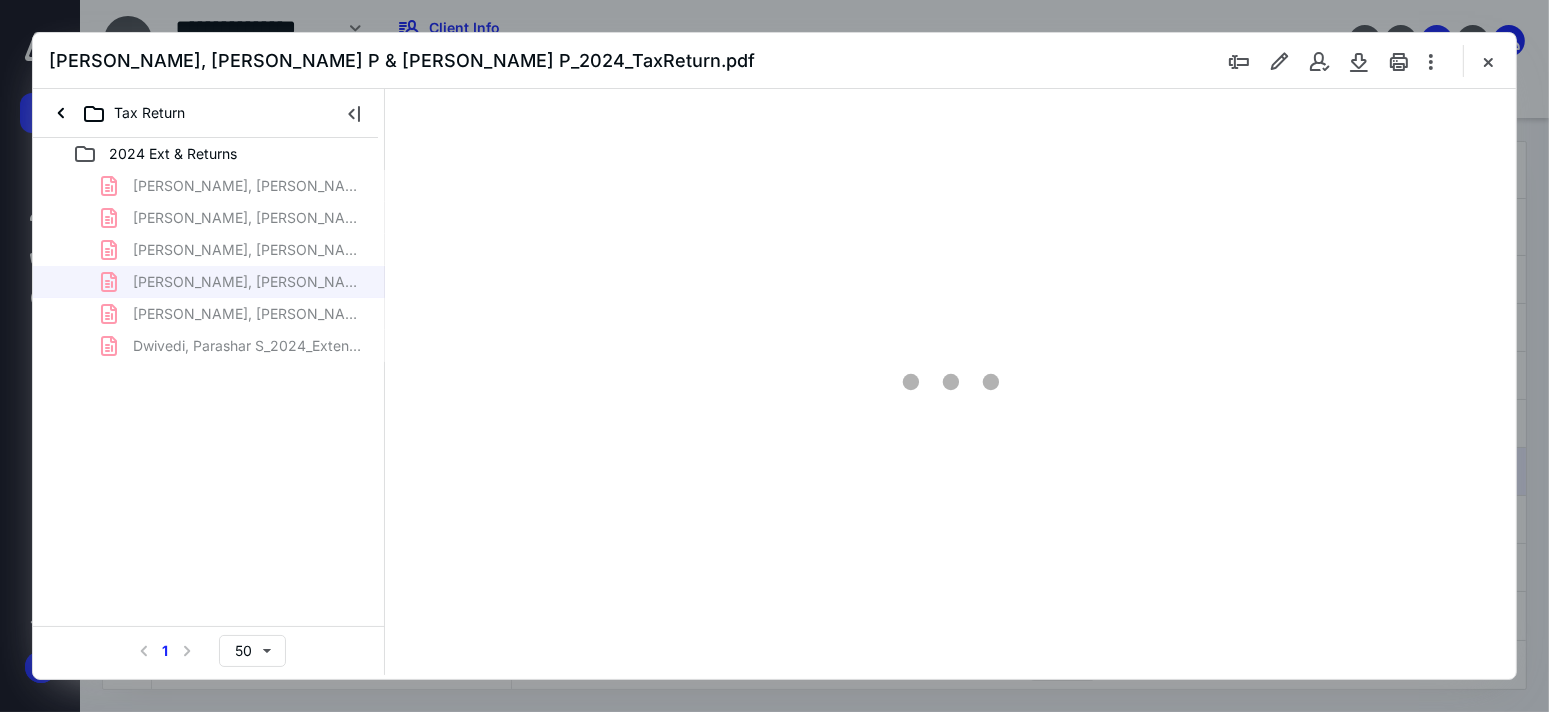 scroll, scrollTop: 0, scrollLeft: 0, axis: both 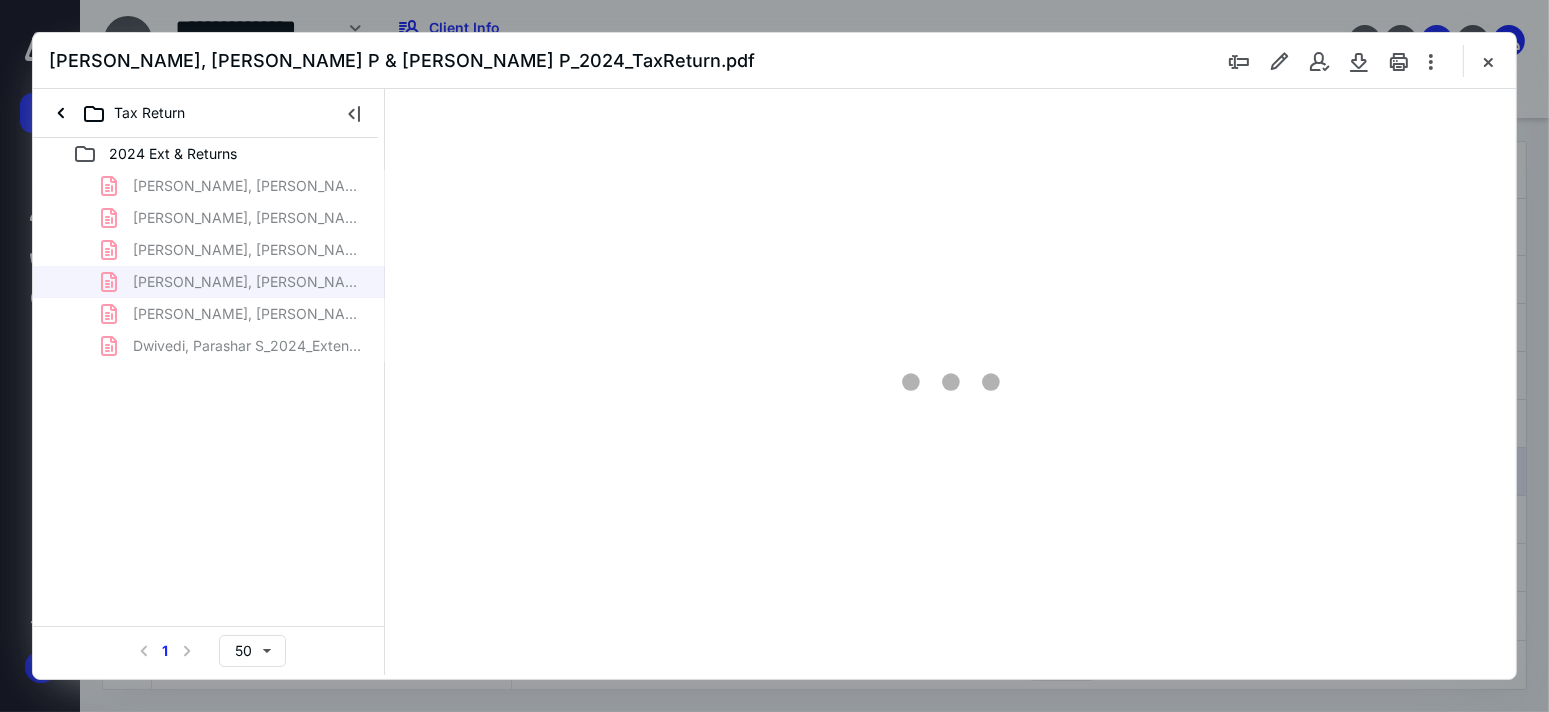 type on "62" 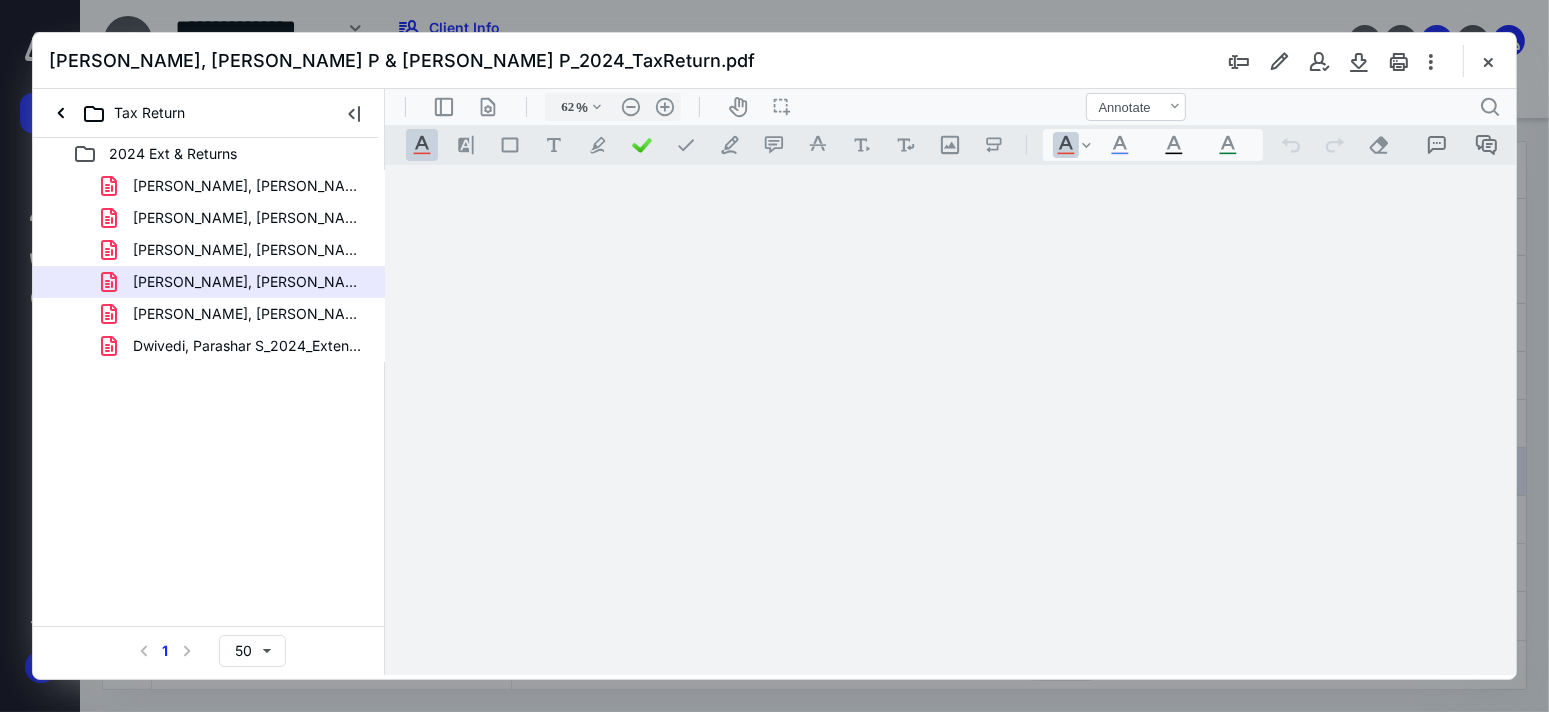 scroll, scrollTop: 78, scrollLeft: 0, axis: vertical 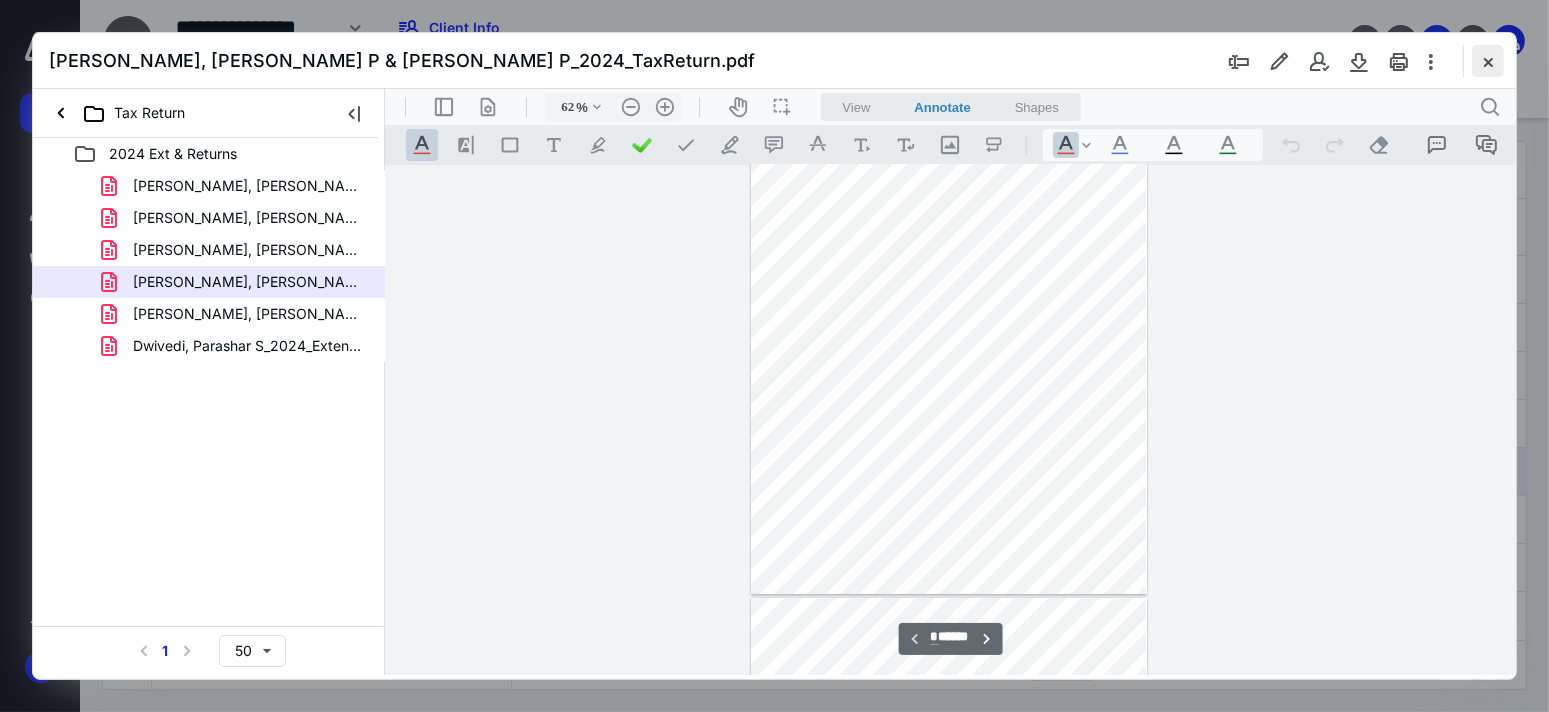click at bounding box center (1488, 61) 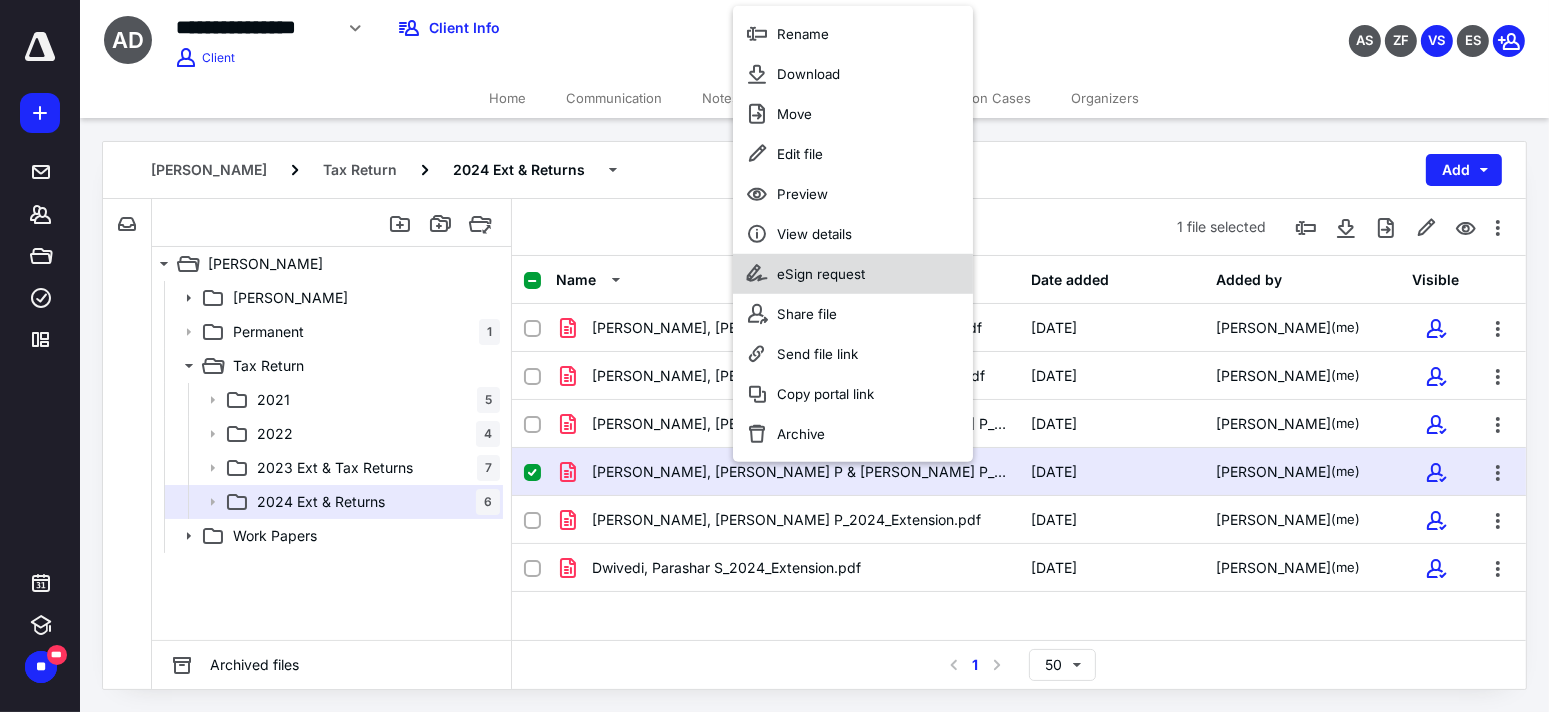 click on "eSign request" at bounding box center [821, 274] 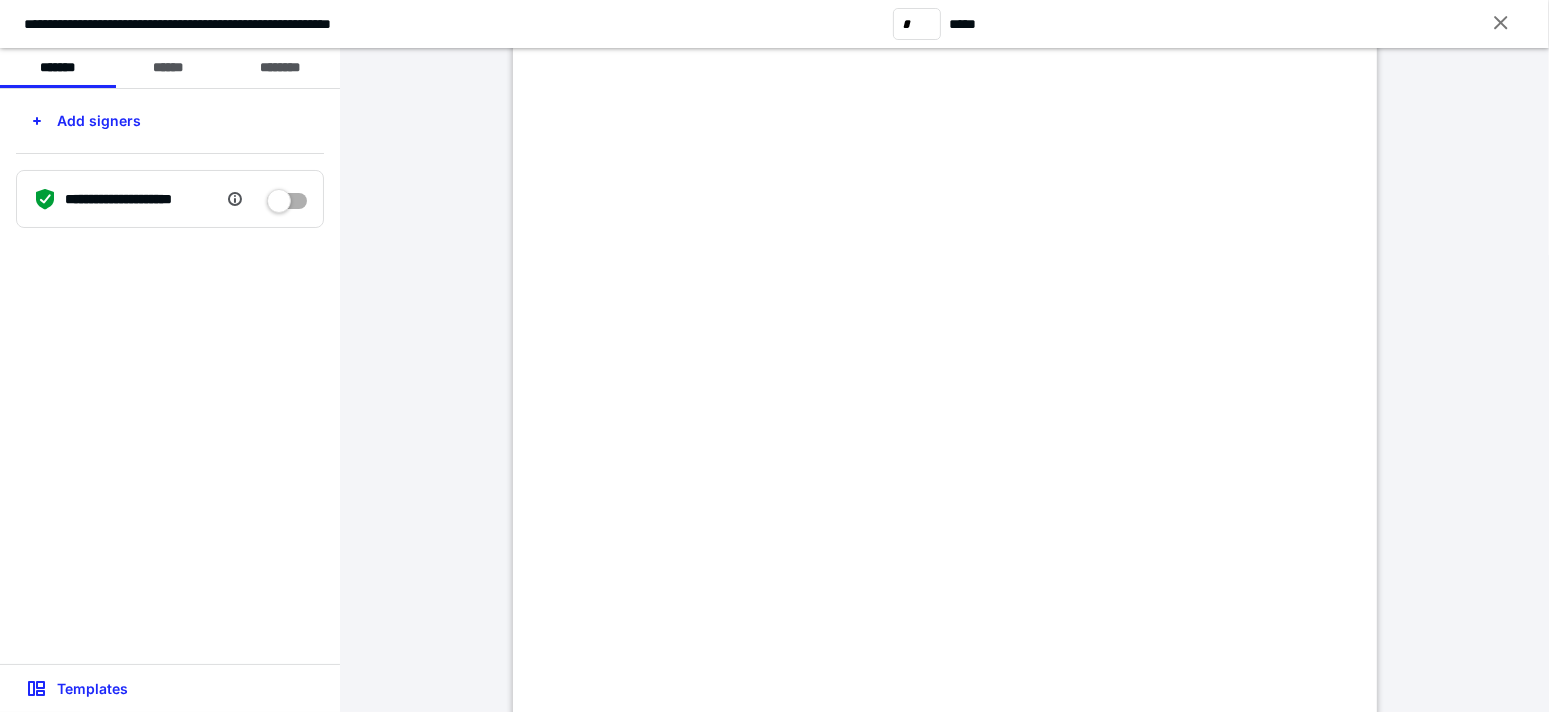 scroll, scrollTop: 300, scrollLeft: 0, axis: vertical 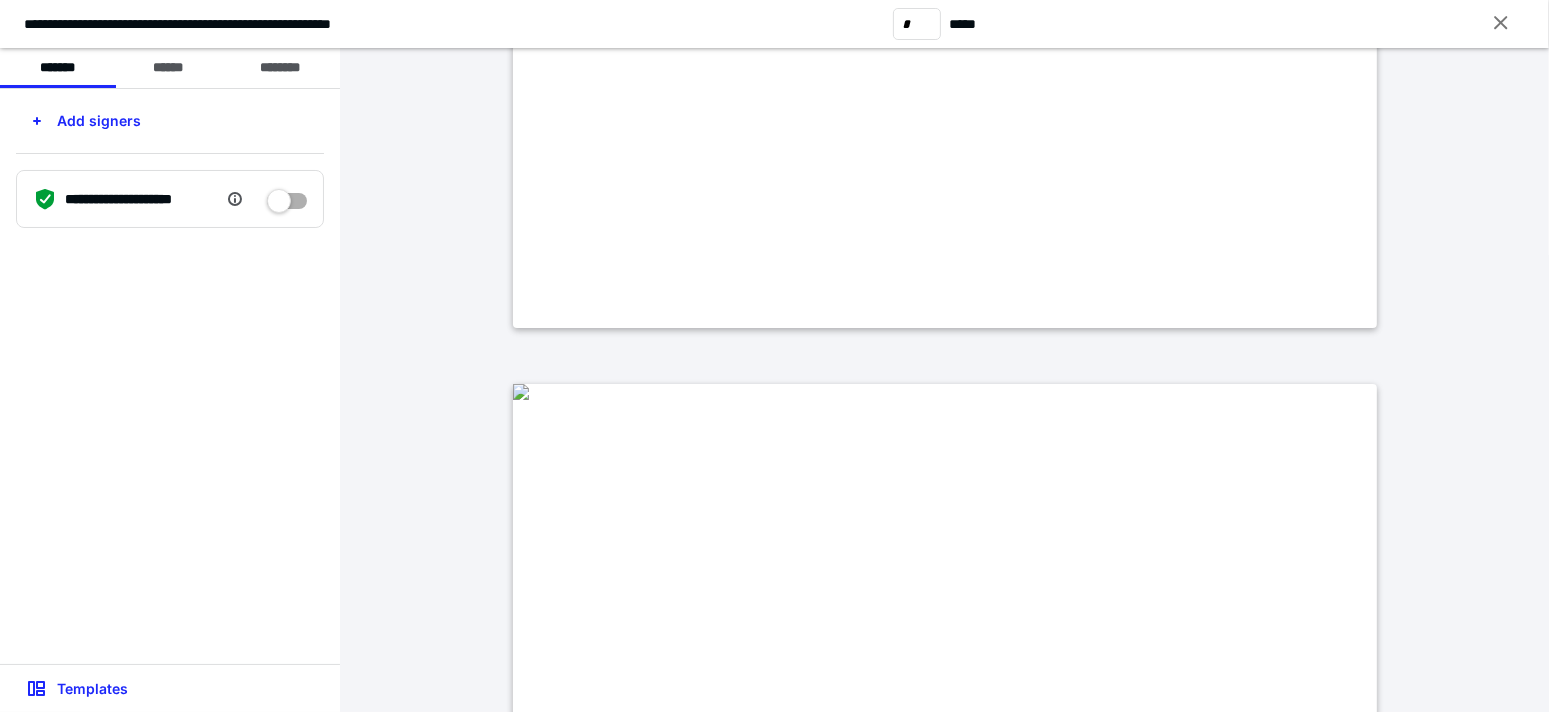 type on "*" 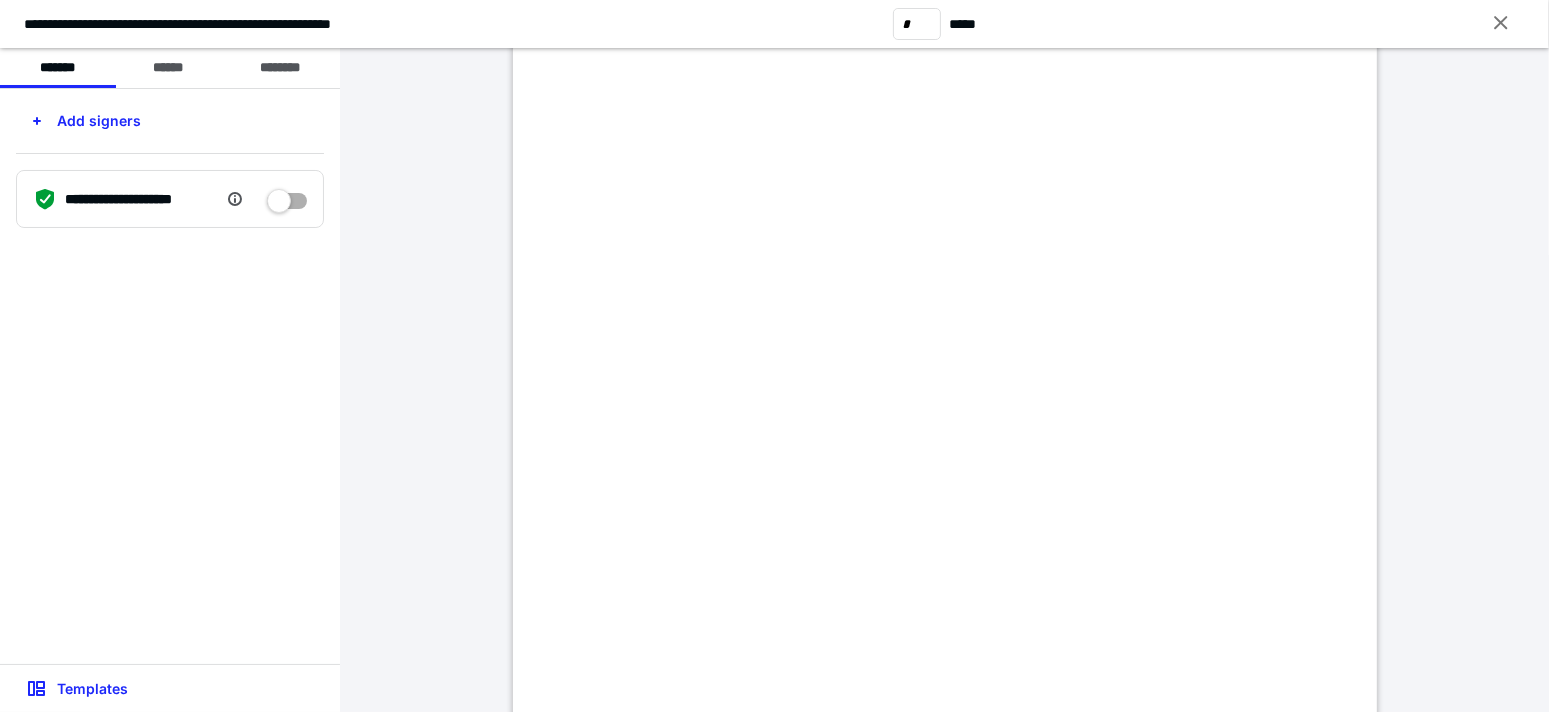scroll, scrollTop: 1300, scrollLeft: 0, axis: vertical 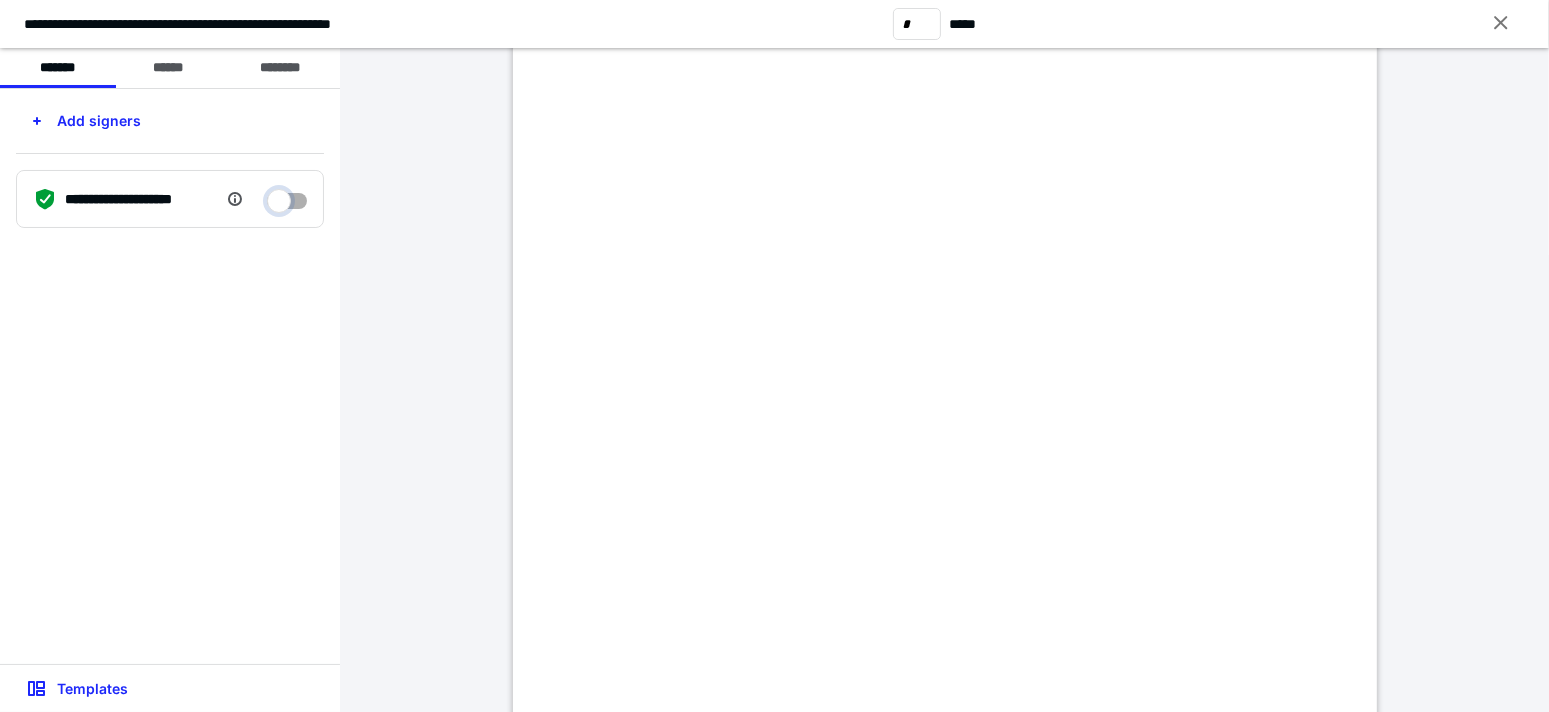 click at bounding box center [287, 196] 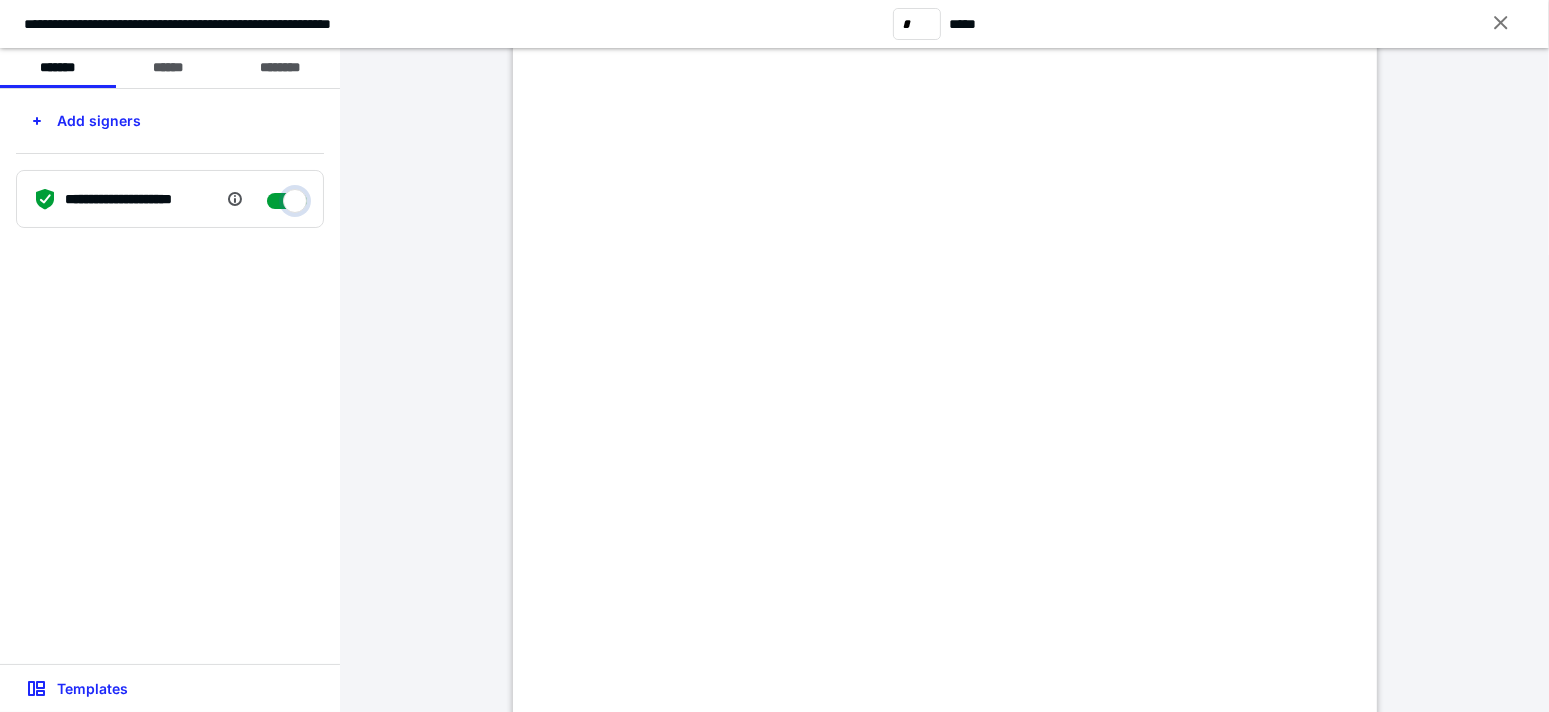 checkbox on "****" 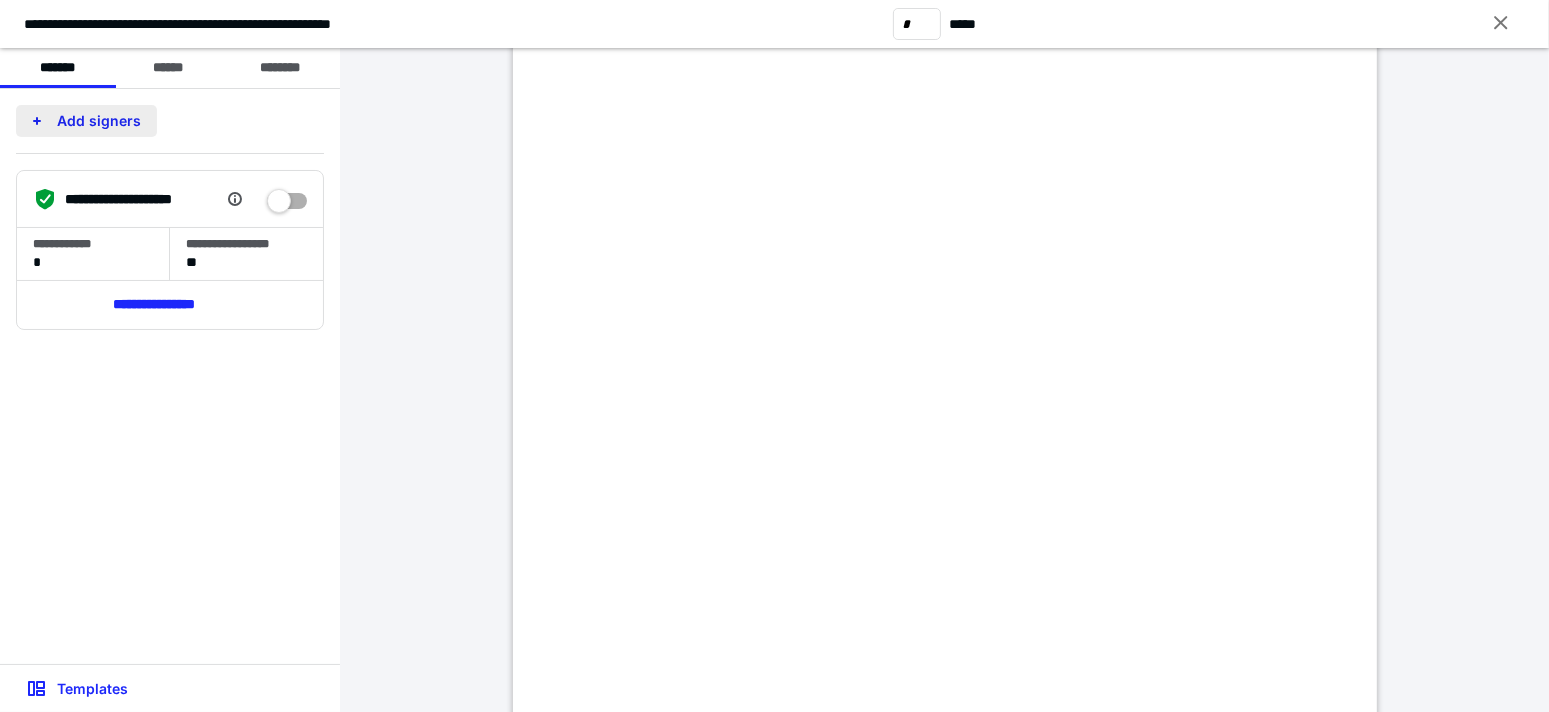 click on "Add signers" at bounding box center (86, 121) 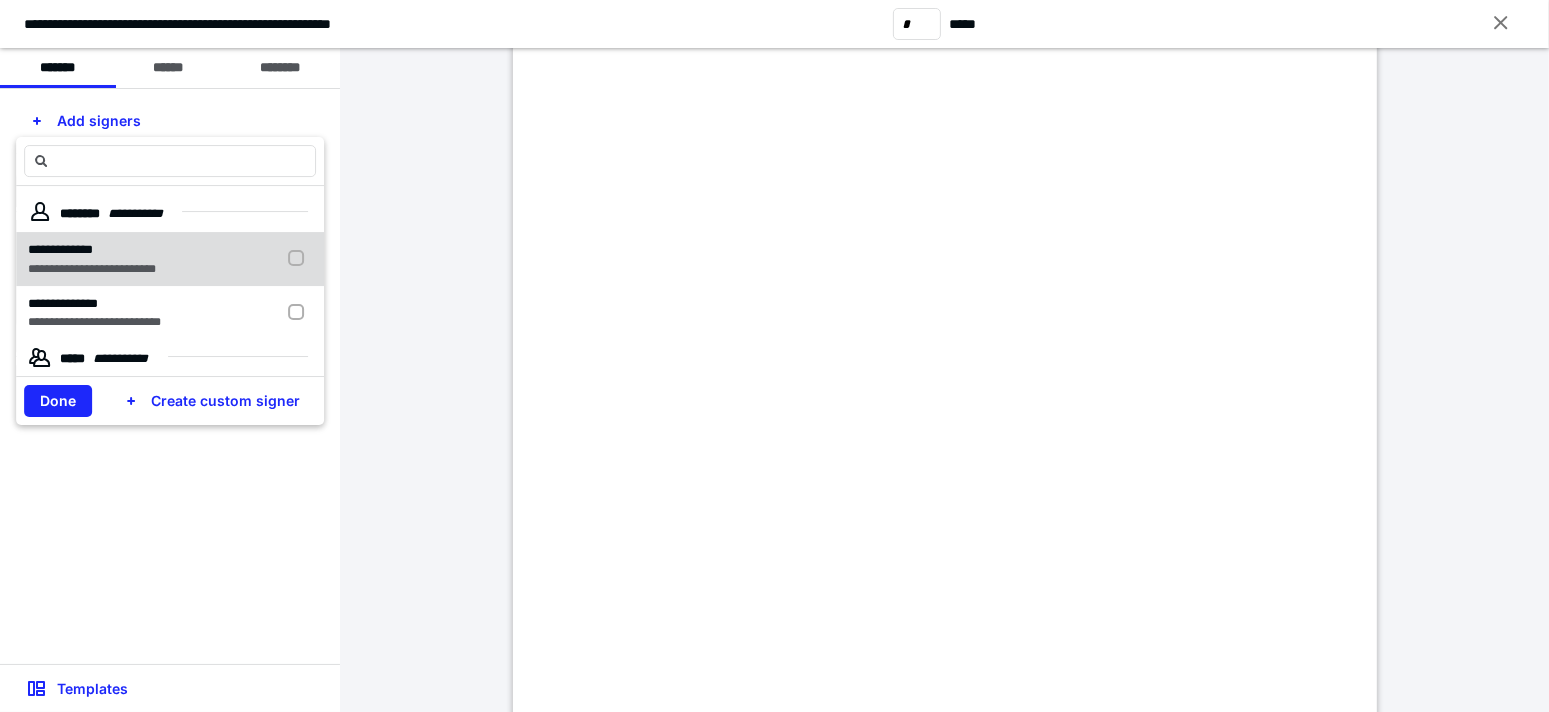 click at bounding box center [300, 258] 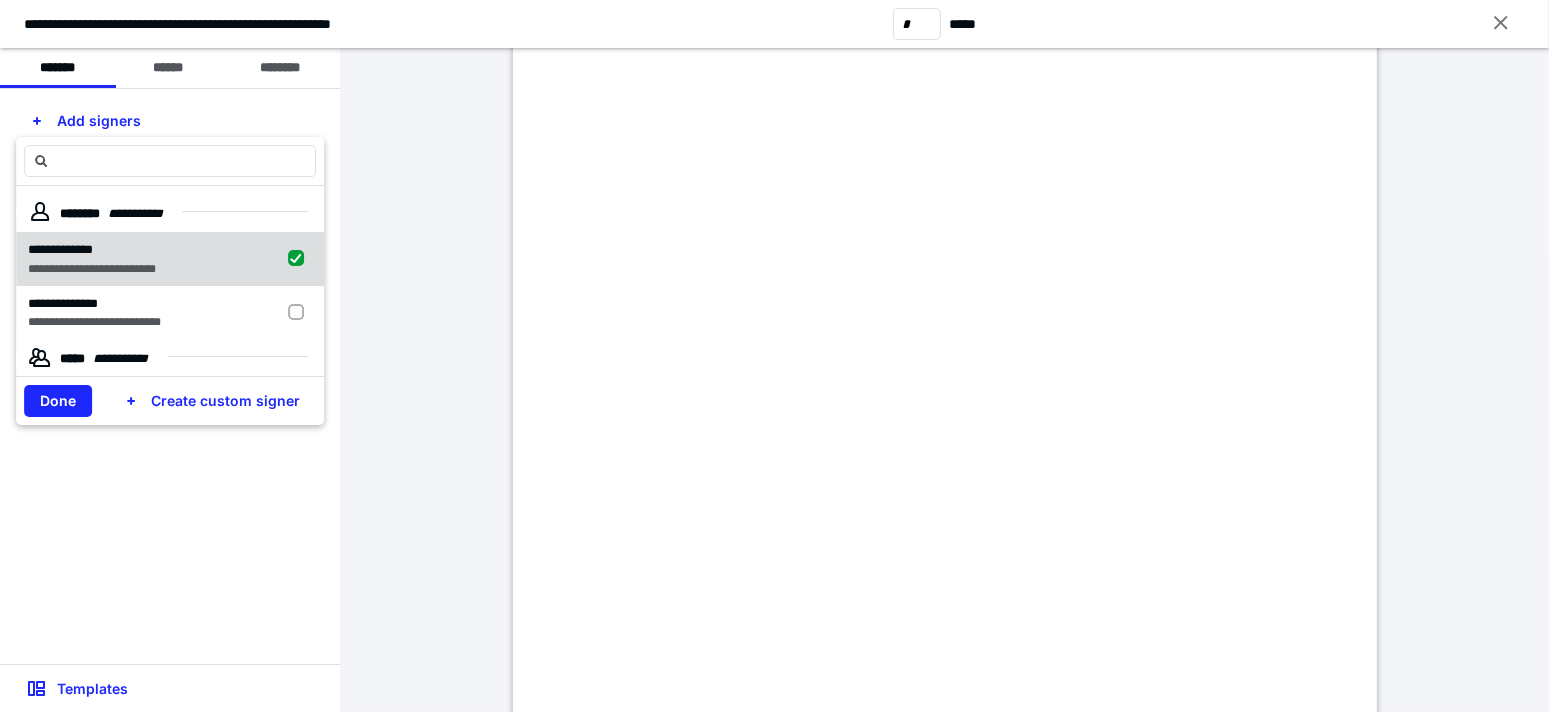 checkbox on "true" 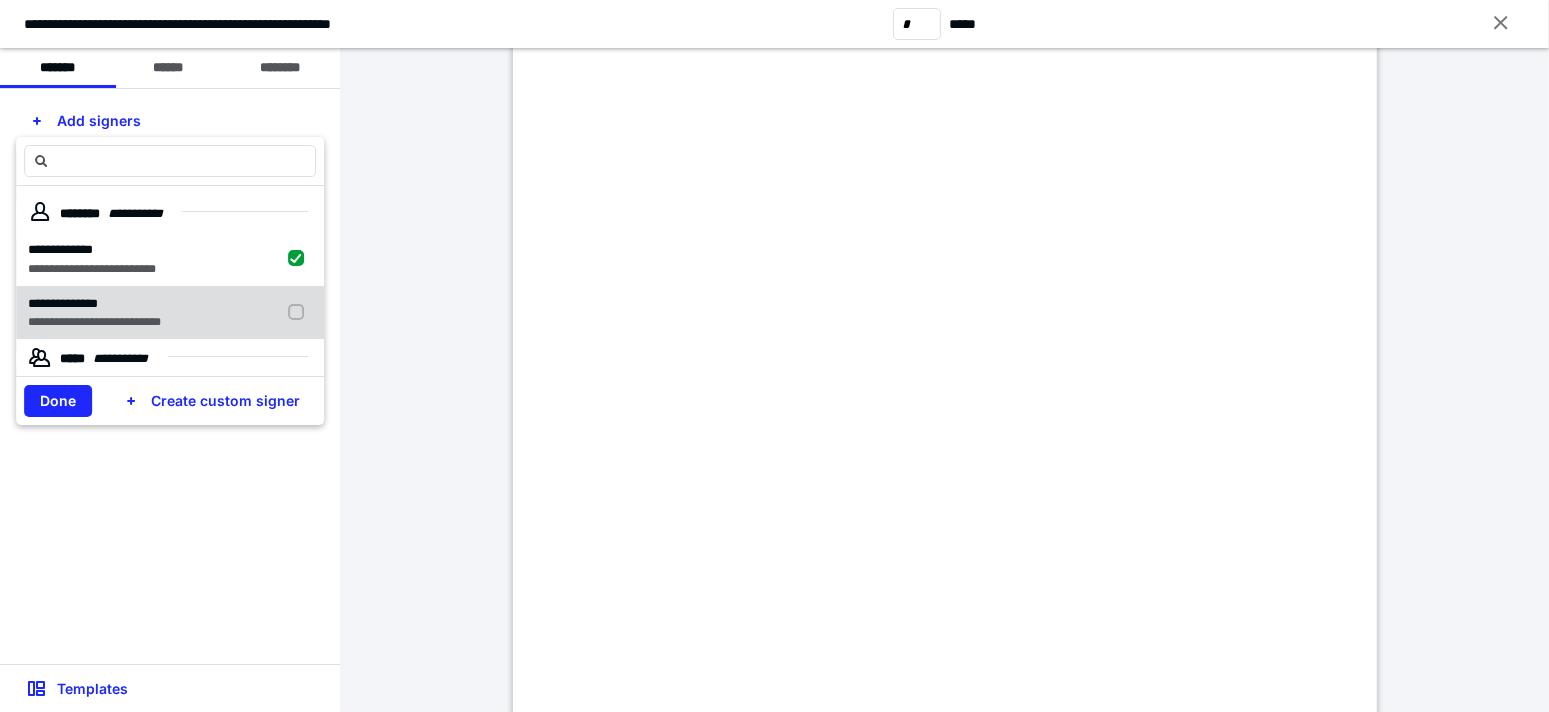 click at bounding box center (300, 313) 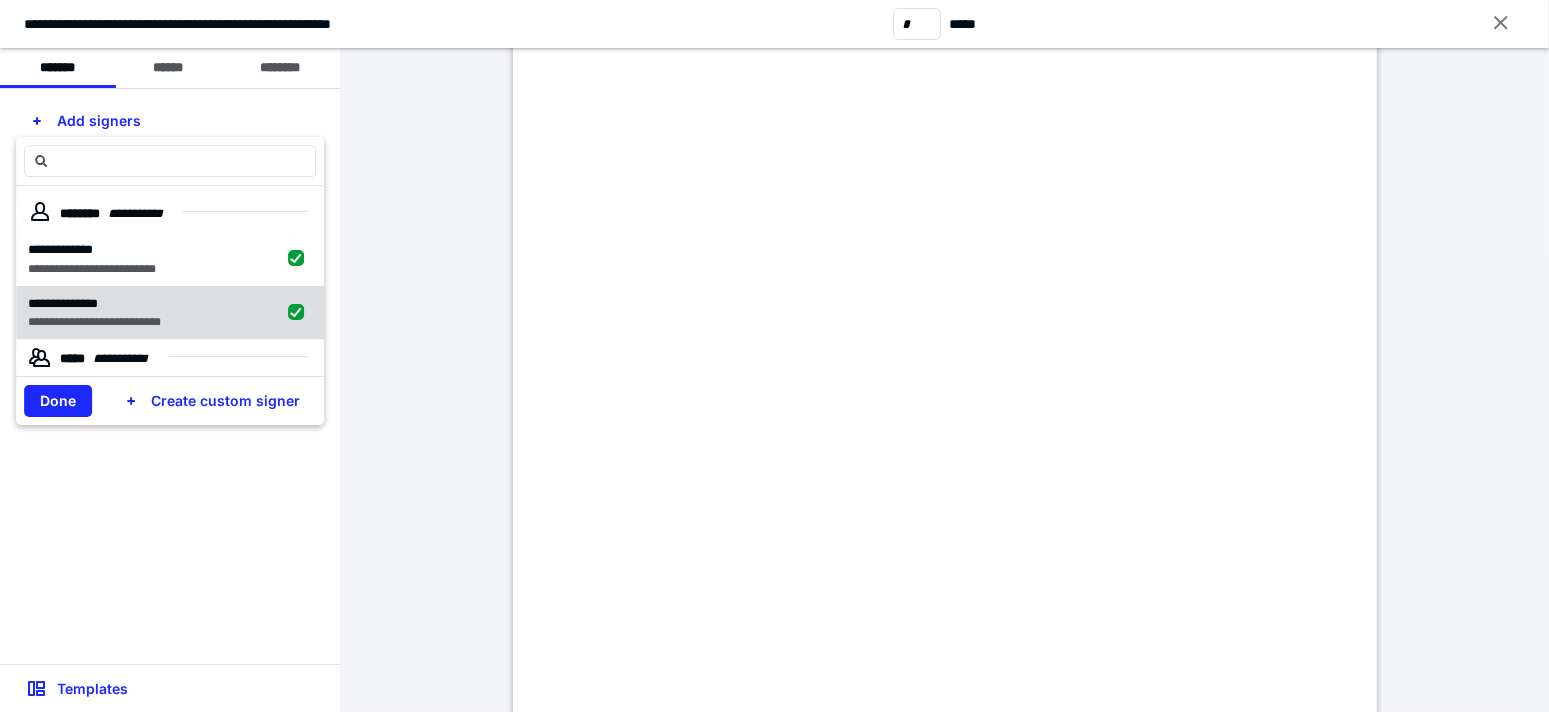 checkbox on "true" 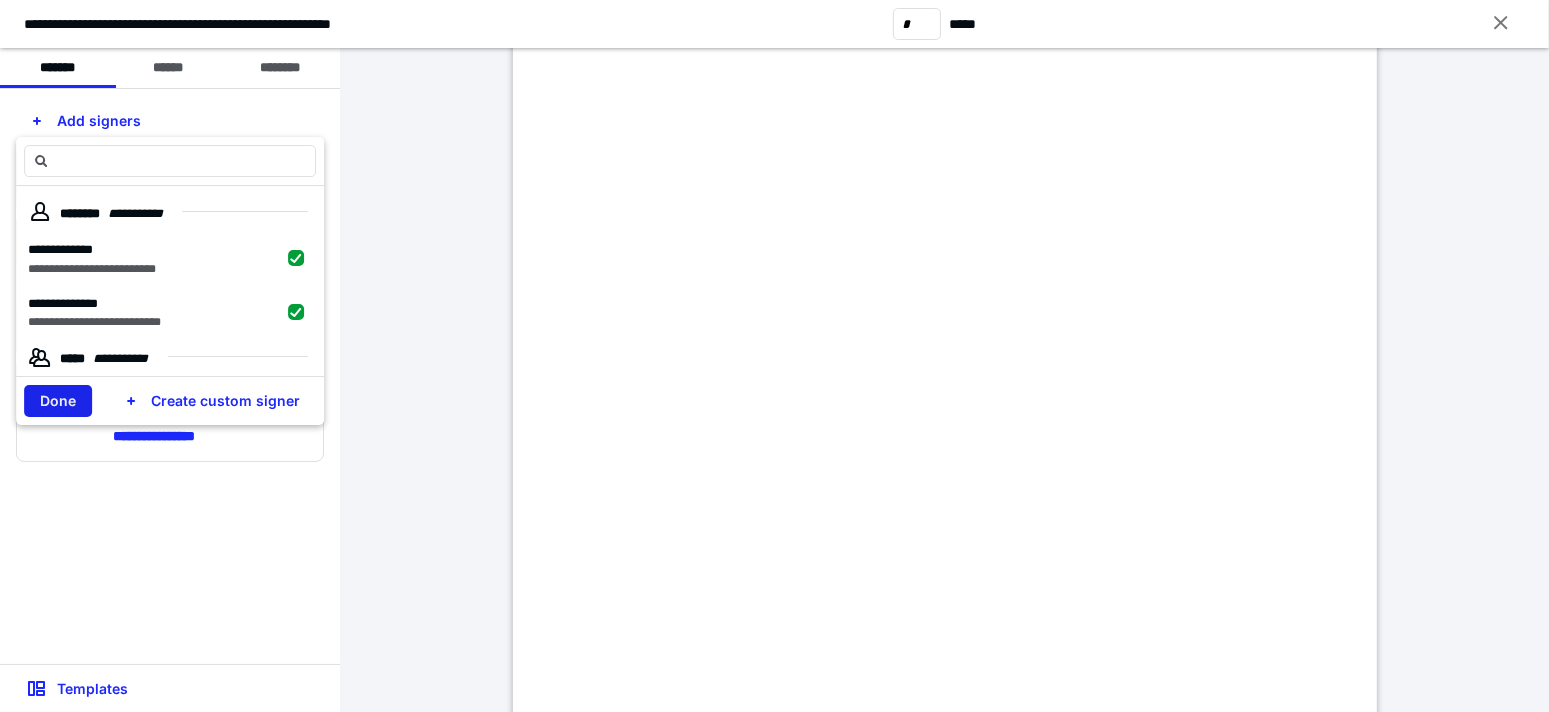 click on "Done" at bounding box center (58, 401) 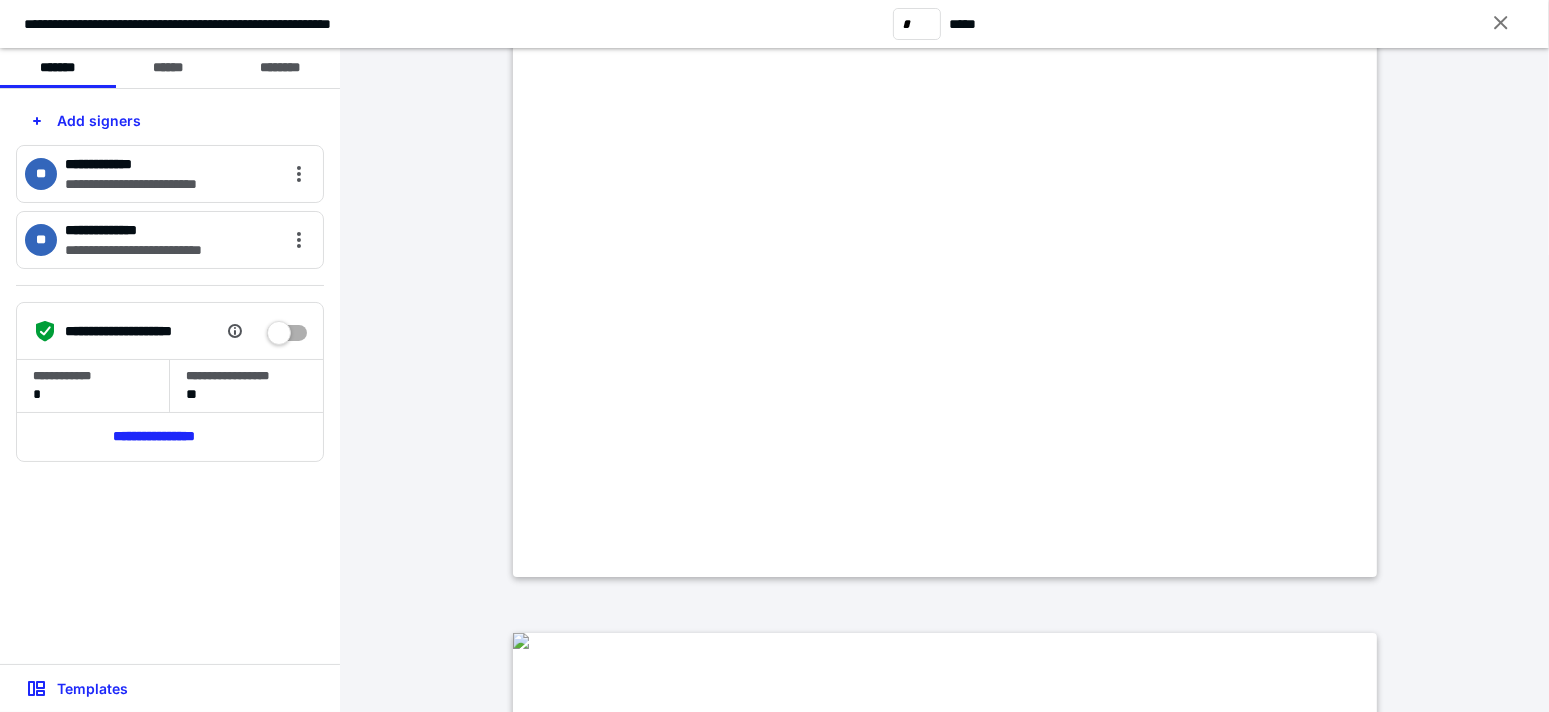 scroll, scrollTop: 4100, scrollLeft: 0, axis: vertical 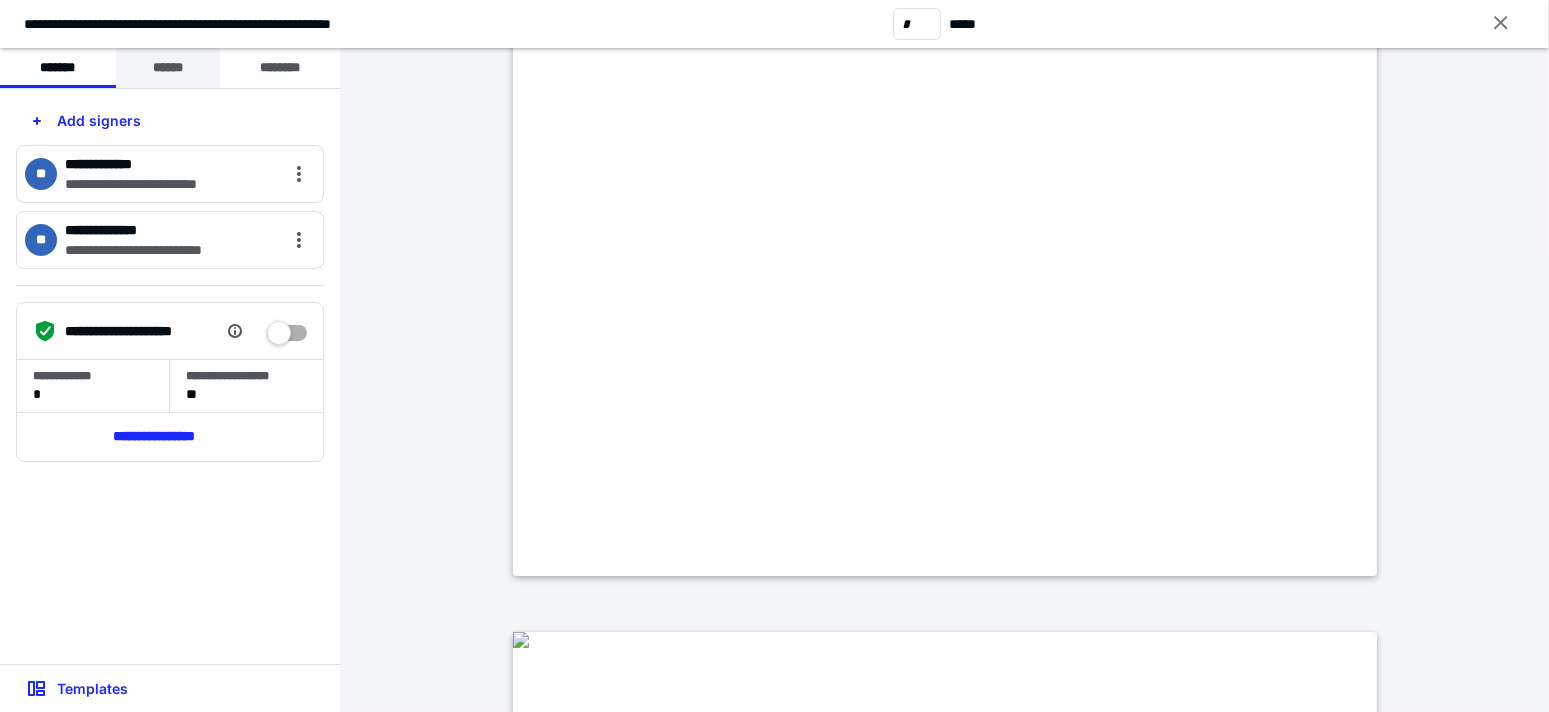 click on "******" at bounding box center (168, 68) 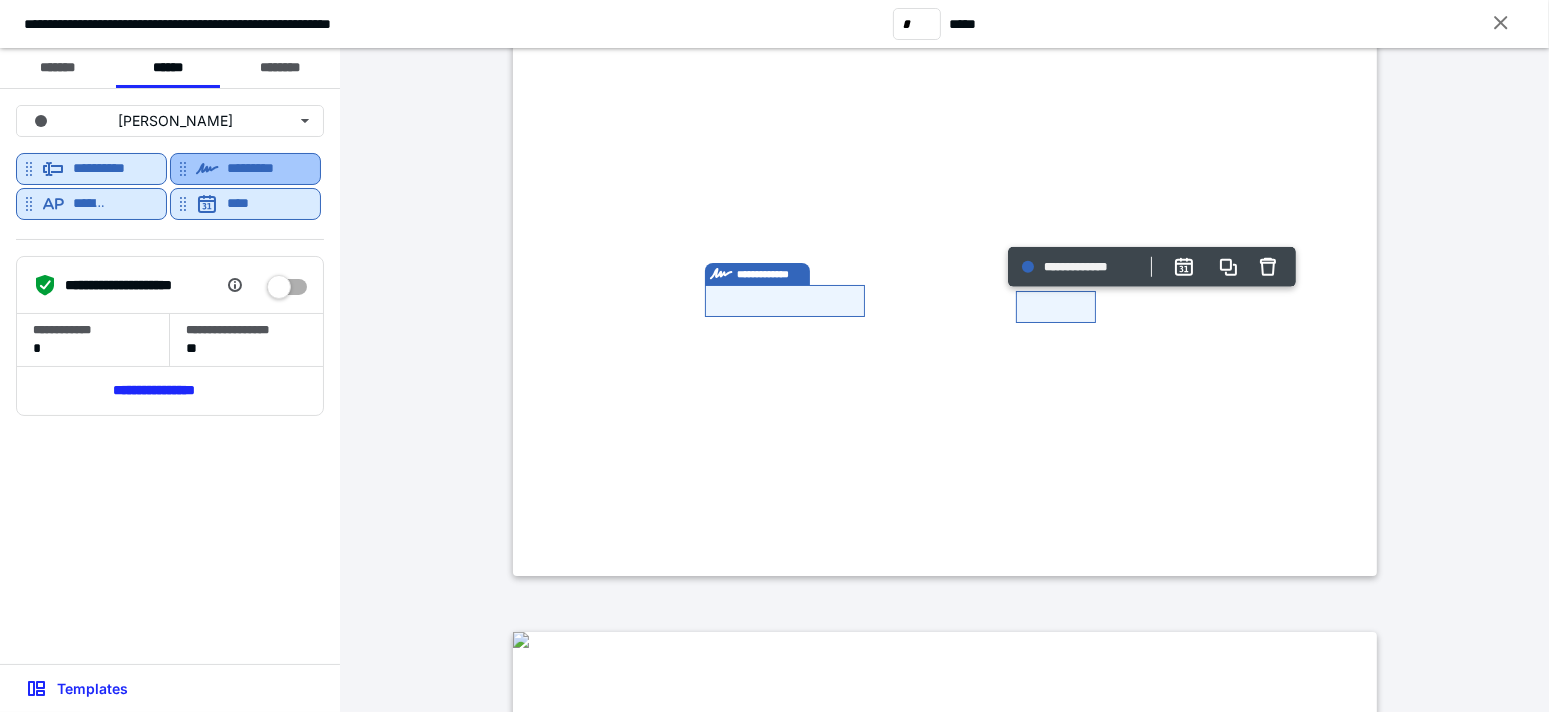 click on "*********" at bounding box center [262, 168] 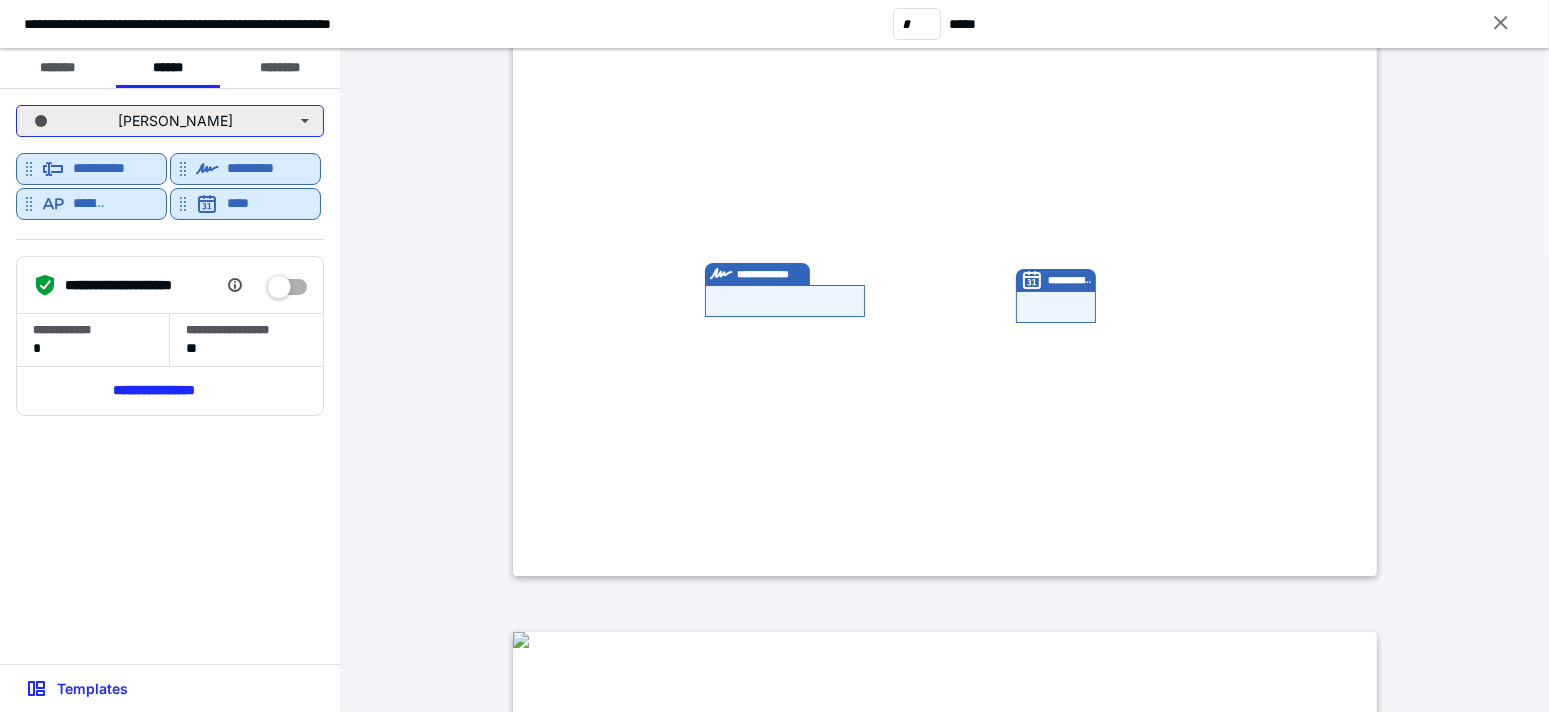 click on "[PERSON_NAME]" at bounding box center (170, 121) 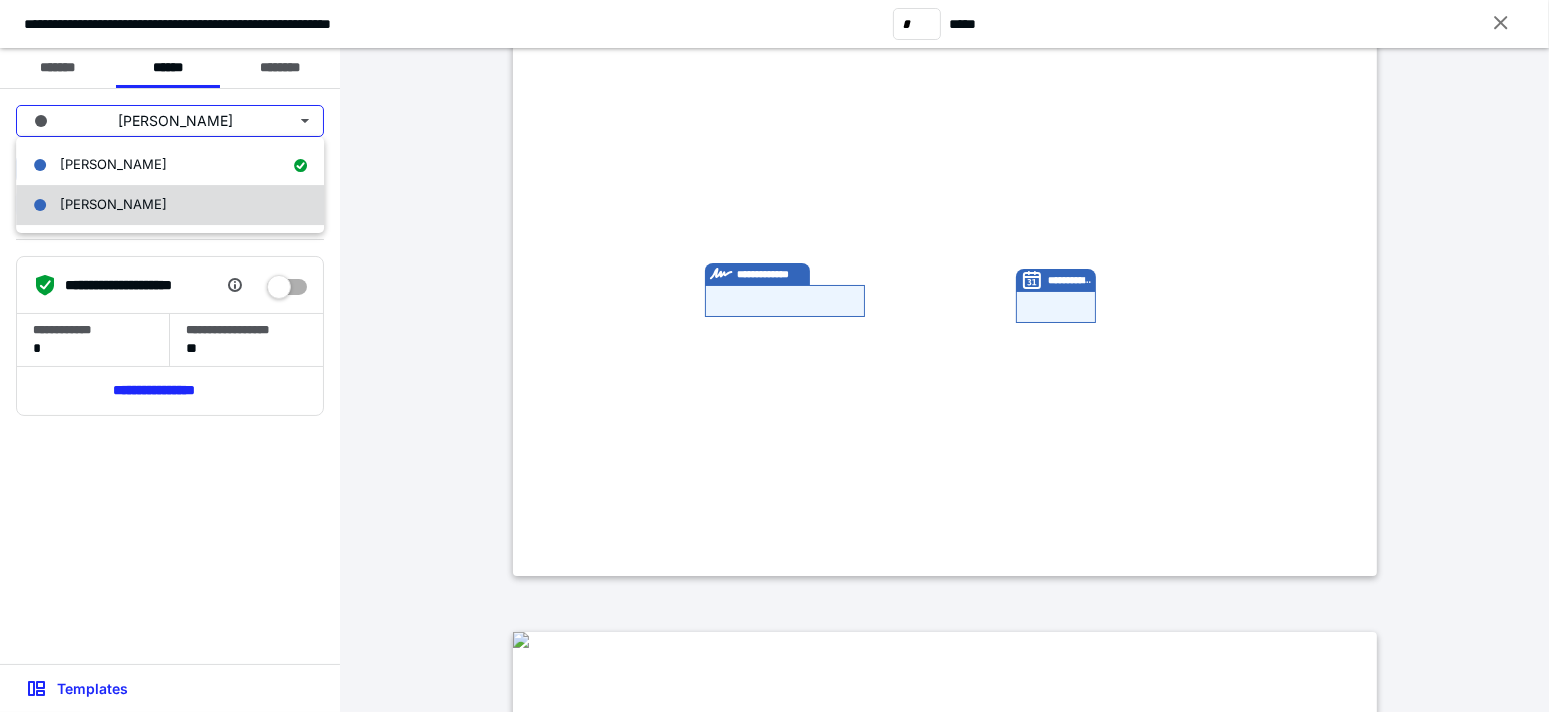 click on "[PERSON_NAME]" at bounding box center [170, 205] 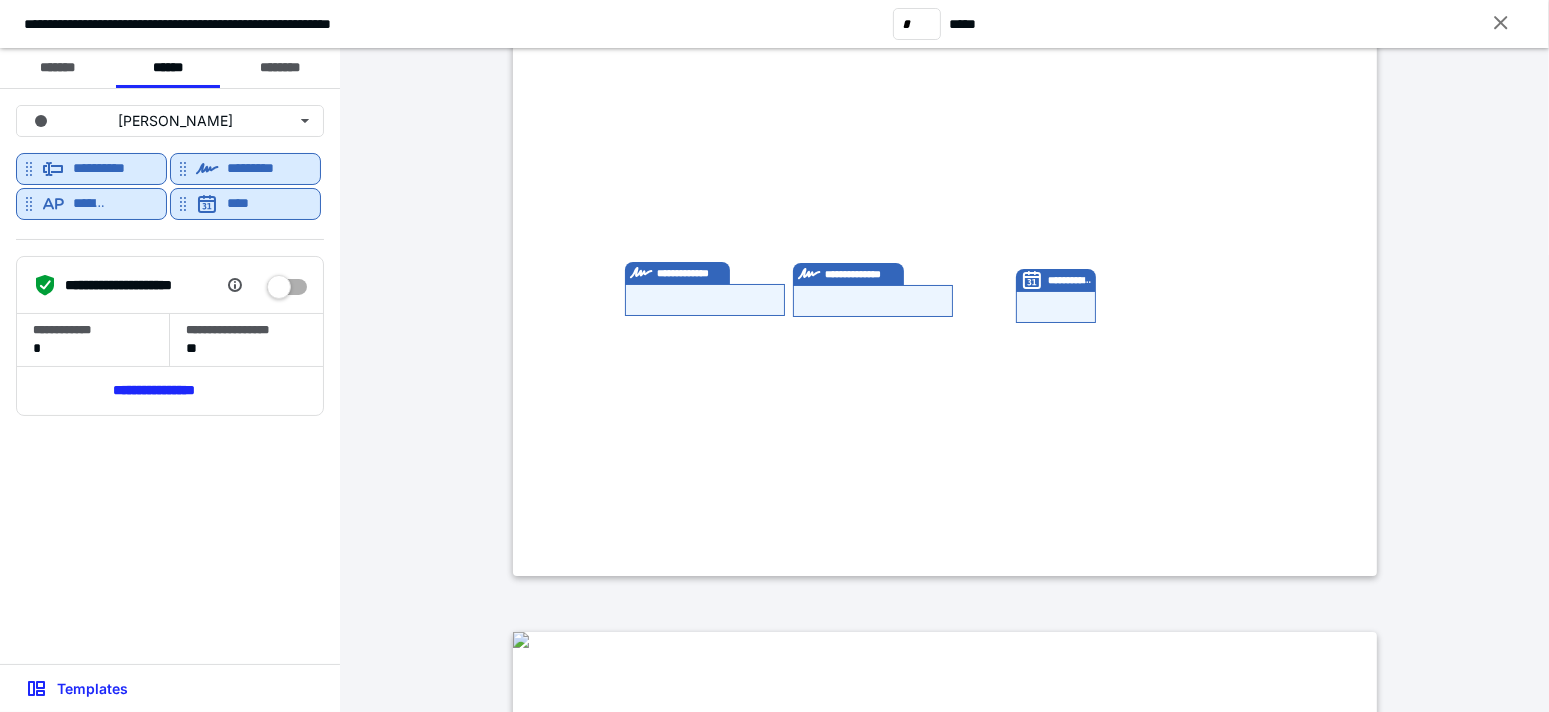 drag, startPoint x: 865, startPoint y: 377, endPoint x: 878, endPoint y: 404, distance: 29.966648 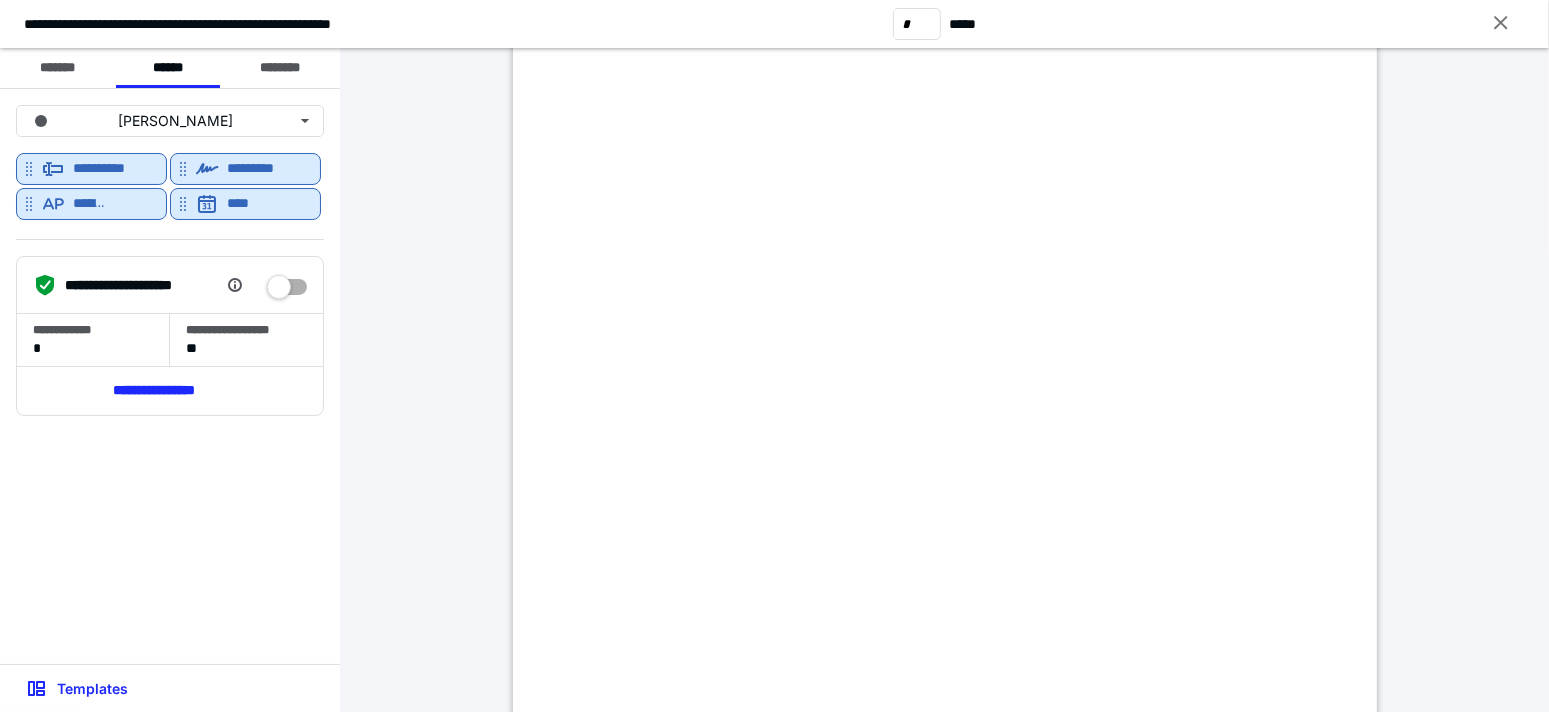 scroll, scrollTop: 4999, scrollLeft: 0, axis: vertical 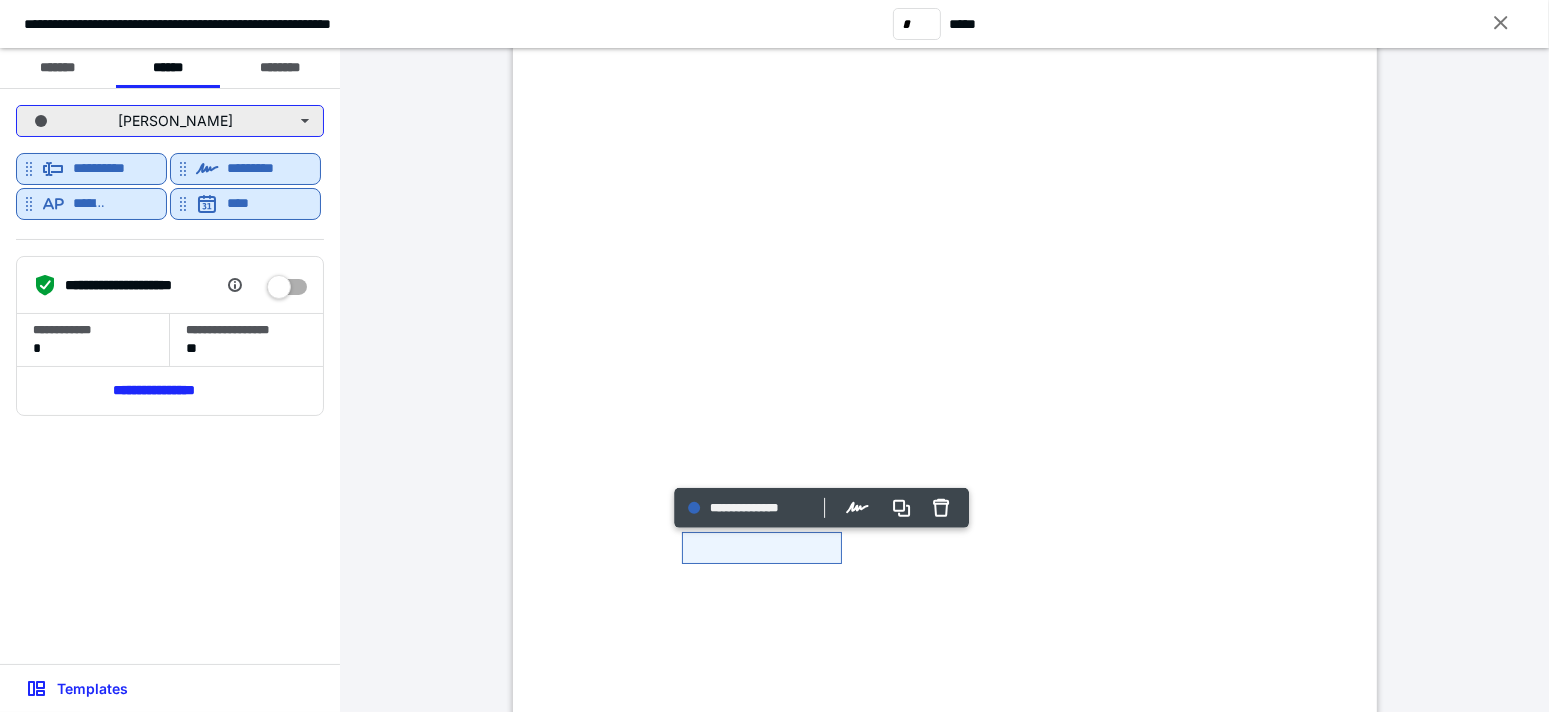 click on "[PERSON_NAME]" at bounding box center (170, 121) 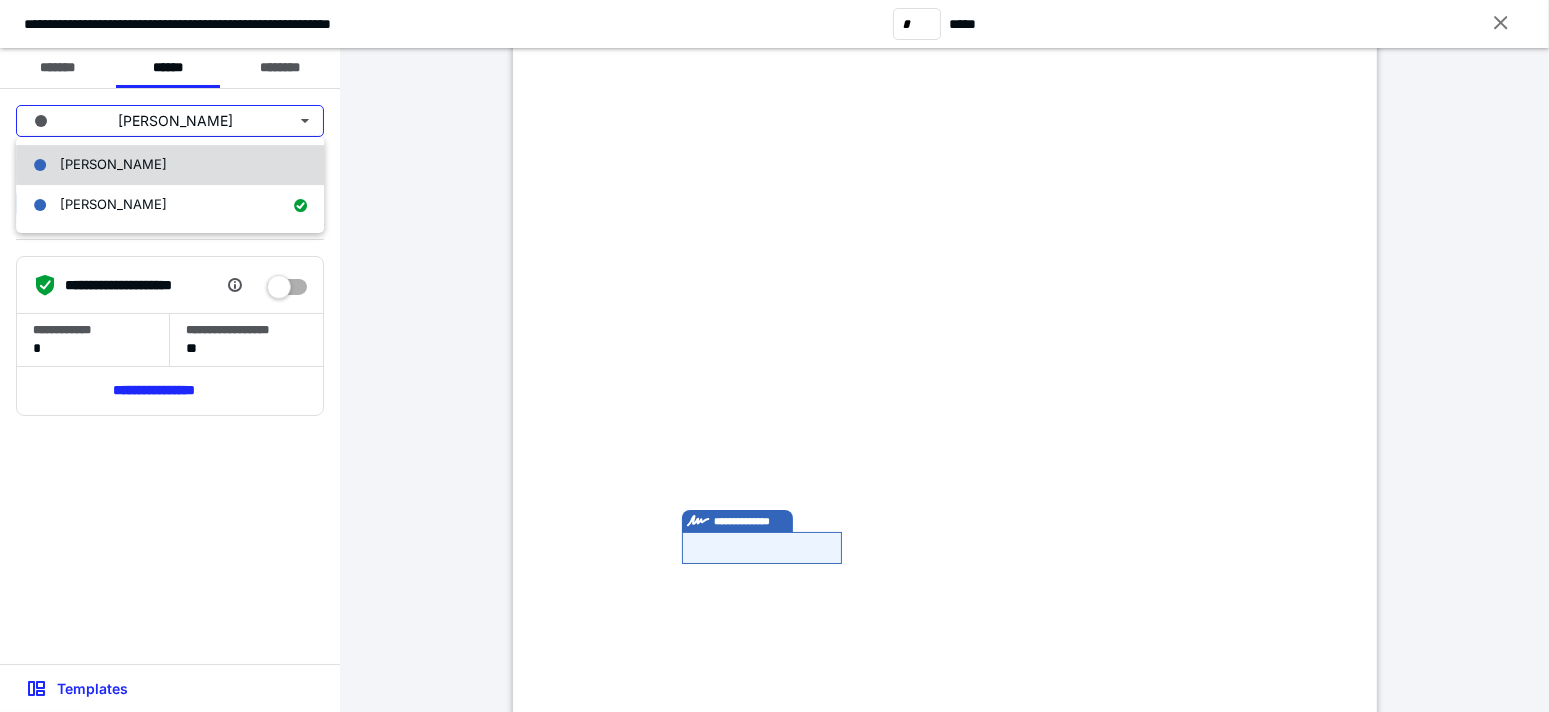 click on "[PERSON_NAME]" at bounding box center (113, 164) 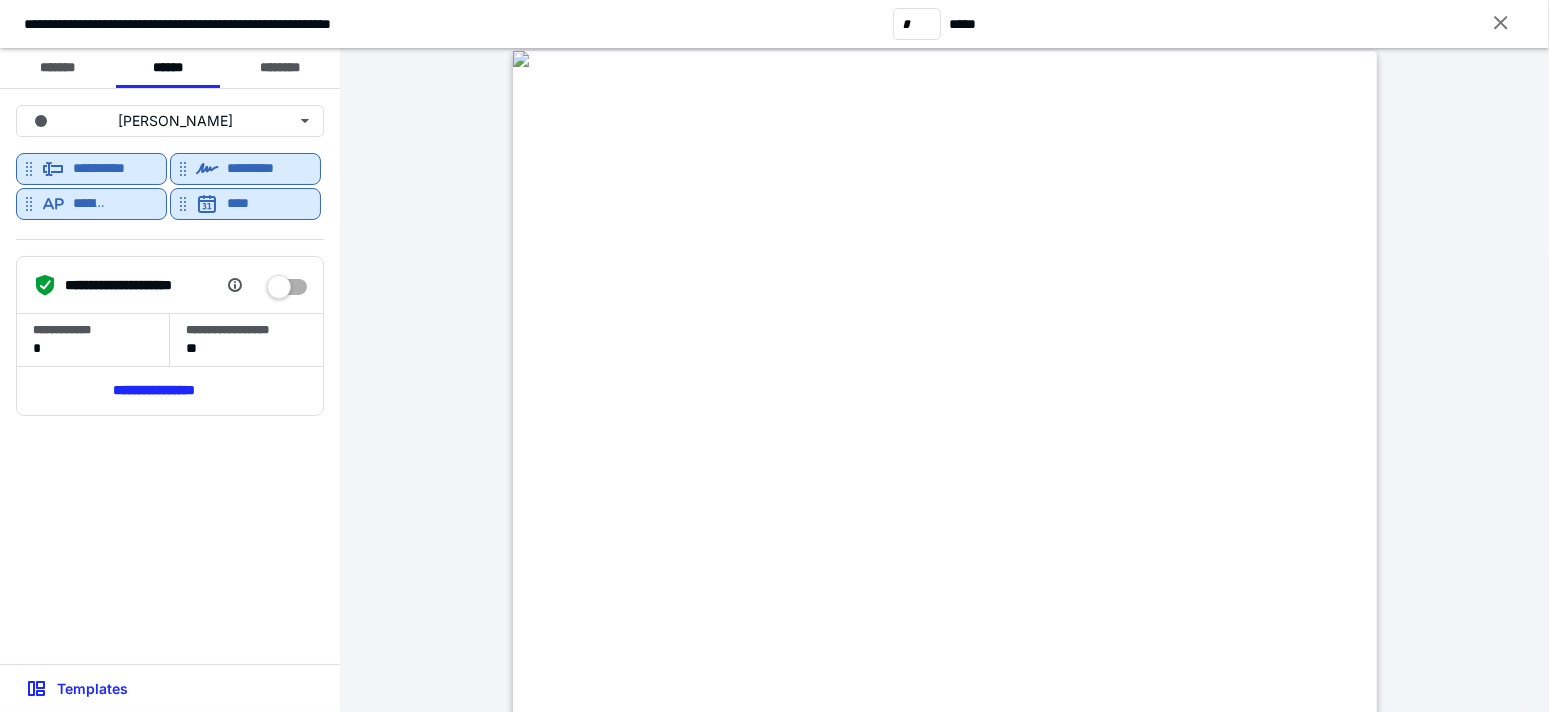 scroll, scrollTop: 6997, scrollLeft: 0, axis: vertical 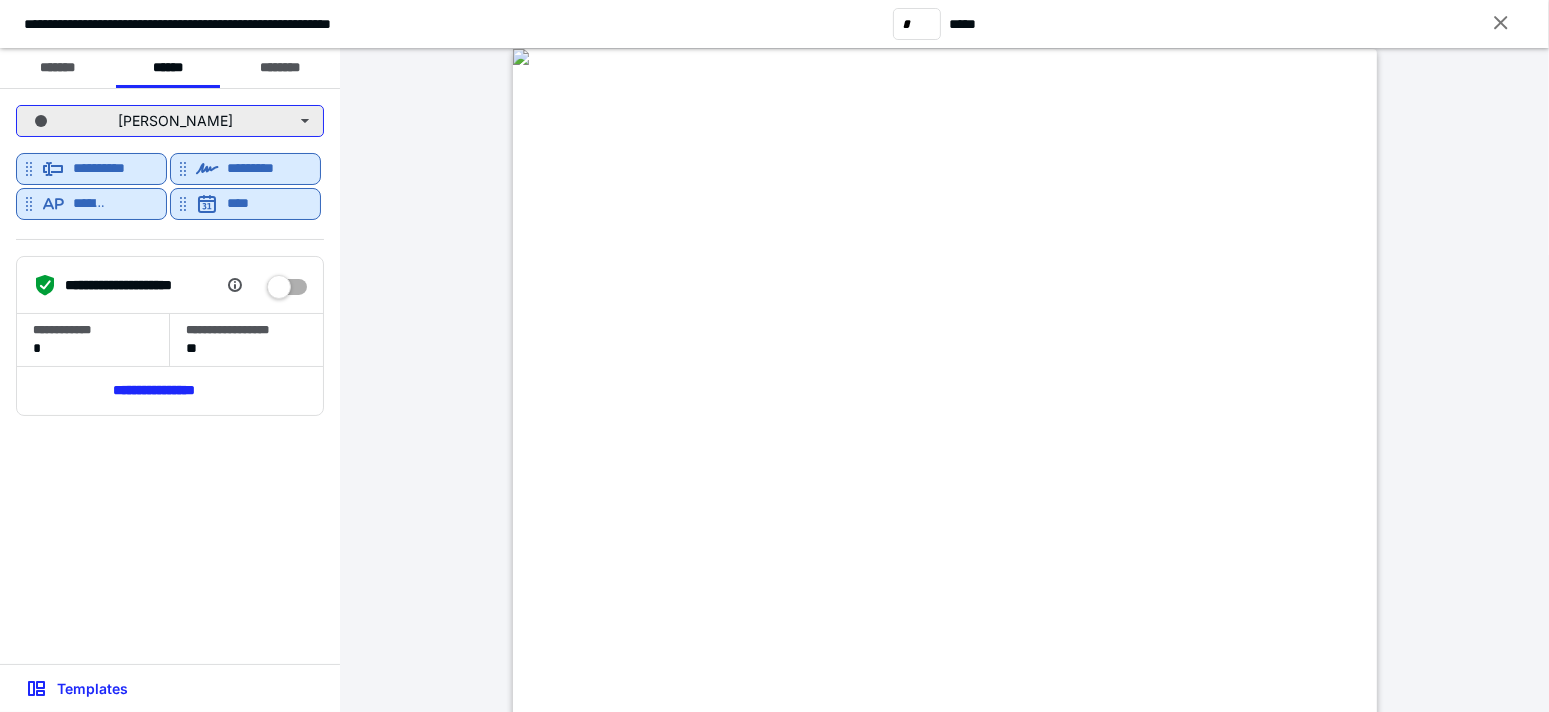 click on "[PERSON_NAME]" at bounding box center (170, 121) 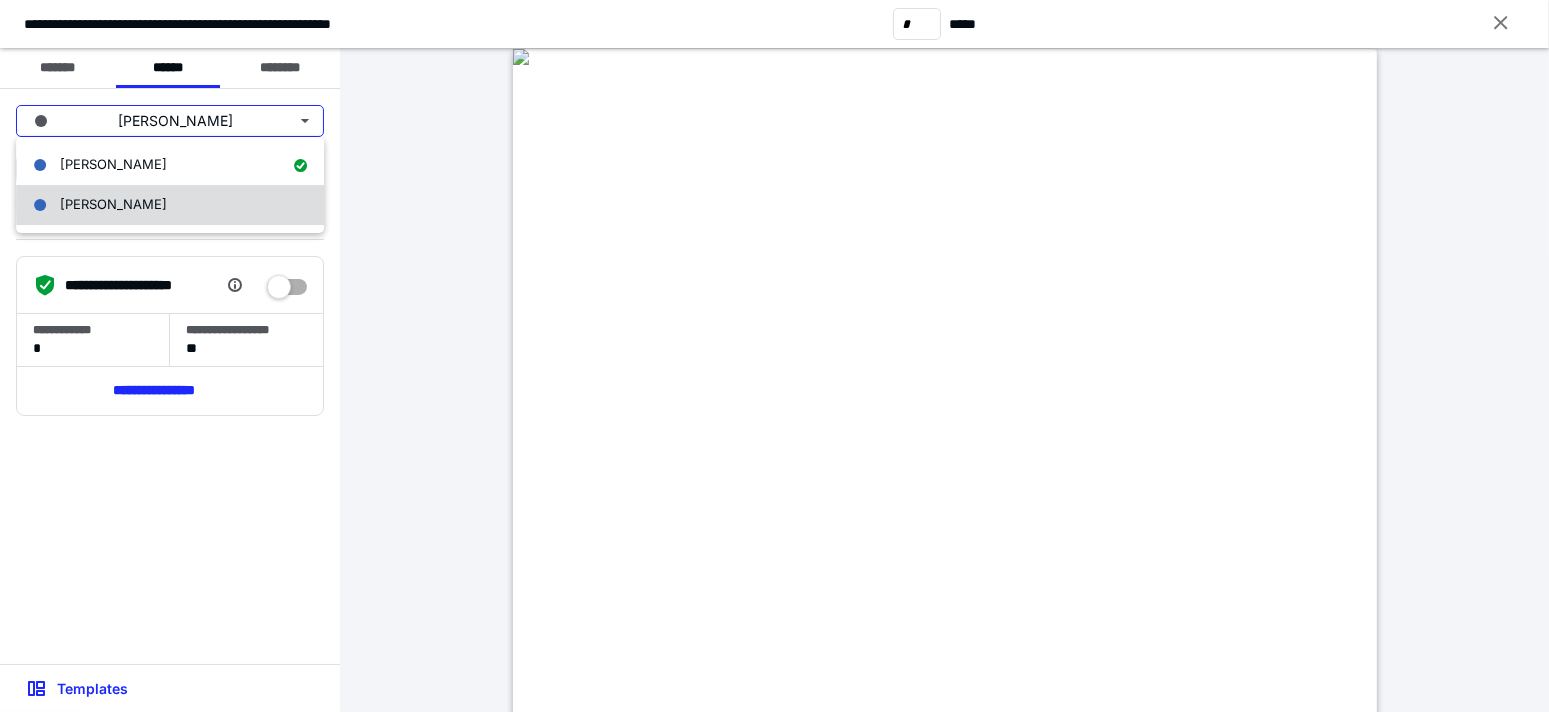 click on "[PERSON_NAME]" at bounding box center (113, 204) 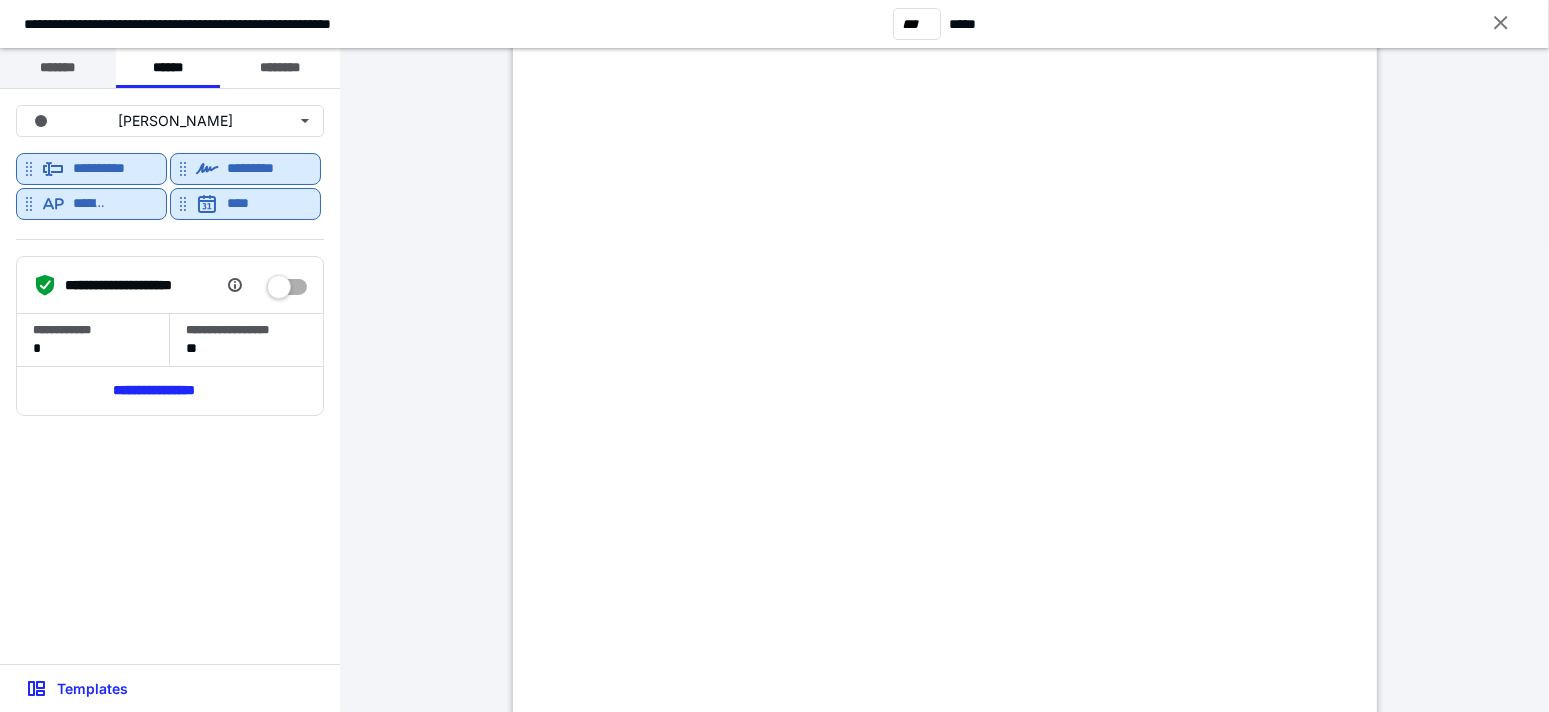 scroll, scrollTop: 133099, scrollLeft: 0, axis: vertical 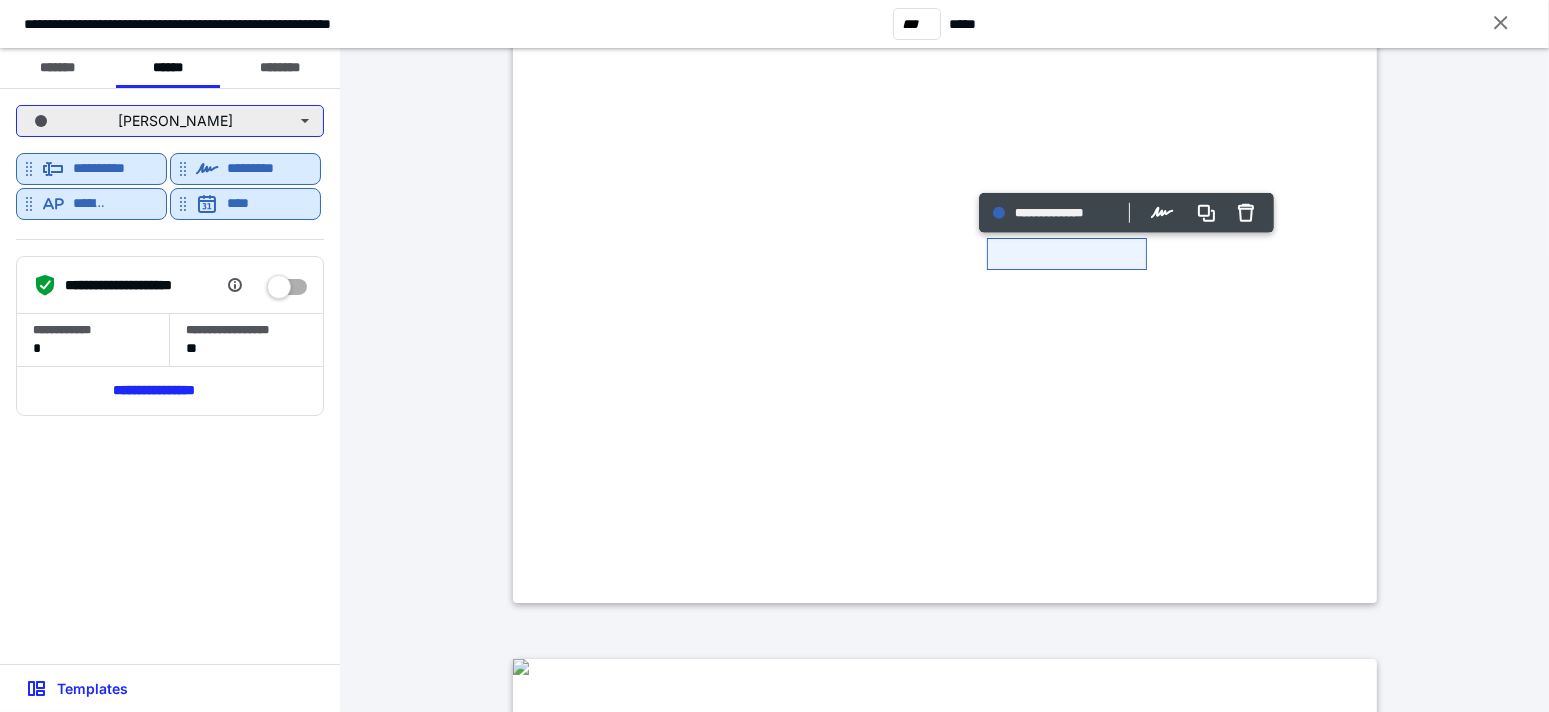 click on "[PERSON_NAME]" at bounding box center [170, 121] 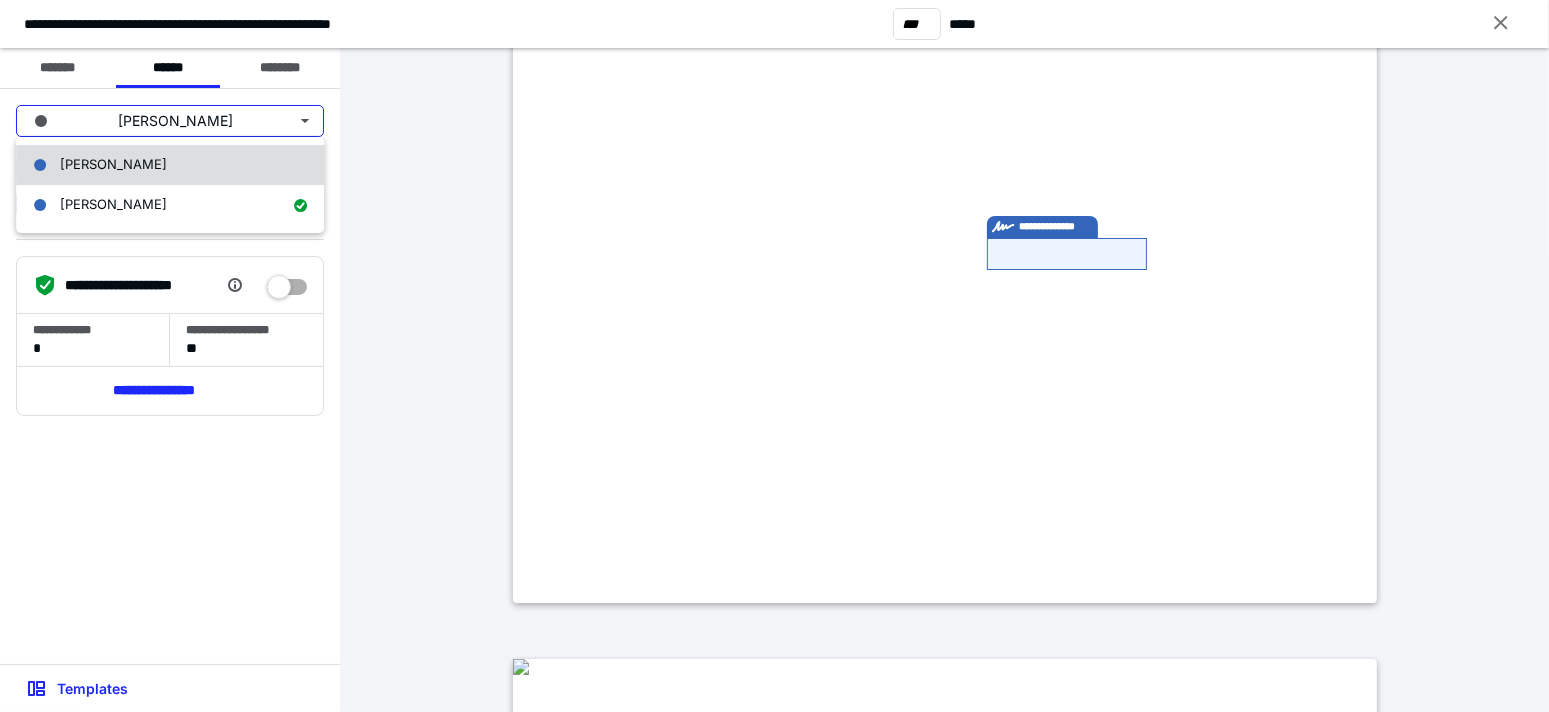 click on "[PERSON_NAME]" at bounding box center [113, 164] 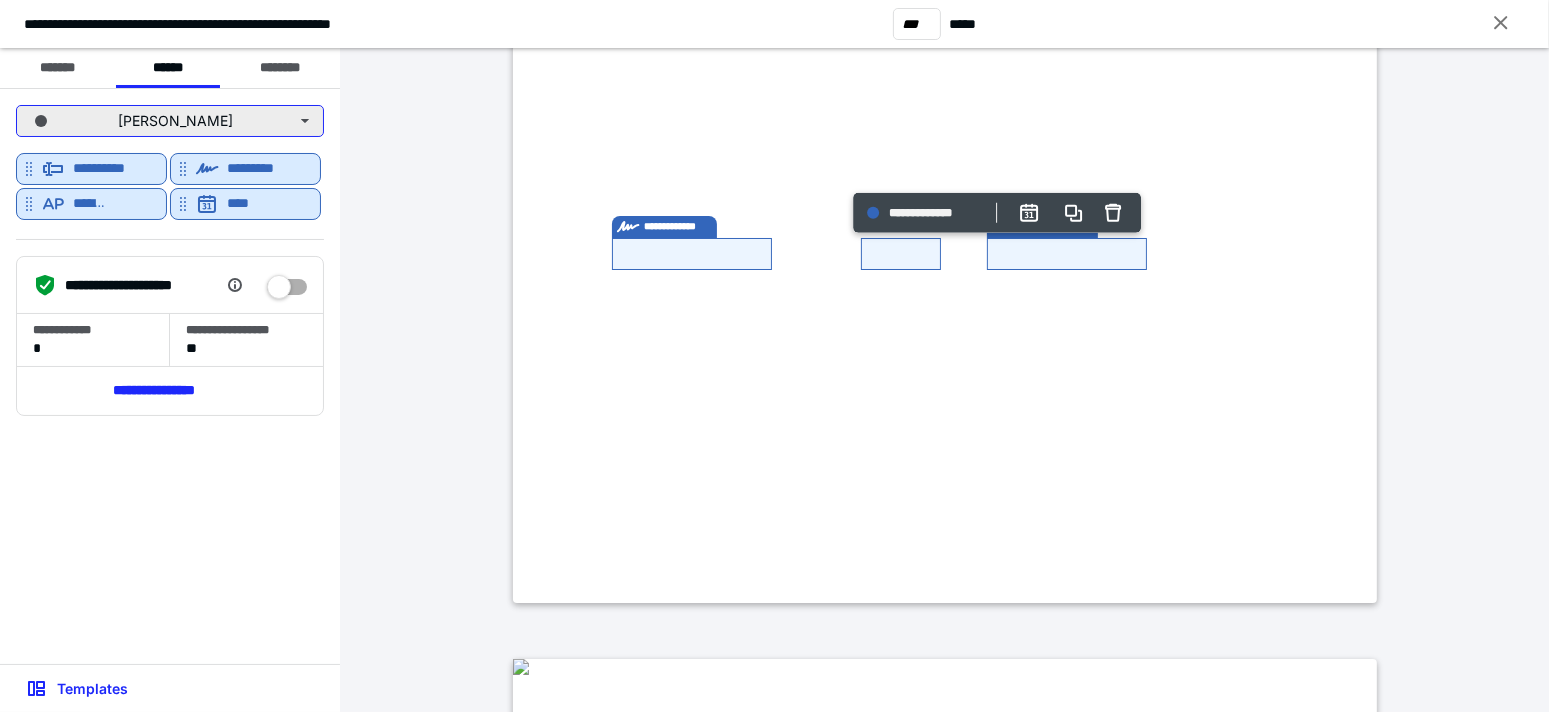 click on "[PERSON_NAME]" at bounding box center [170, 121] 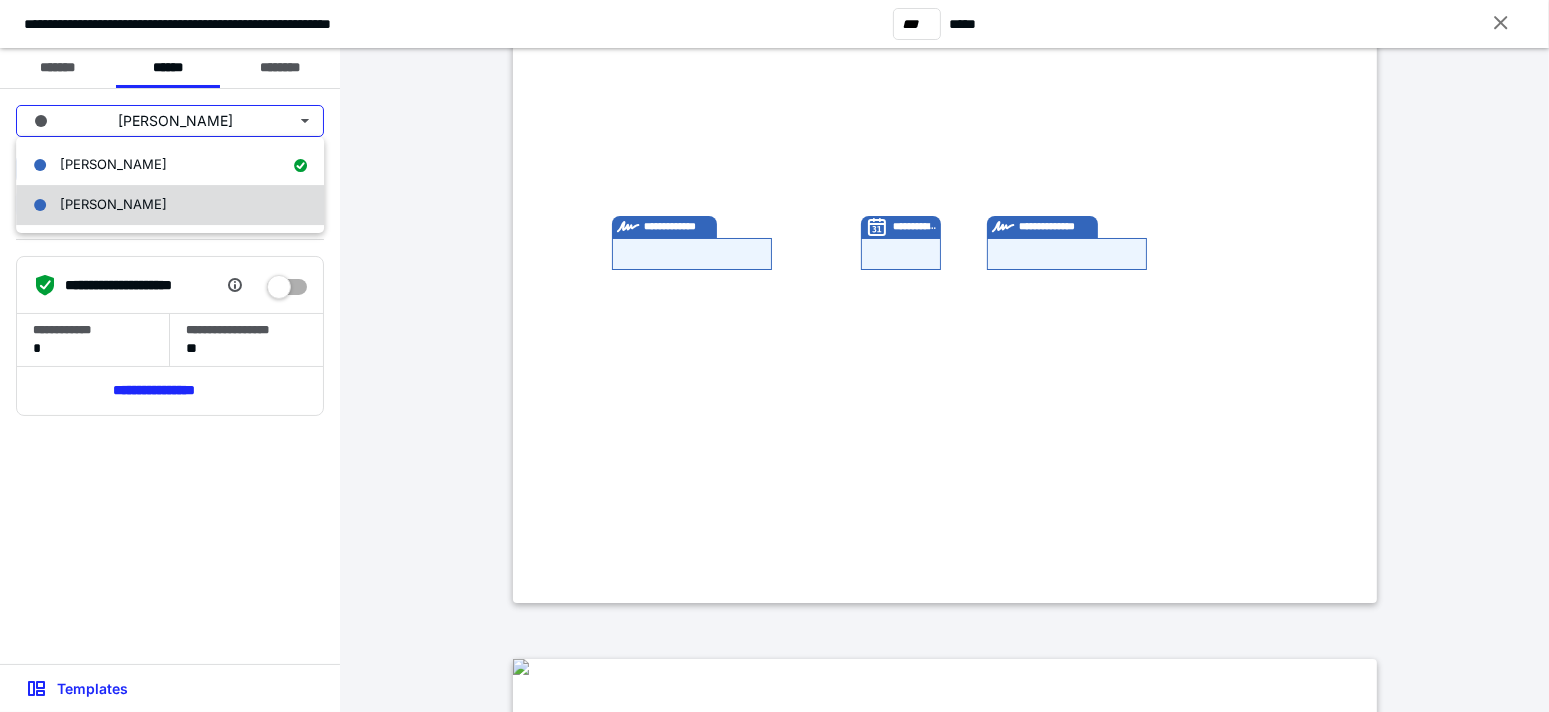 click on "[PERSON_NAME]" at bounding box center (113, 204) 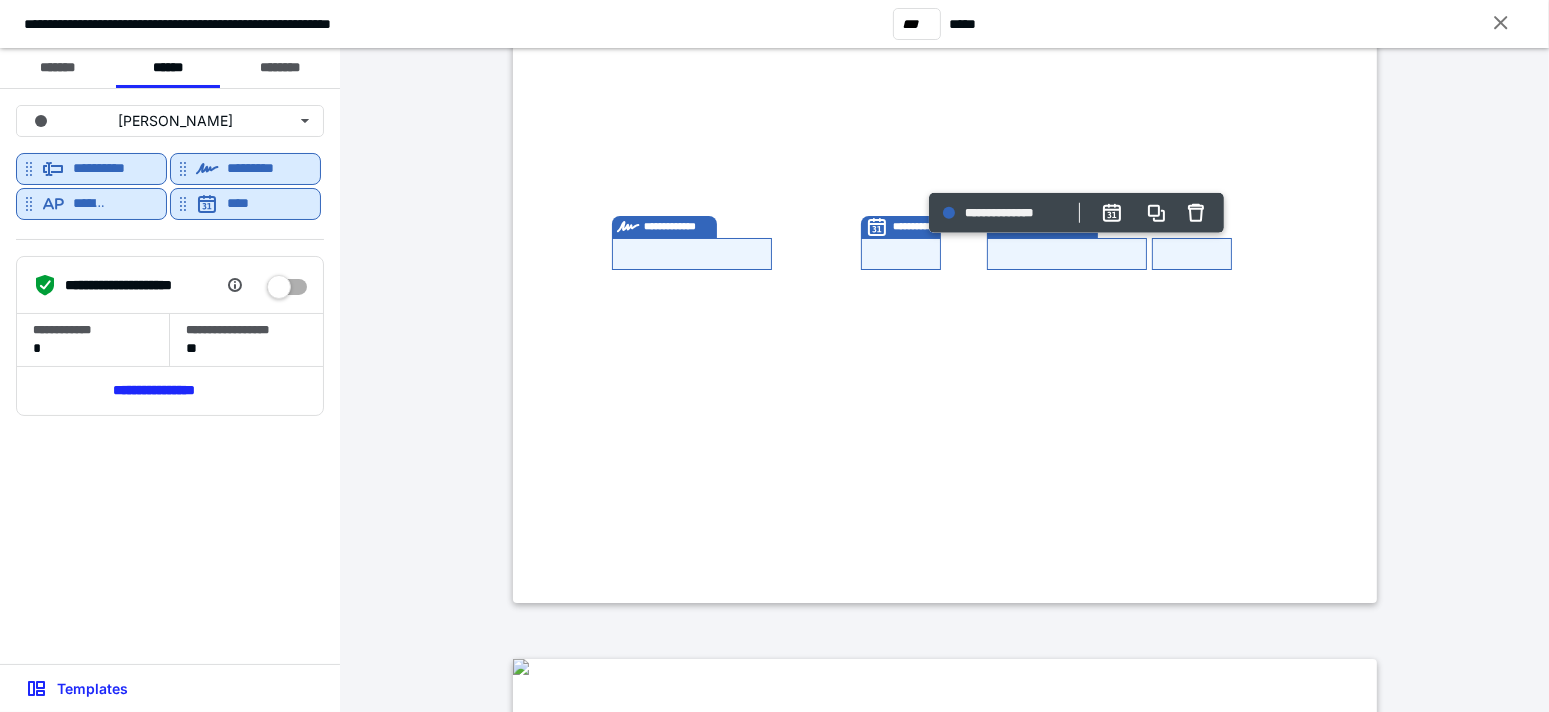 click on "**********" at bounding box center [944, 52] 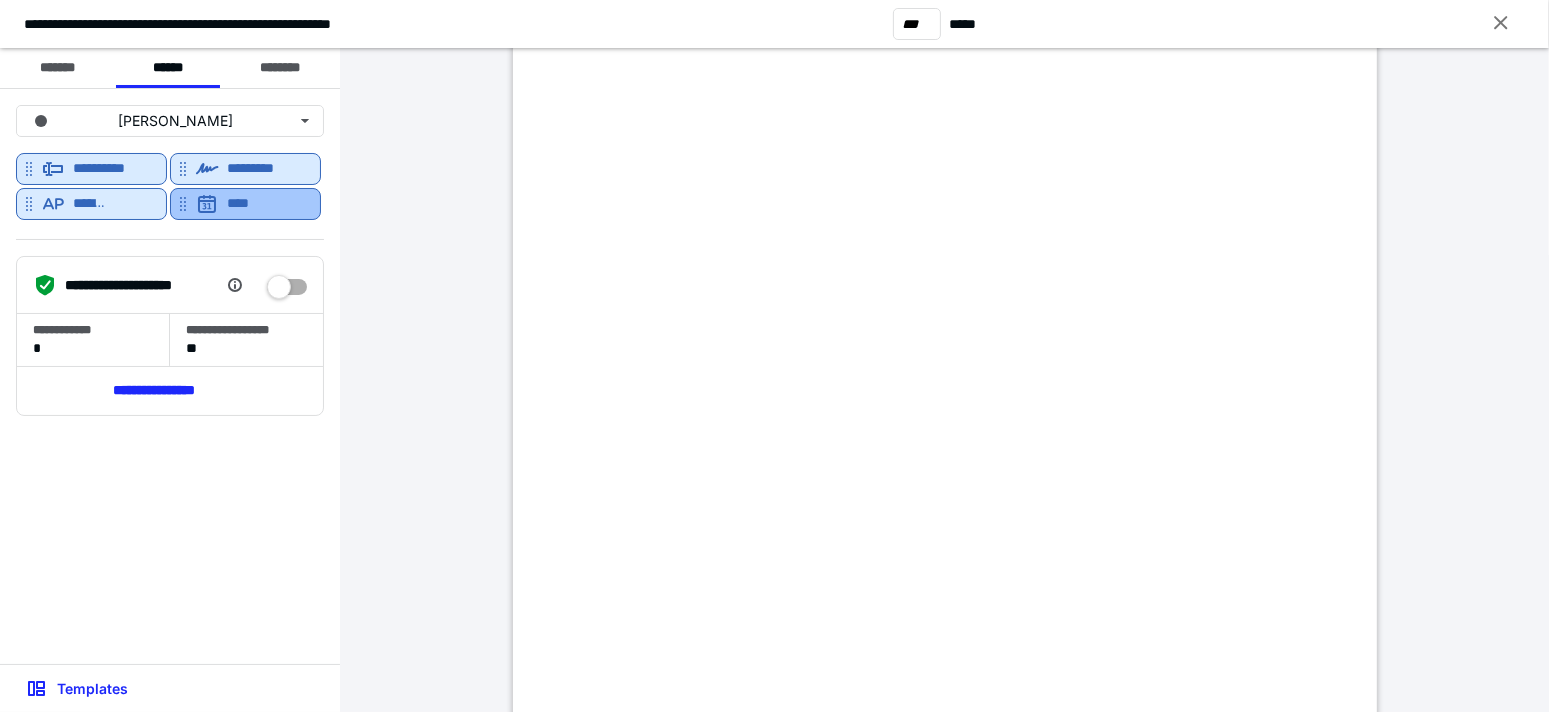 scroll, scrollTop: 164095, scrollLeft: 0, axis: vertical 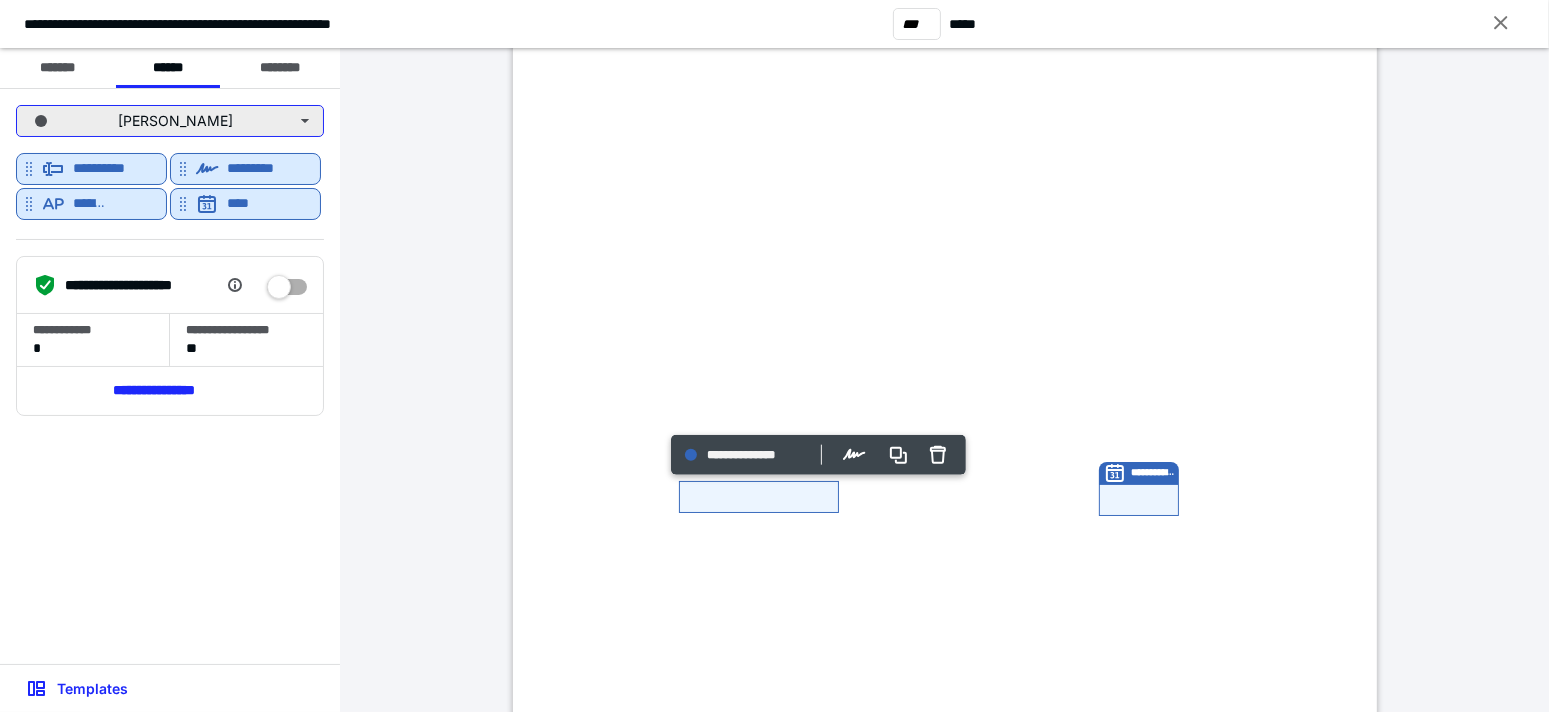 click on "[PERSON_NAME]" at bounding box center [170, 121] 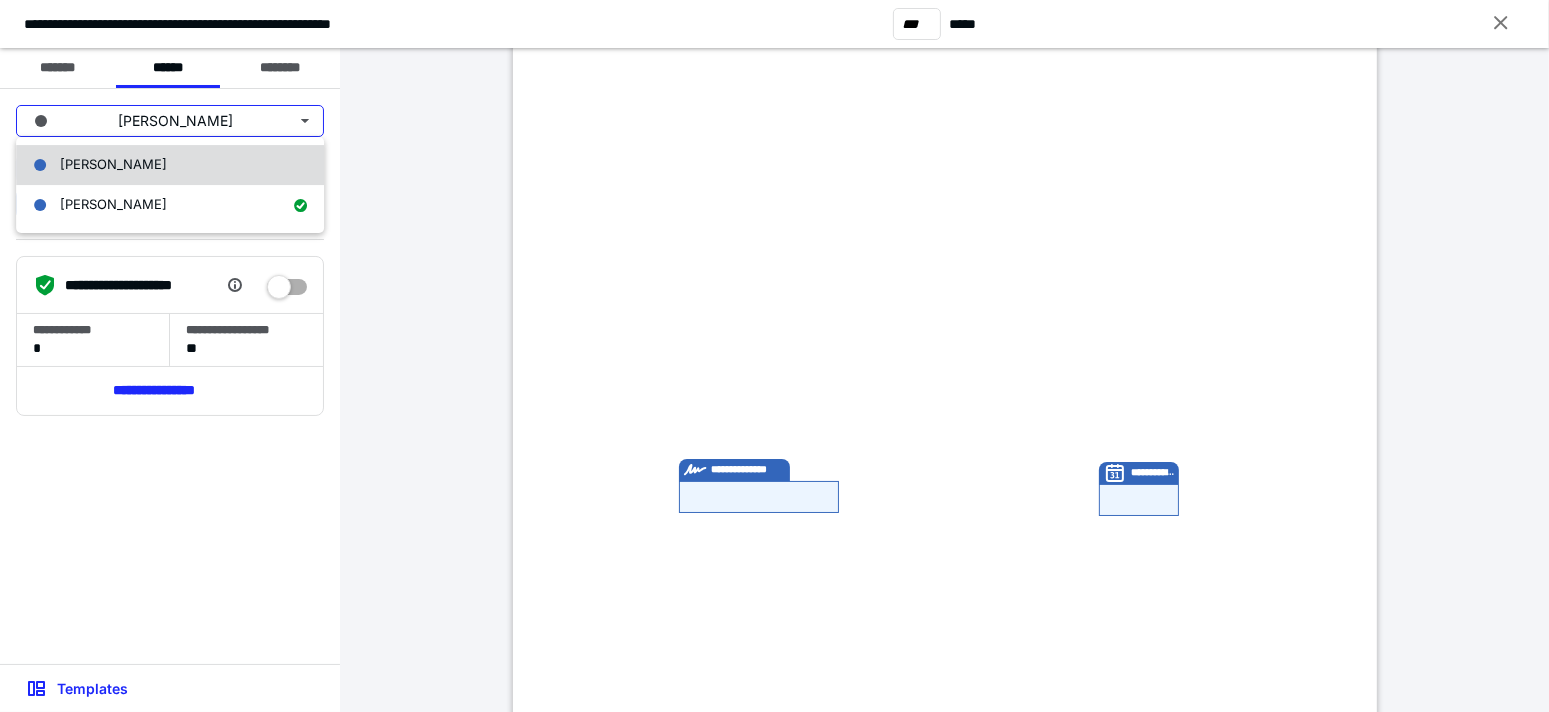 click on "[PERSON_NAME]" at bounding box center (113, 164) 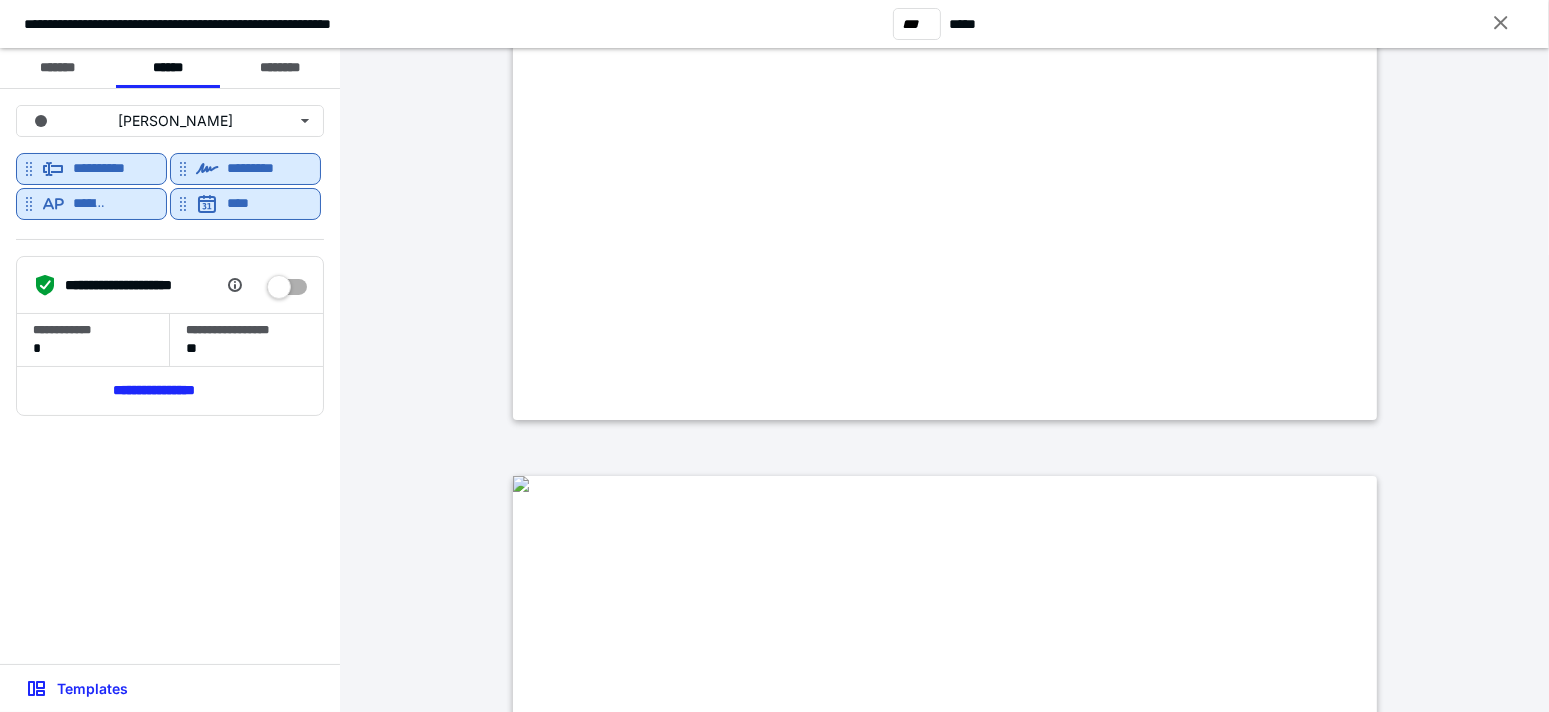 type on "***" 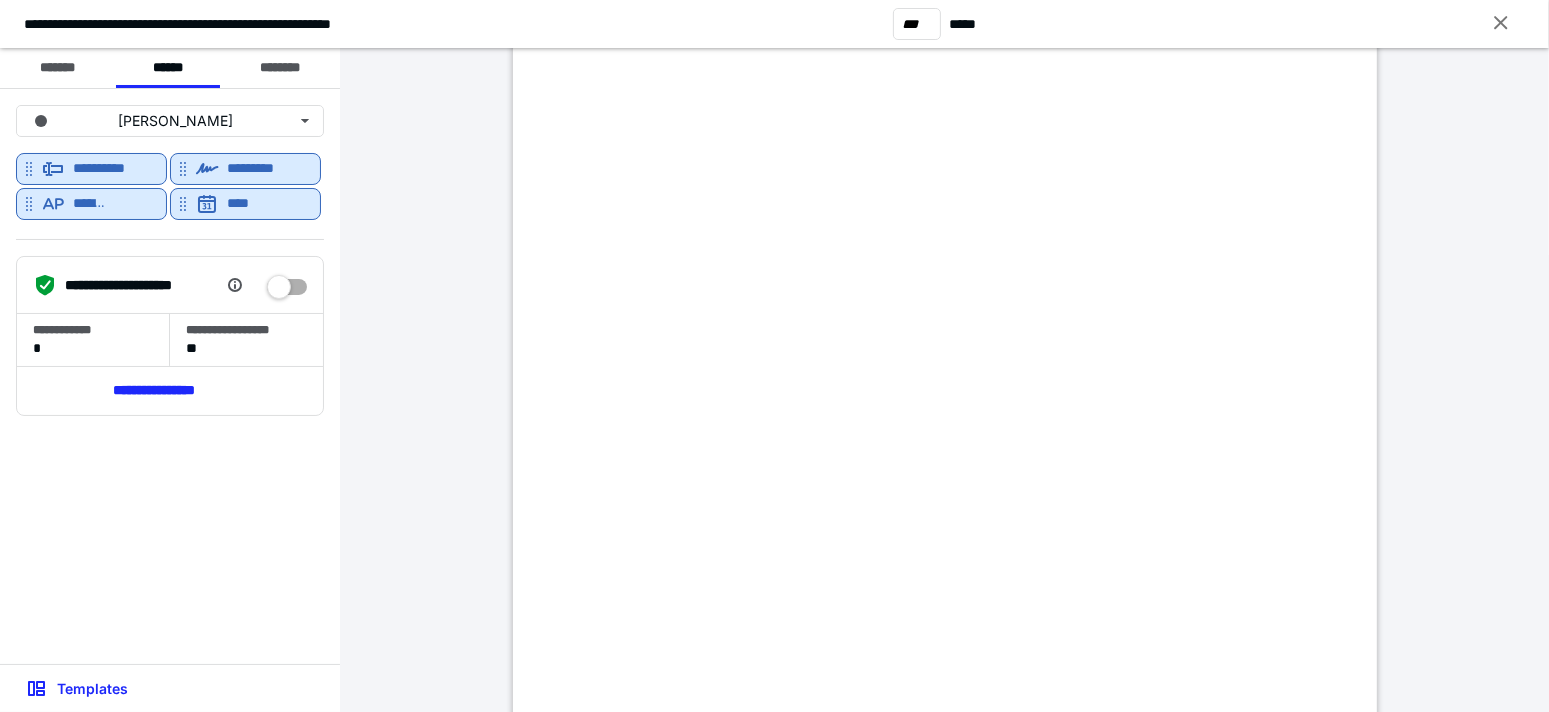 scroll, scrollTop: 166391, scrollLeft: 0, axis: vertical 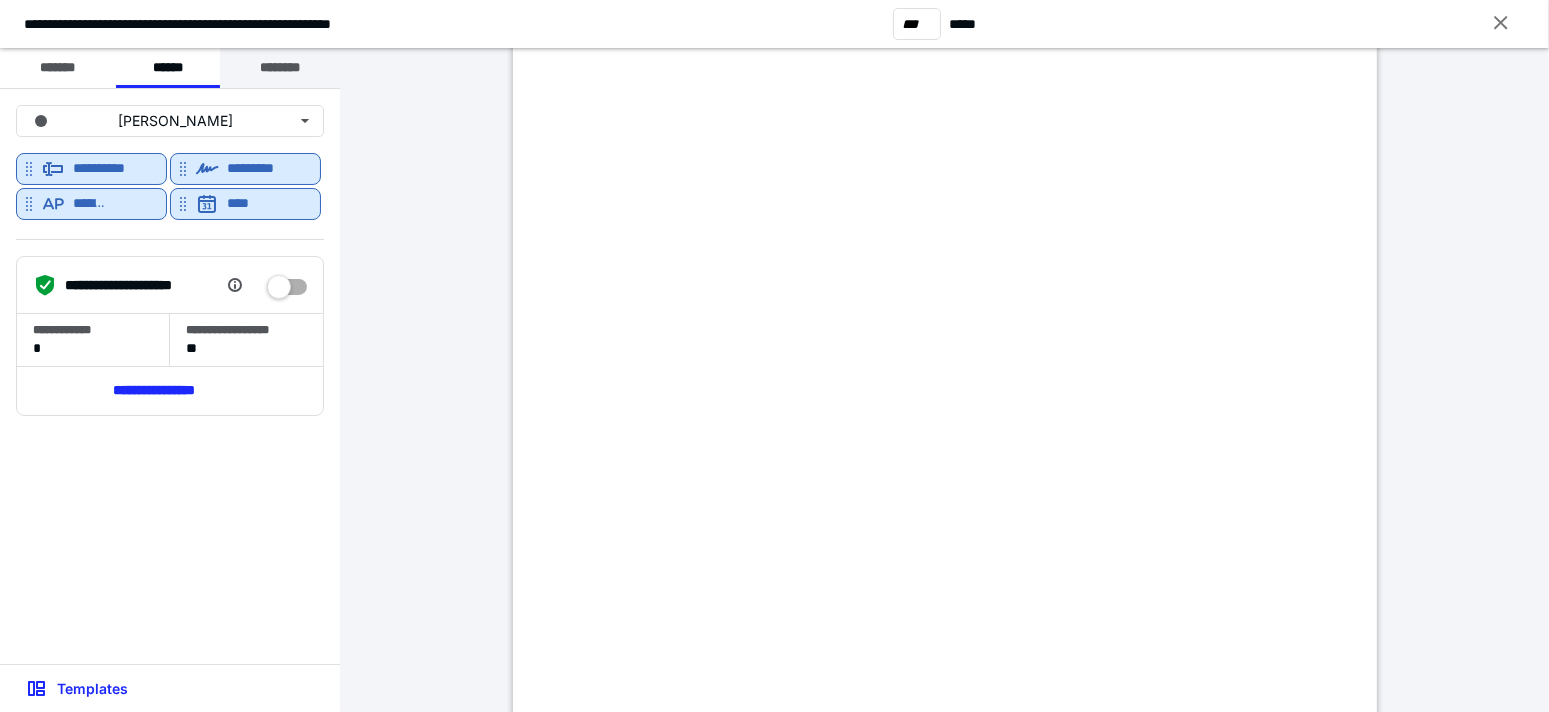 click on "********" at bounding box center (280, 68) 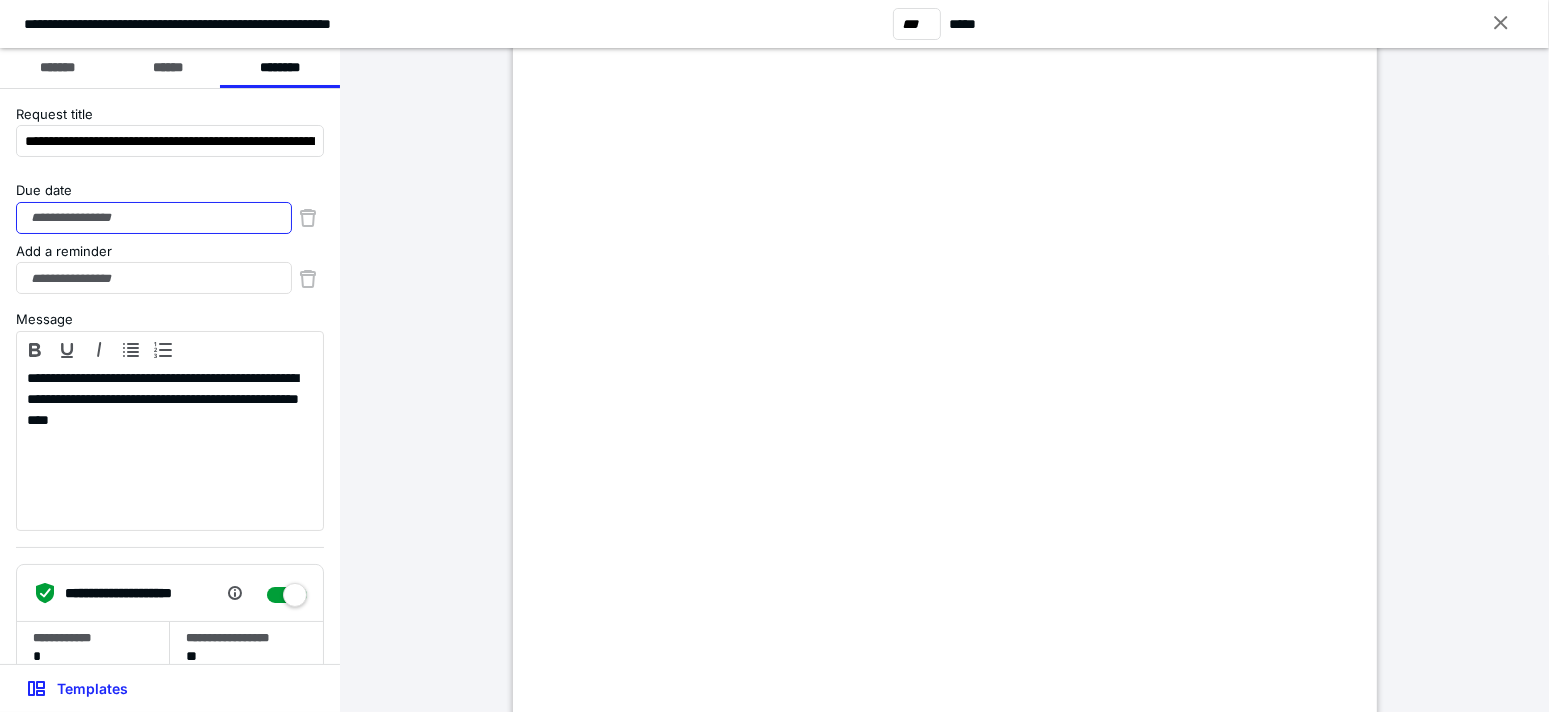 click on "Due date" at bounding box center (154, 218) 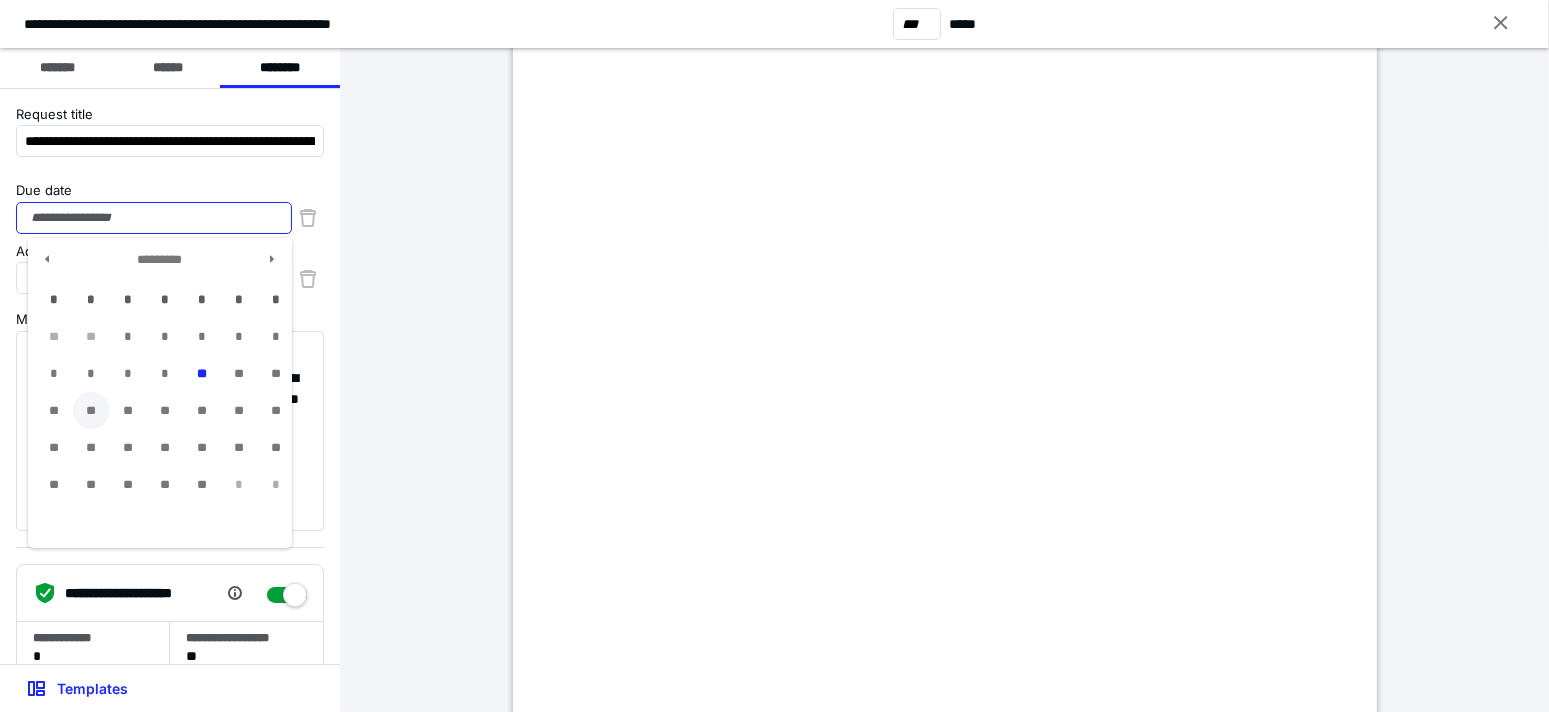 click on "**" at bounding box center [91, 410] 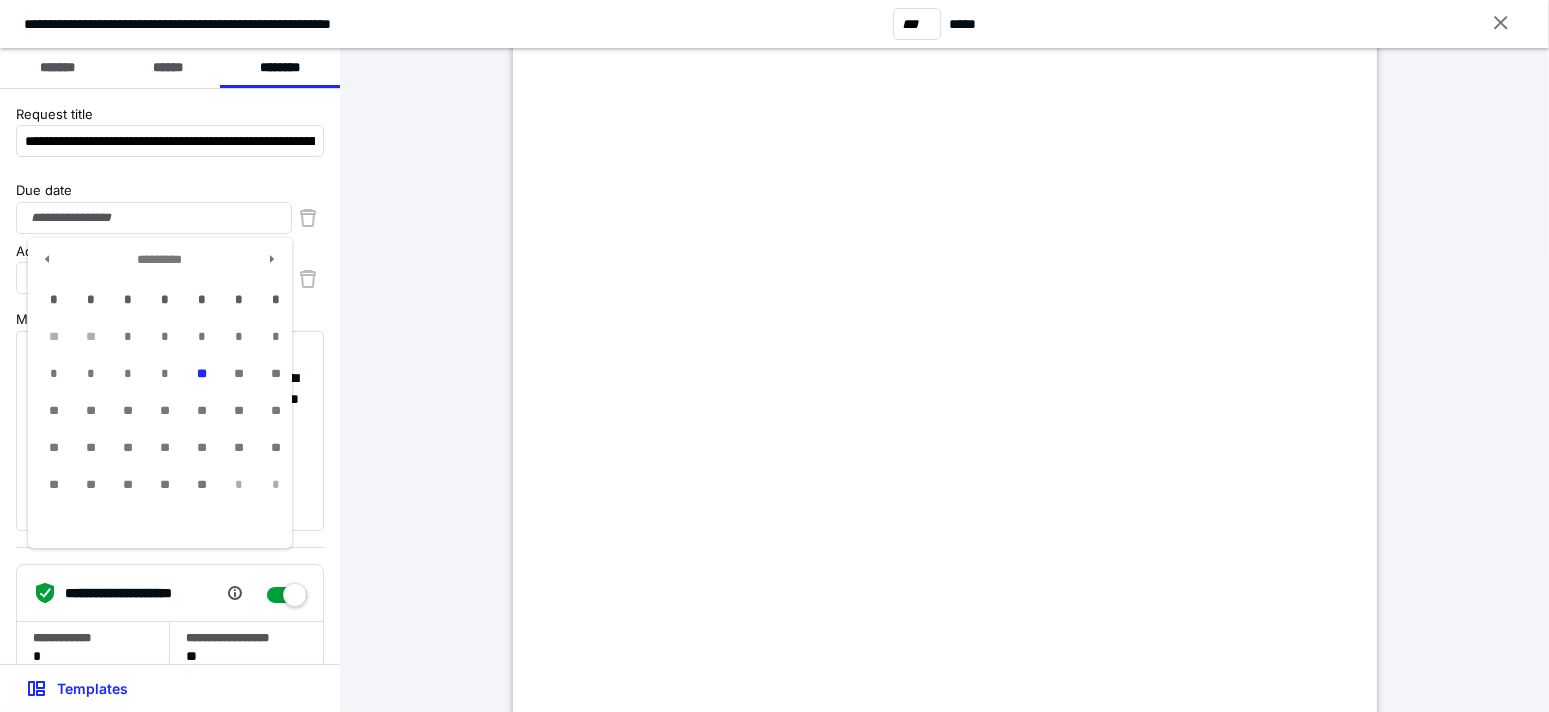 type on "**********" 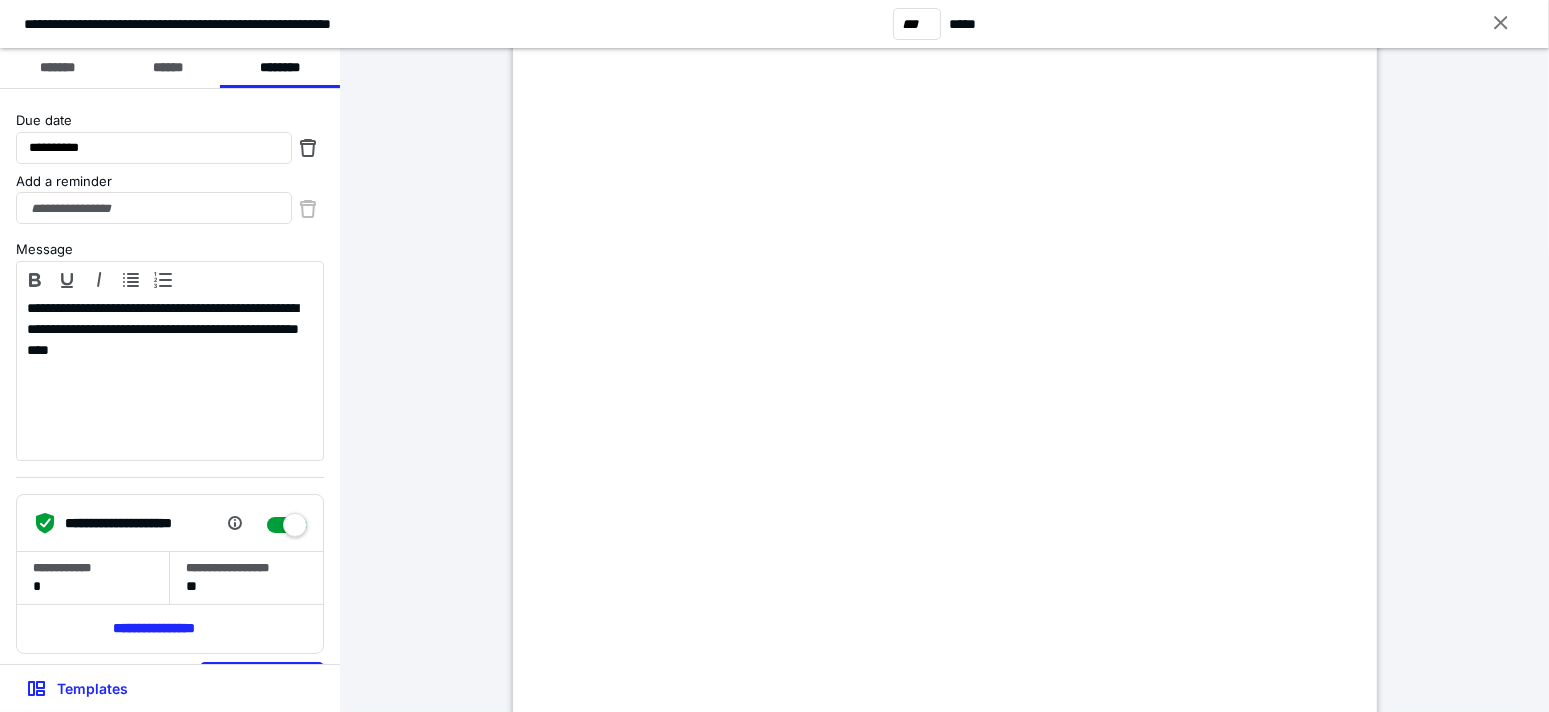 scroll, scrollTop: 114, scrollLeft: 0, axis: vertical 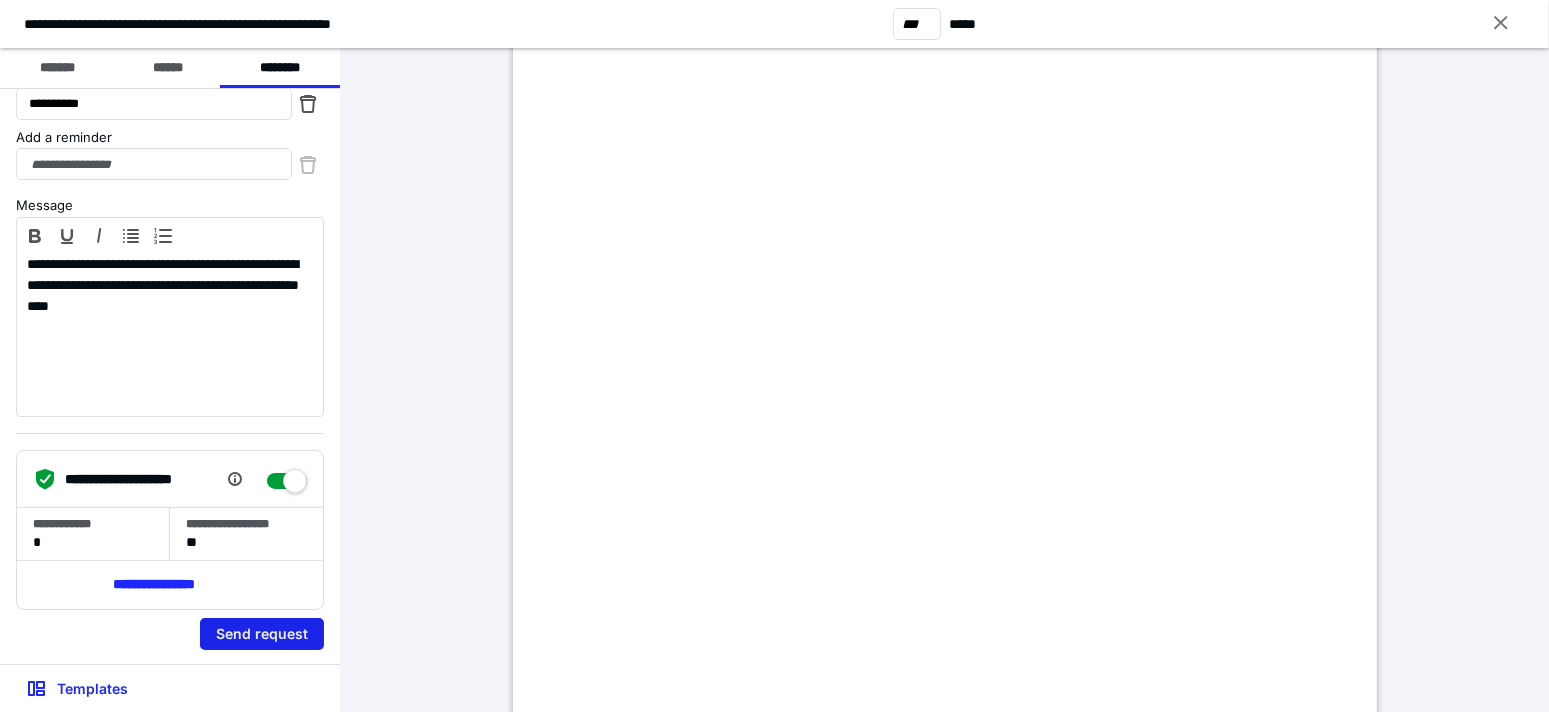 click on "Send request" at bounding box center [262, 634] 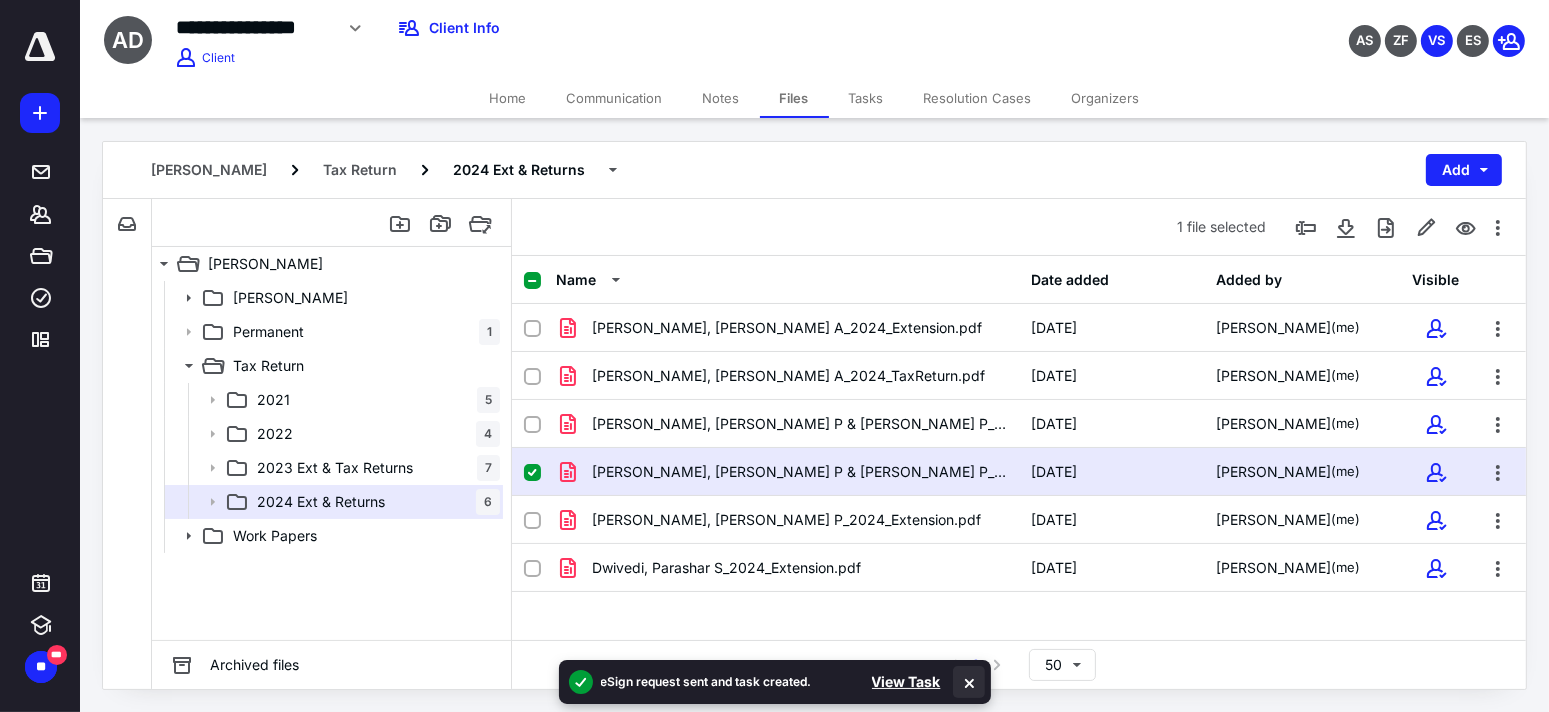 click at bounding box center [969, 682] 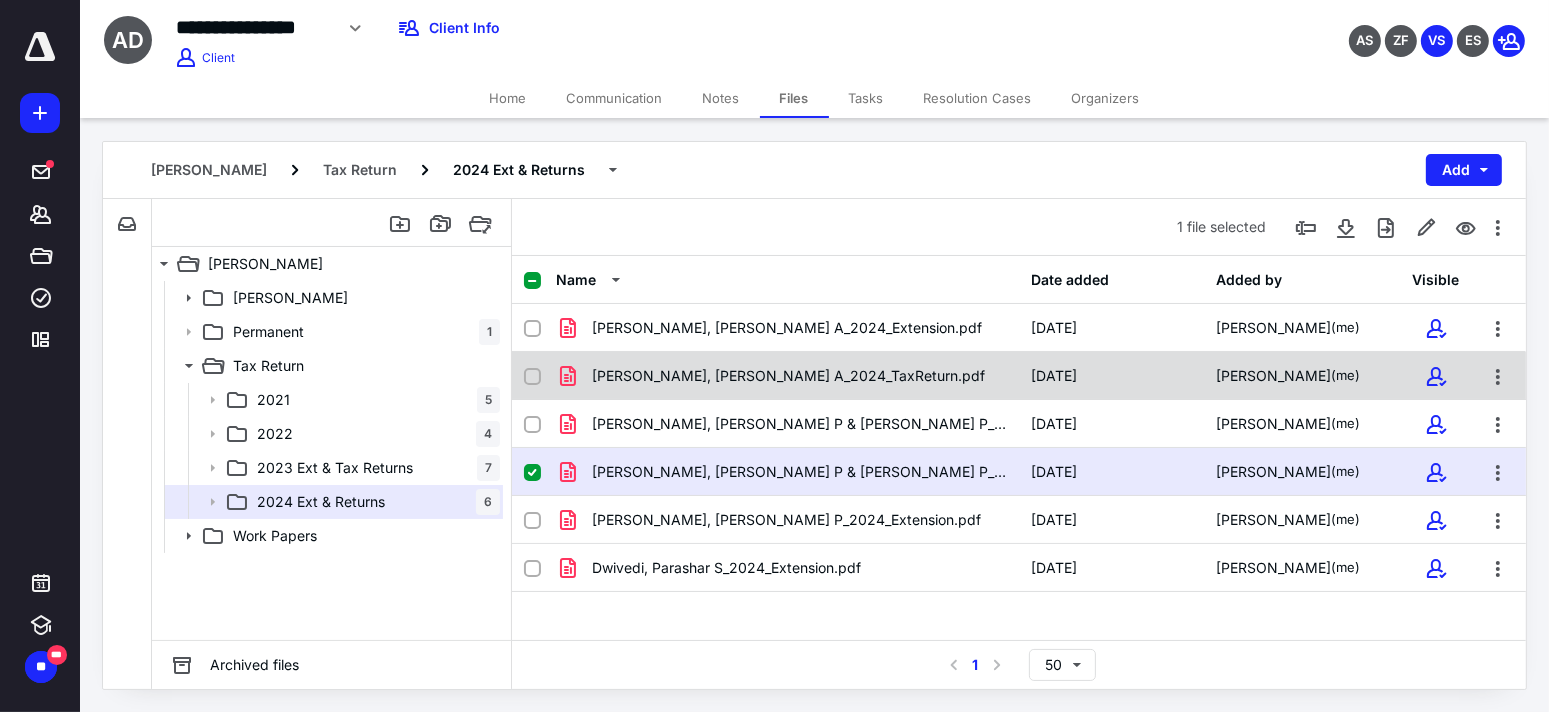 click on "[PERSON_NAME], [PERSON_NAME] A_2024_TaxReturn.pdf" at bounding box center [788, 376] 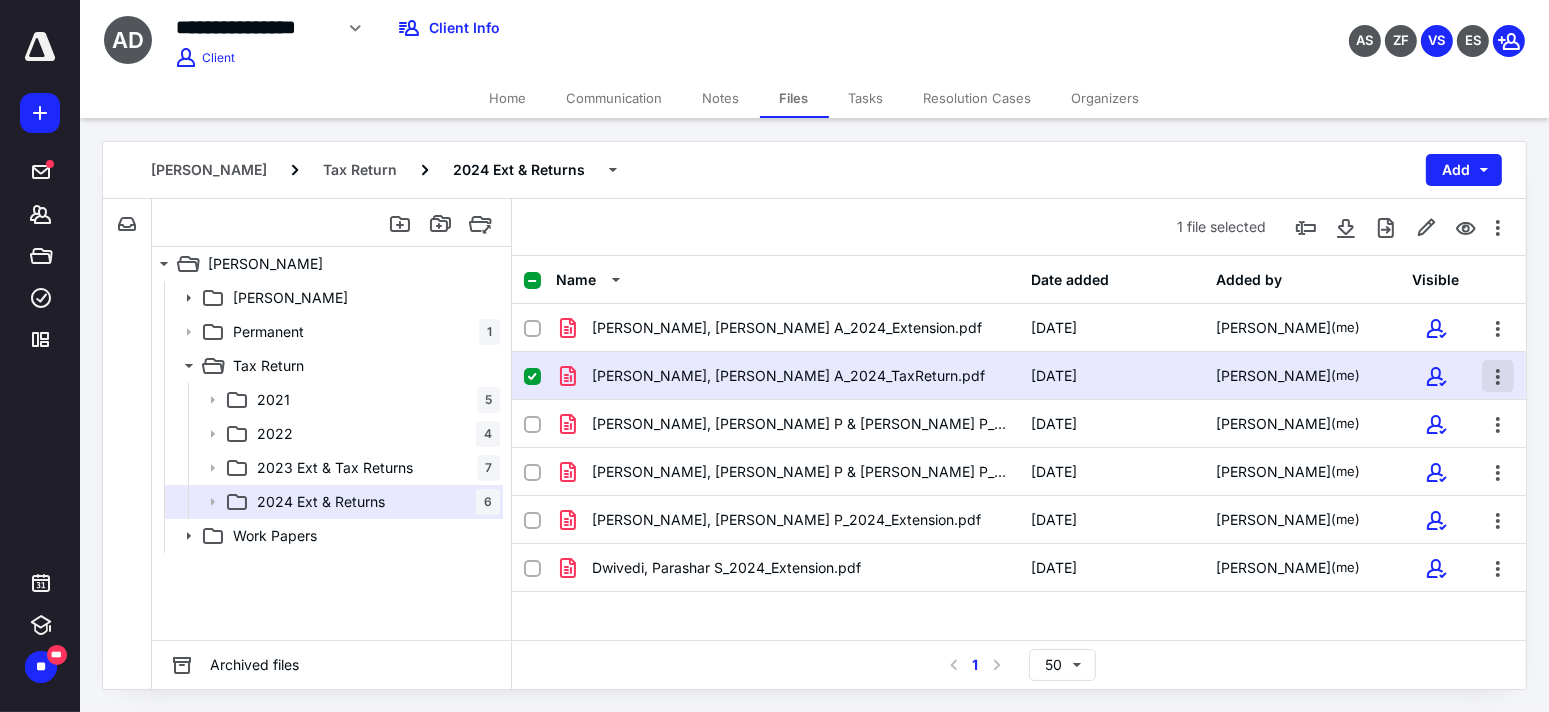 click at bounding box center [1498, 376] 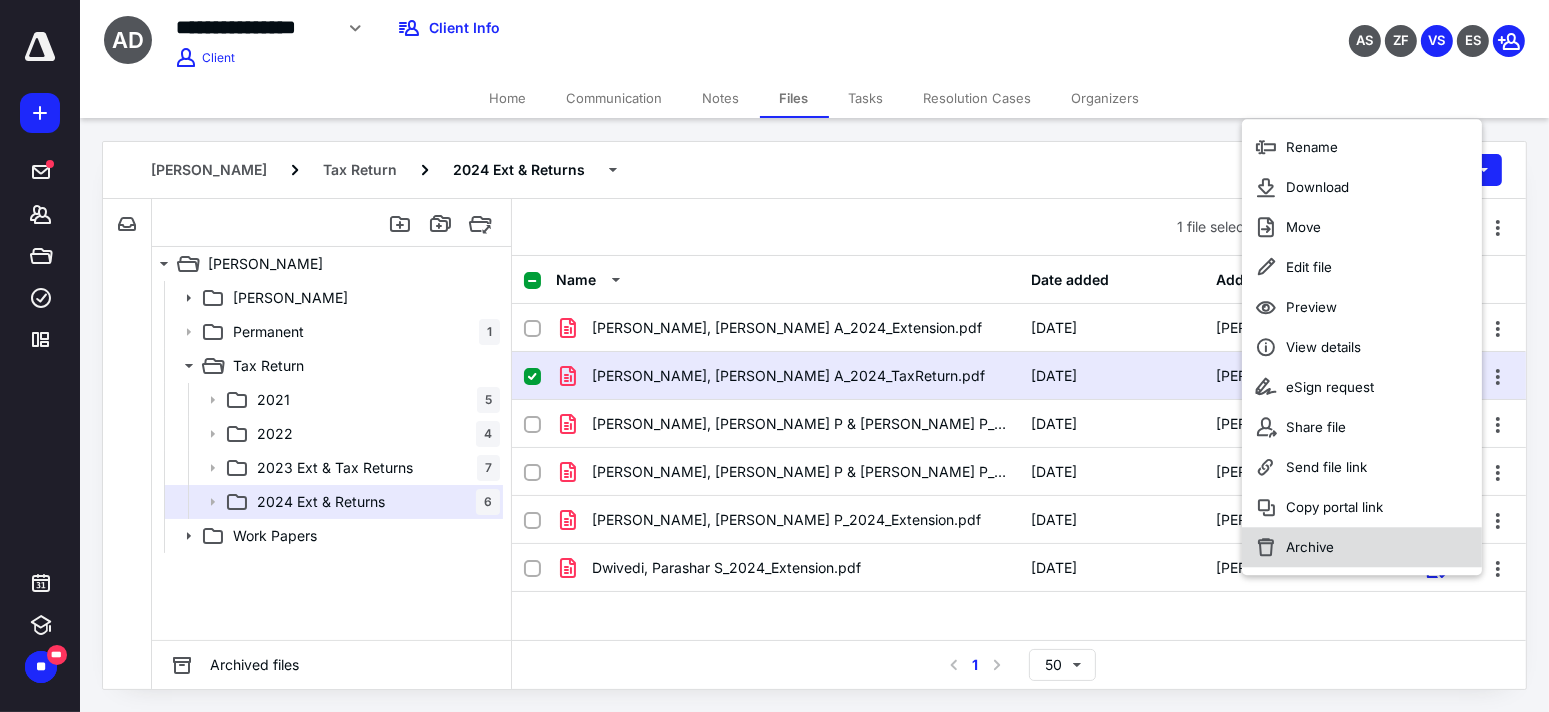 click on "Archive" at bounding box center [1310, 547] 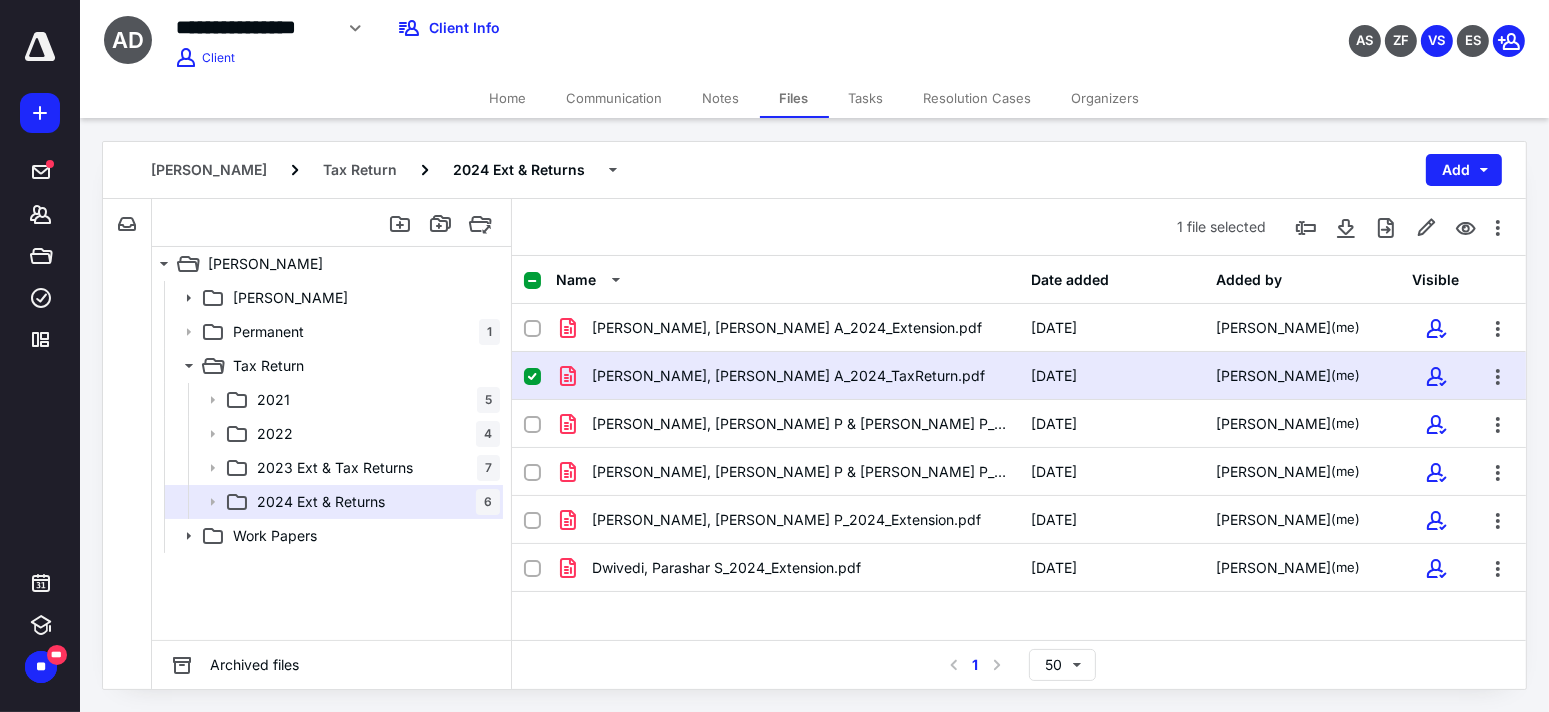 checkbox on "false" 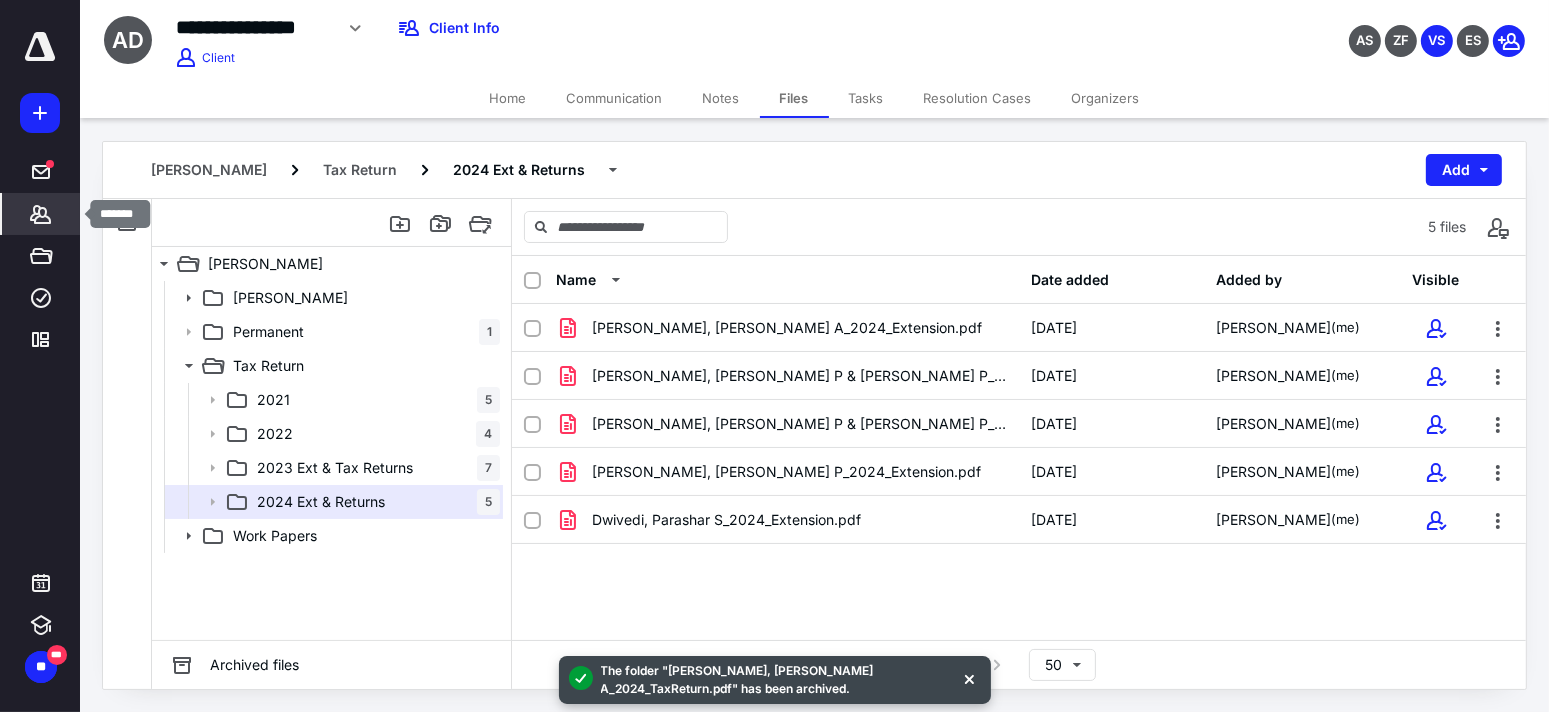 click 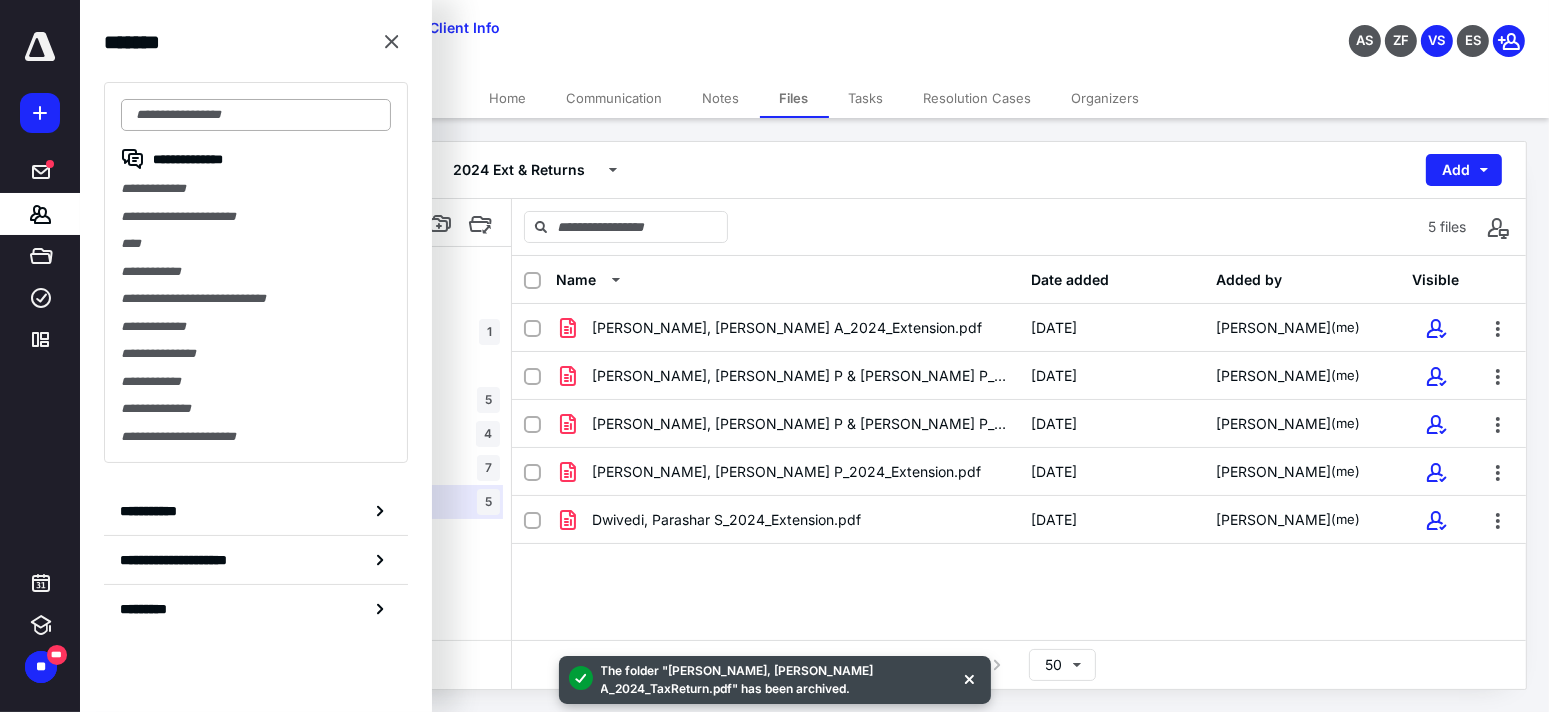 click at bounding box center (256, 115) 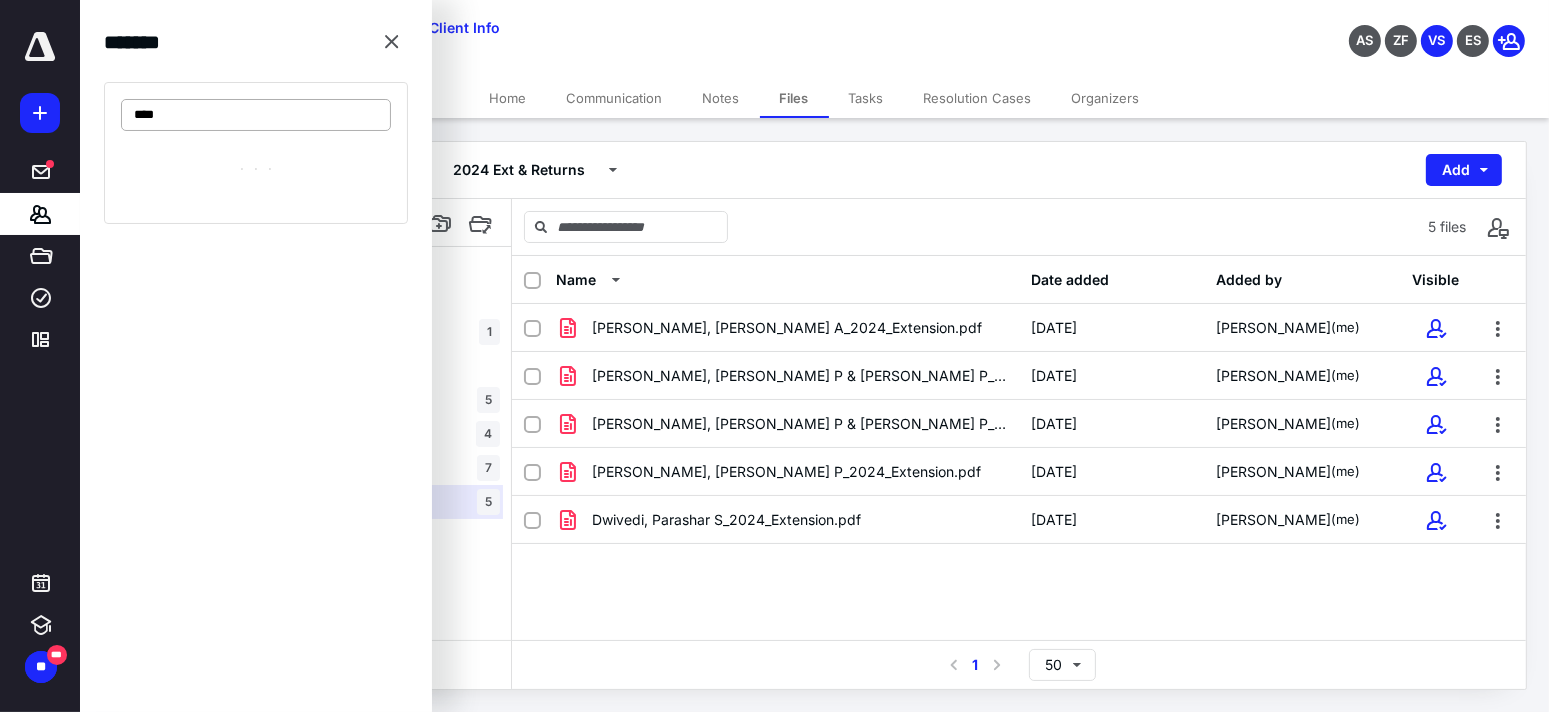 type on "*****" 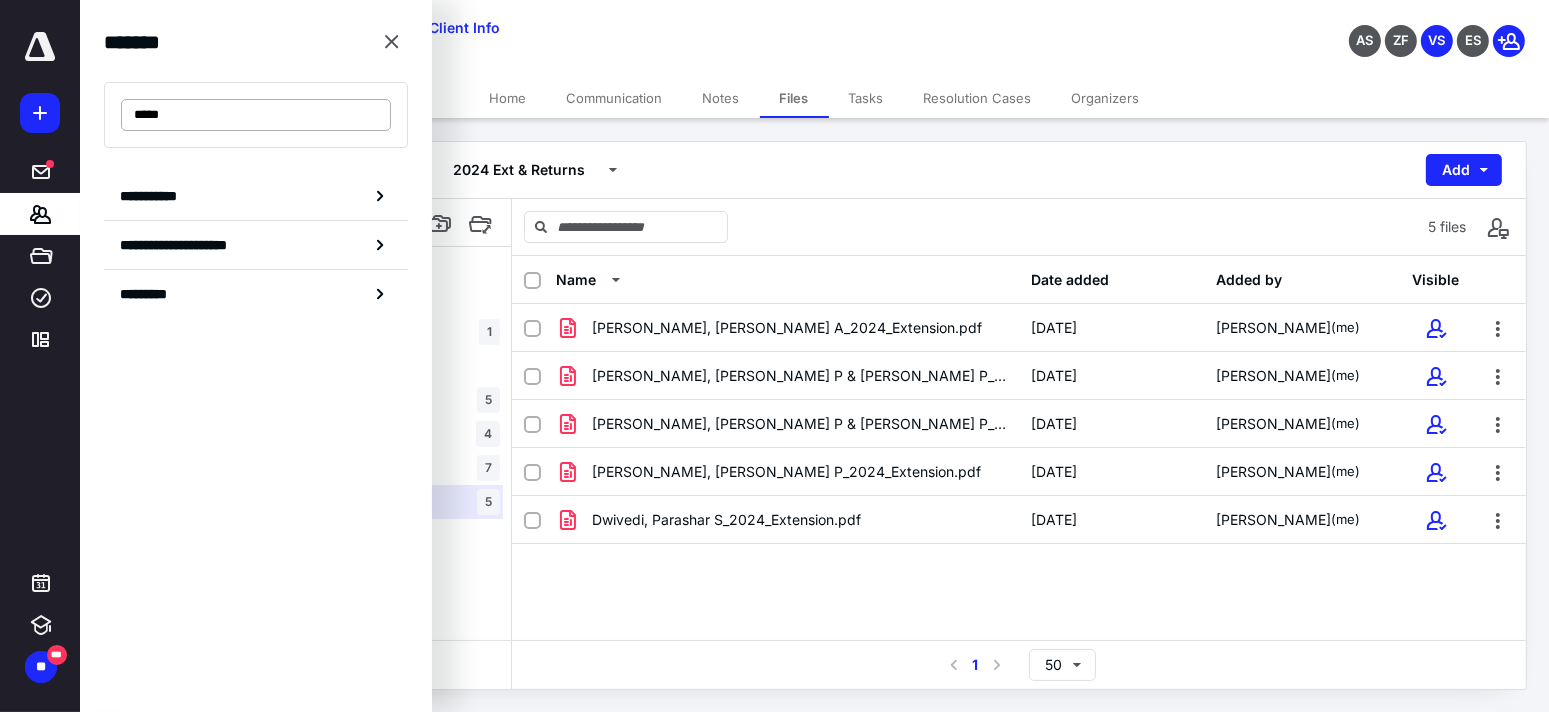drag, startPoint x: 187, startPoint y: 116, endPoint x: 129, endPoint y: 116, distance: 58 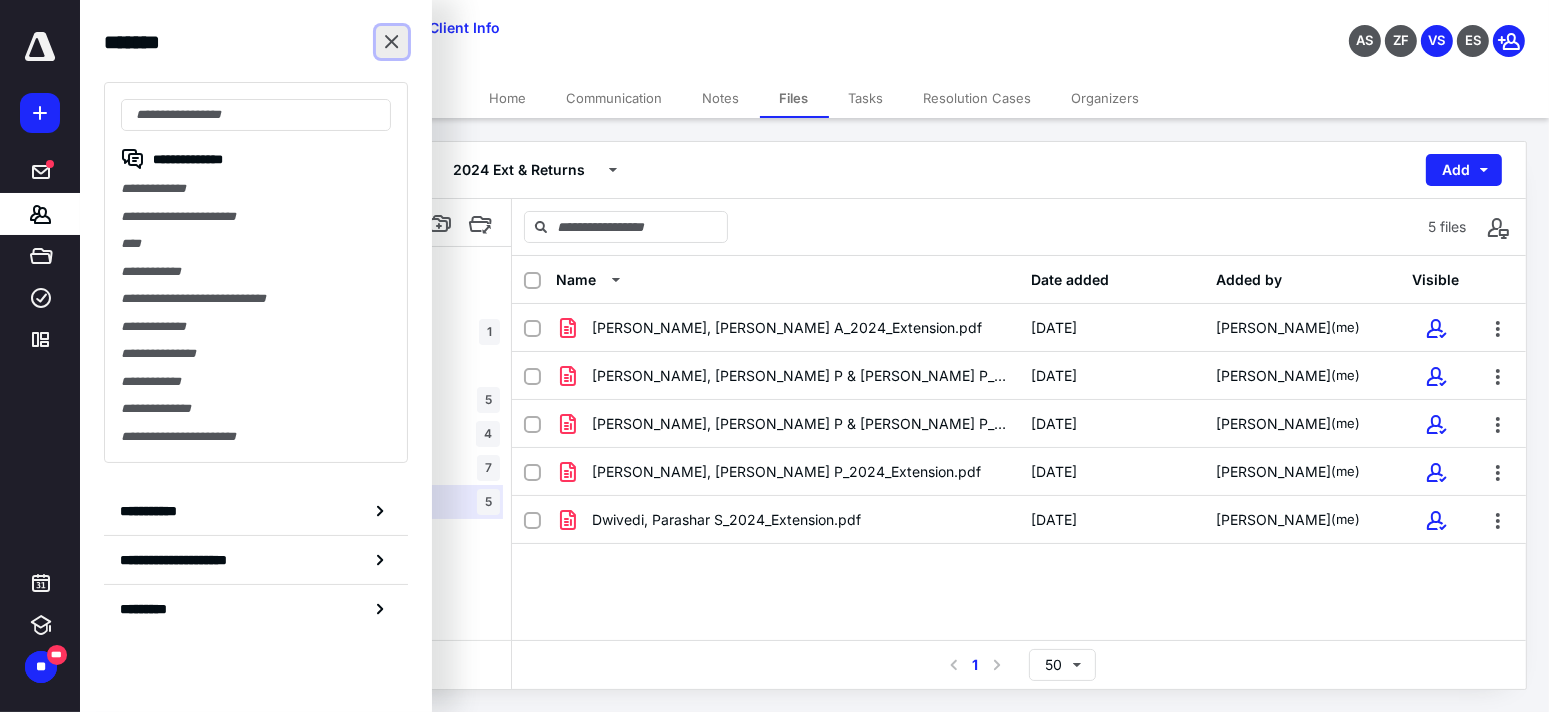 click at bounding box center (392, 42) 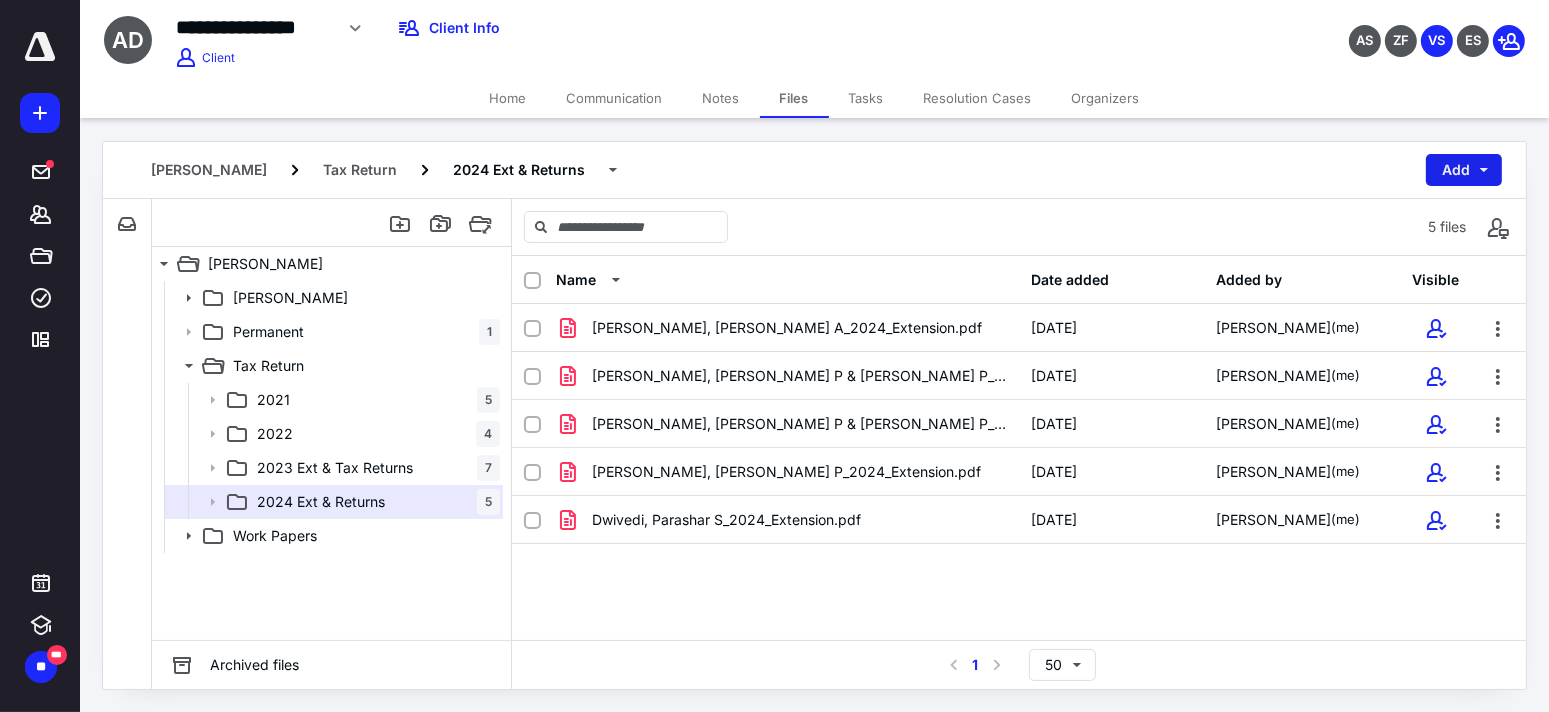 click on "Add" at bounding box center (1464, 170) 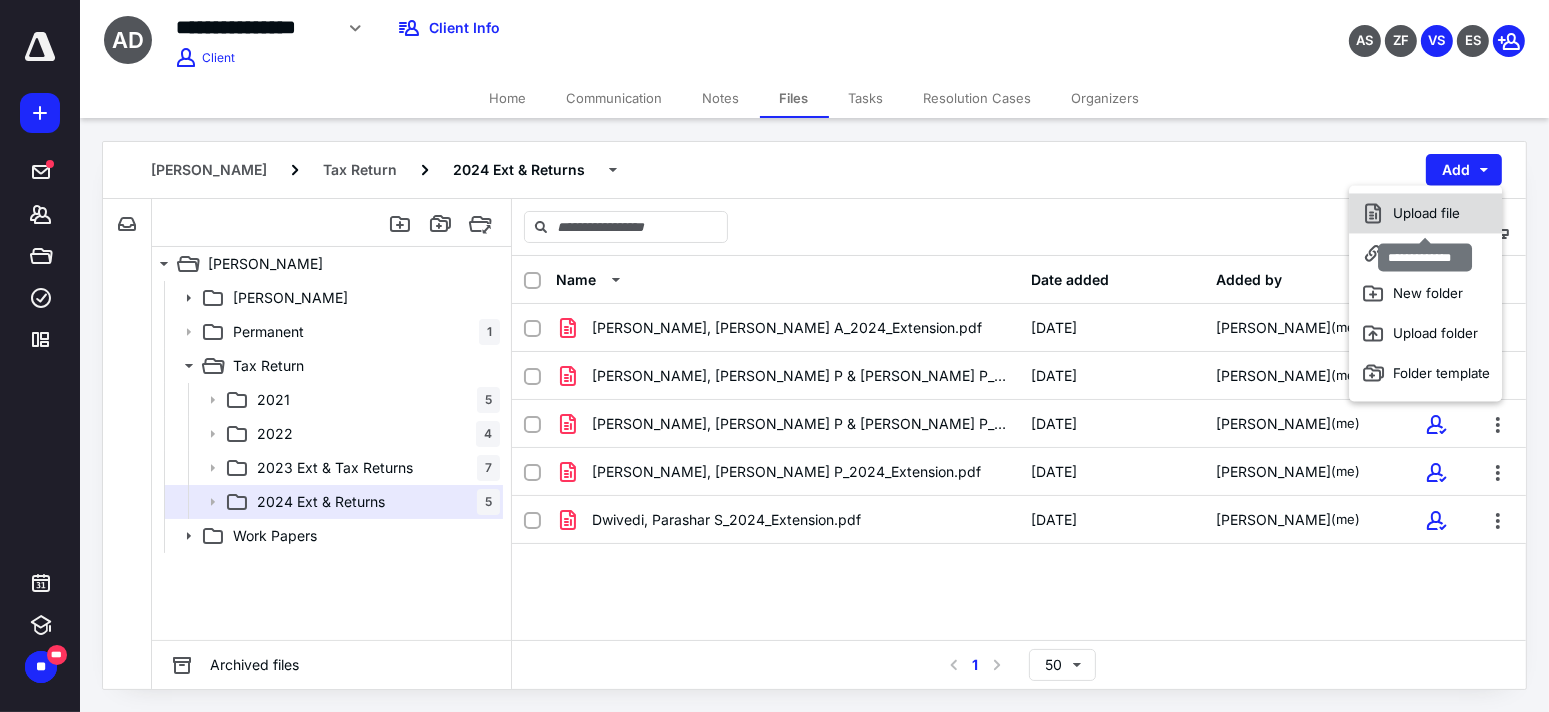 click on "Upload file" at bounding box center [1425, 213] 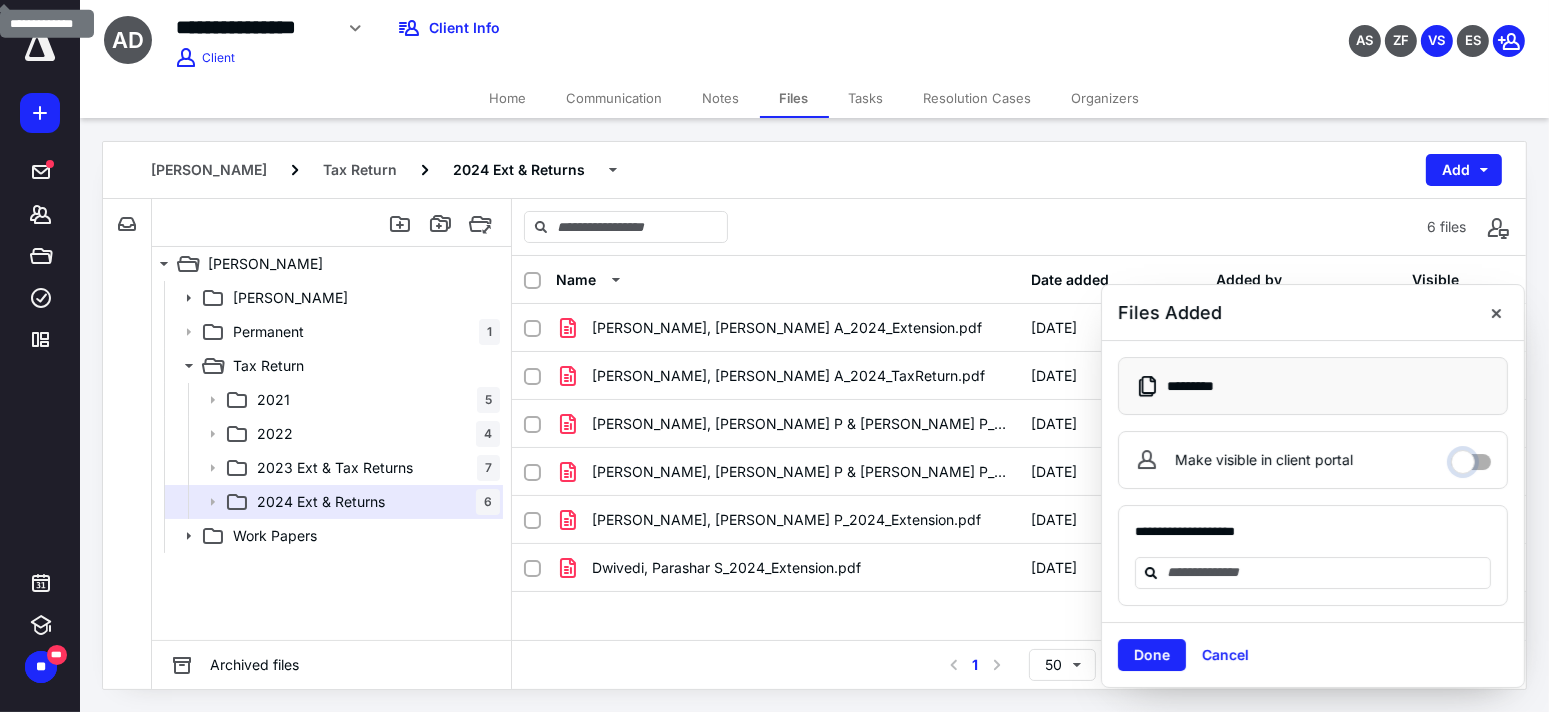 click on "Make visible in client portal" at bounding box center (1471, 457) 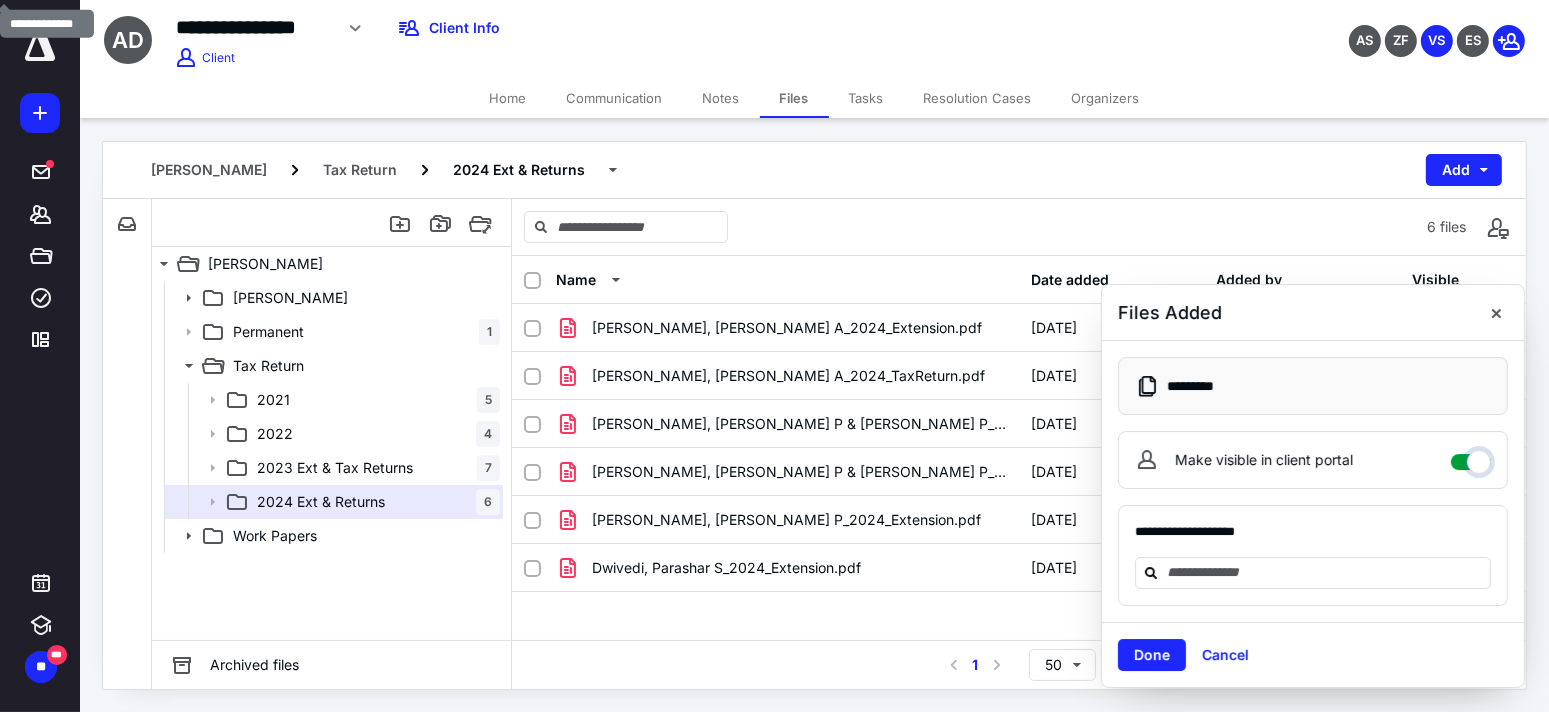 checkbox on "****" 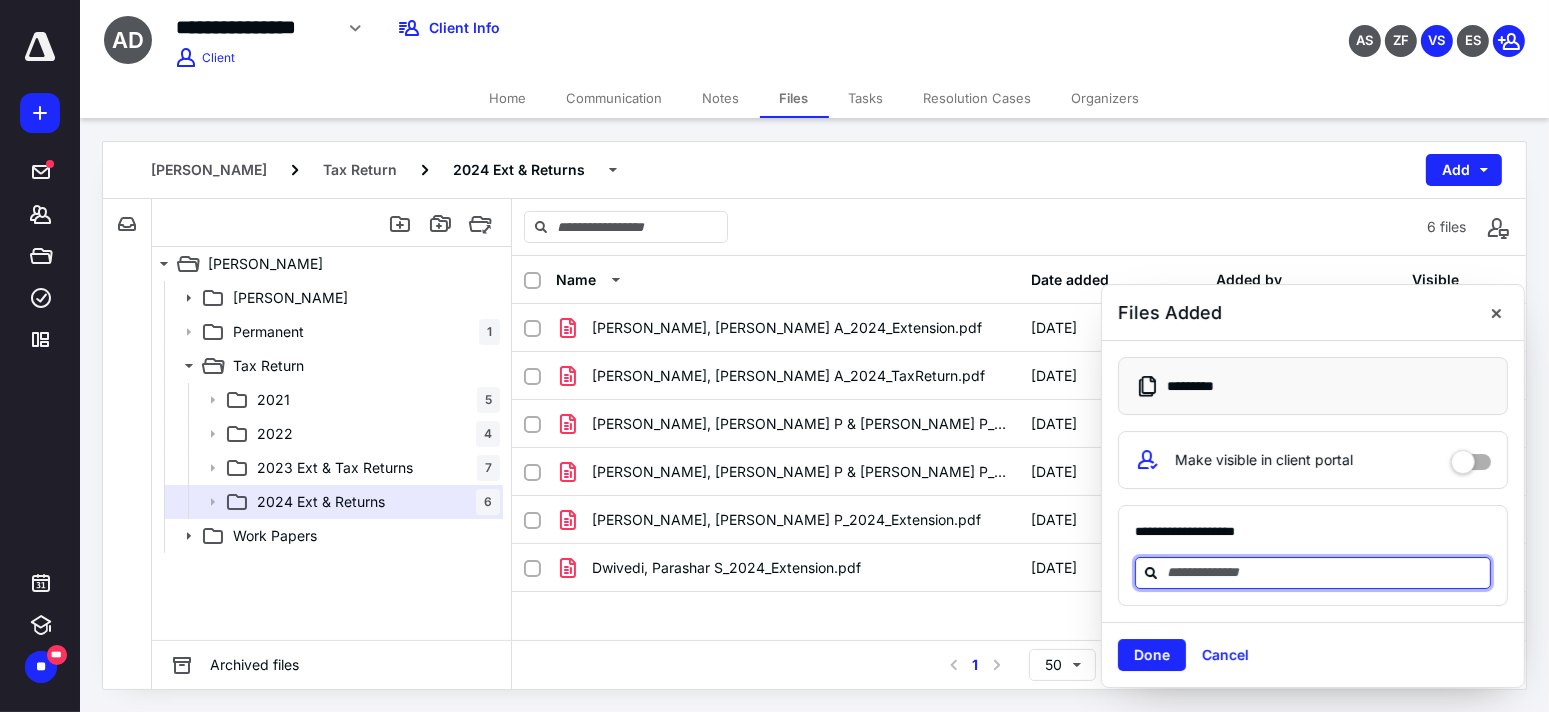 click at bounding box center (1325, 572) 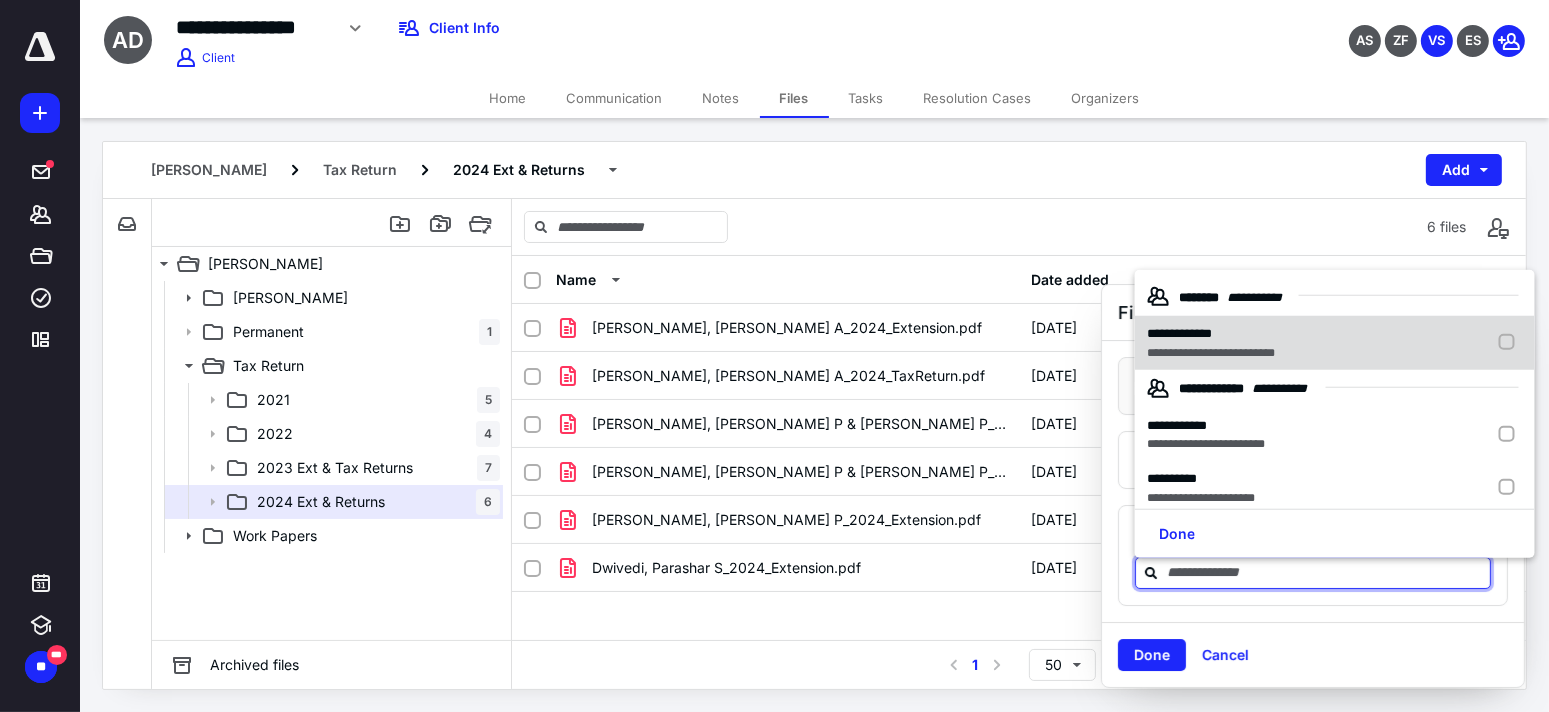 click on "**********" at bounding box center [1211, 334] 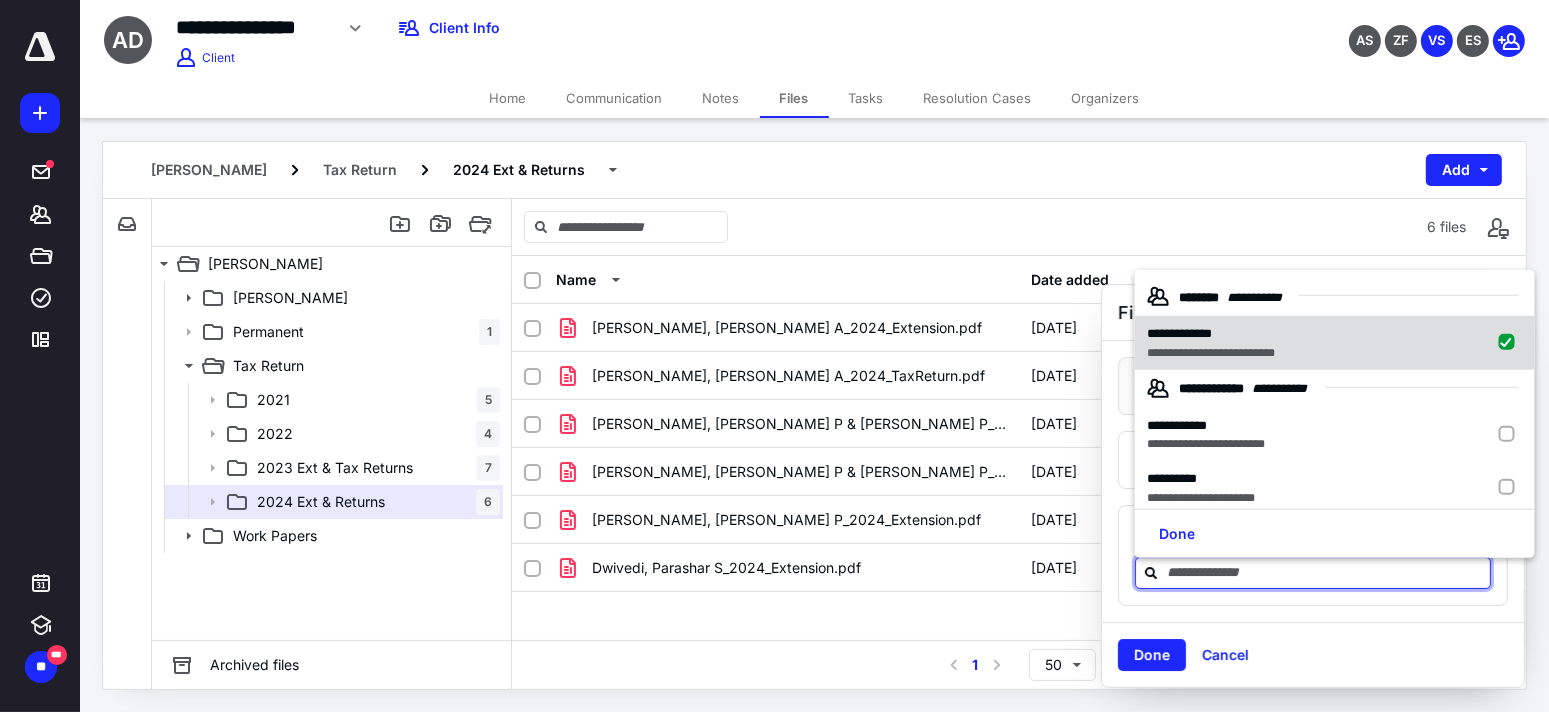 checkbox on "true" 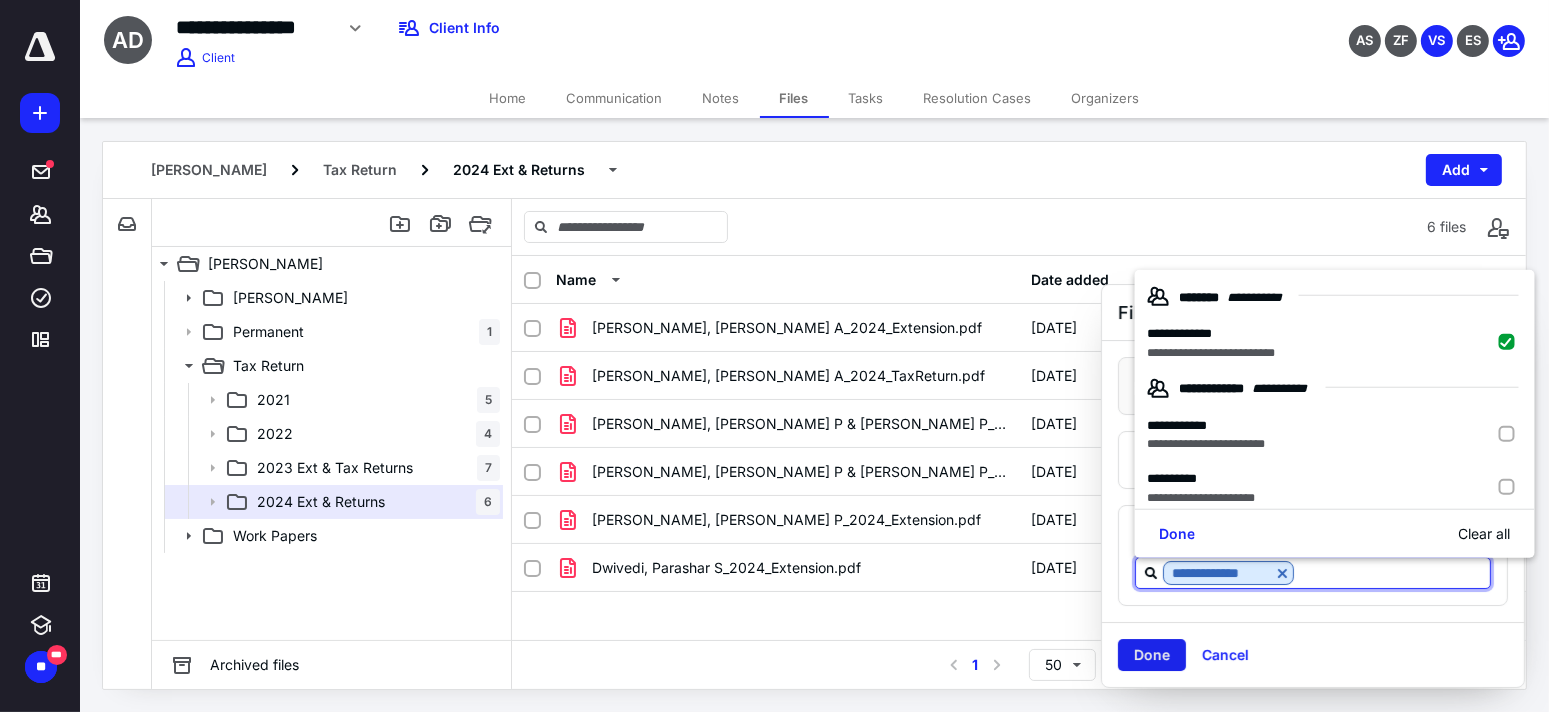click on "Done" at bounding box center [1152, 655] 